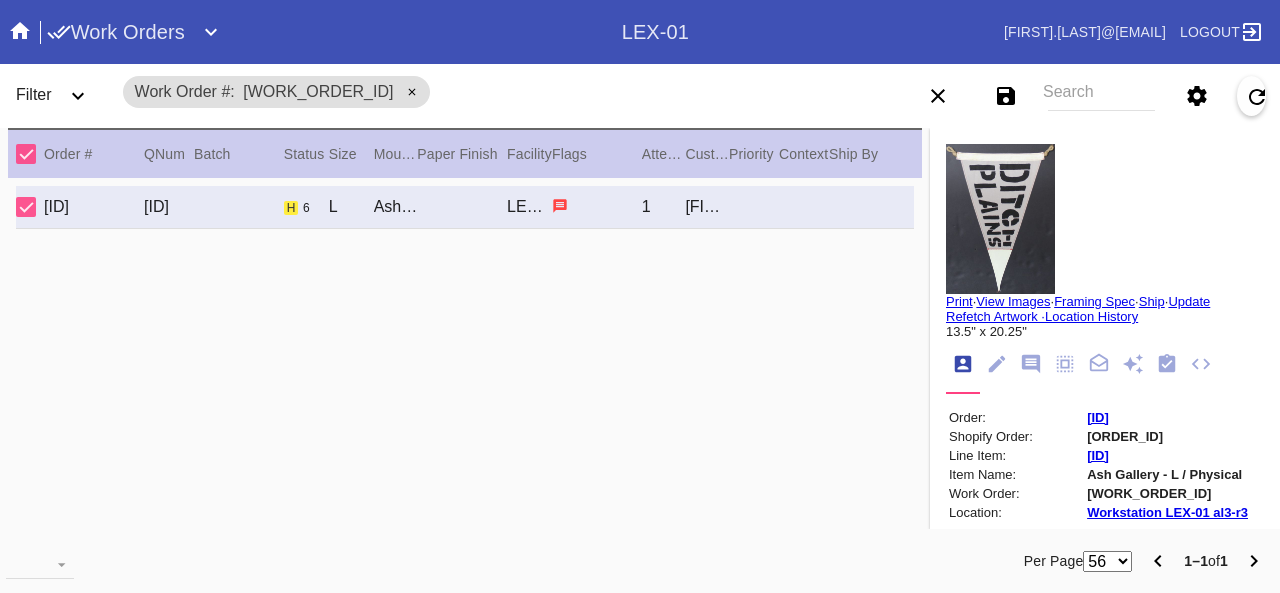 scroll, scrollTop: 0, scrollLeft: 0, axis: both 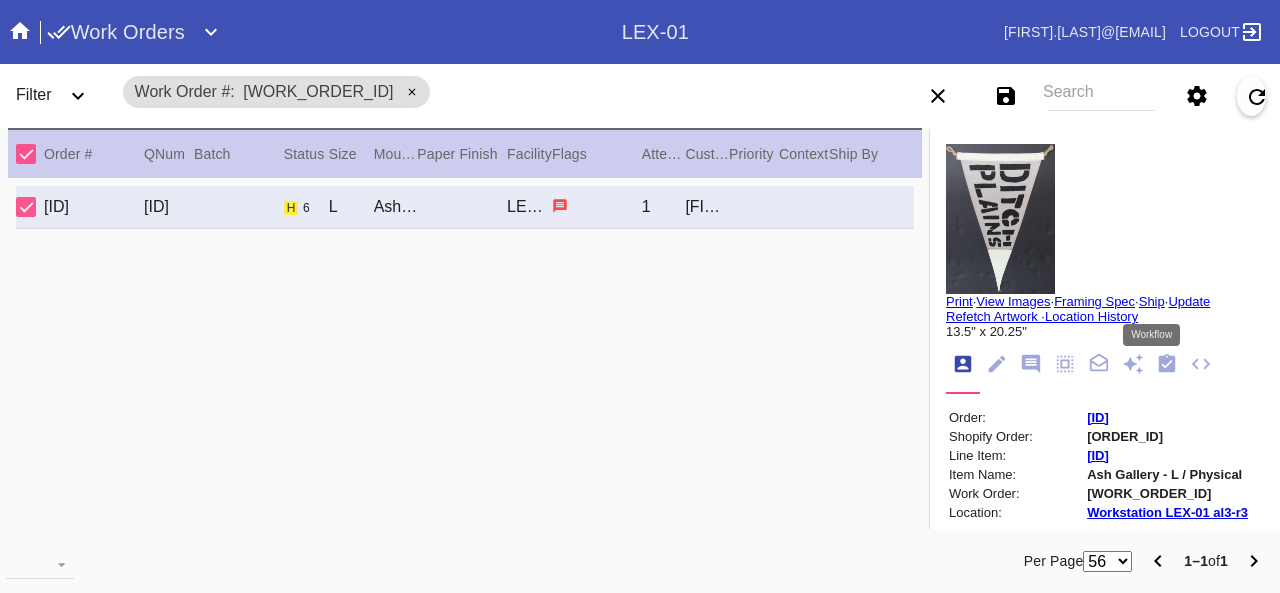 click 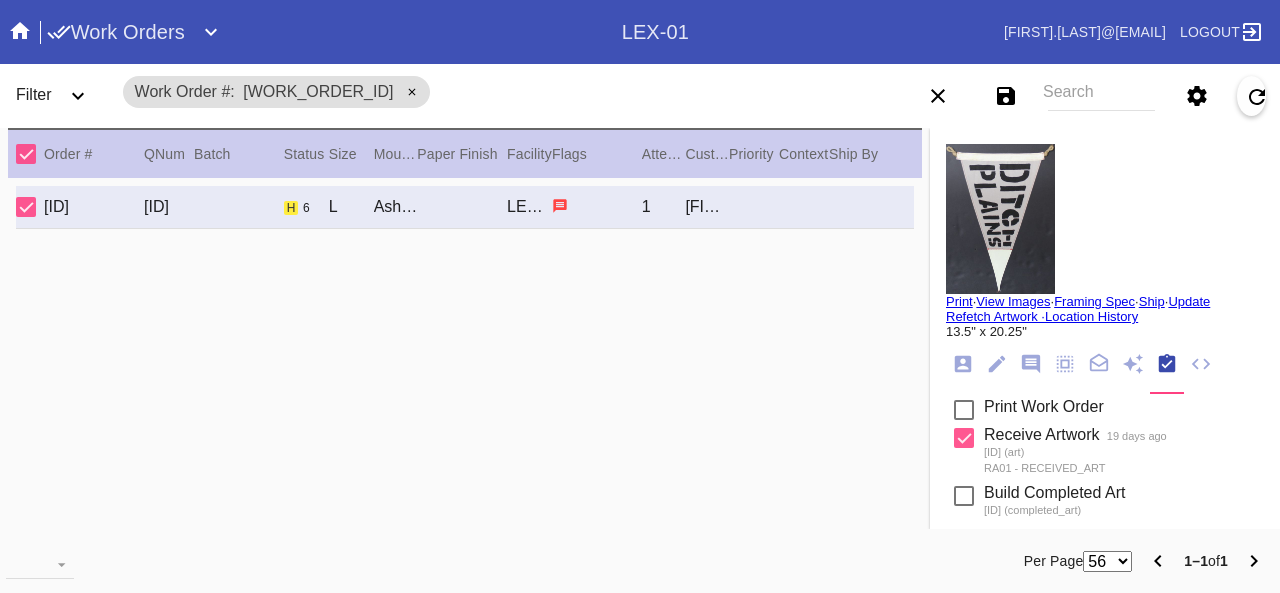 scroll, scrollTop: 461, scrollLeft: 0, axis: vertical 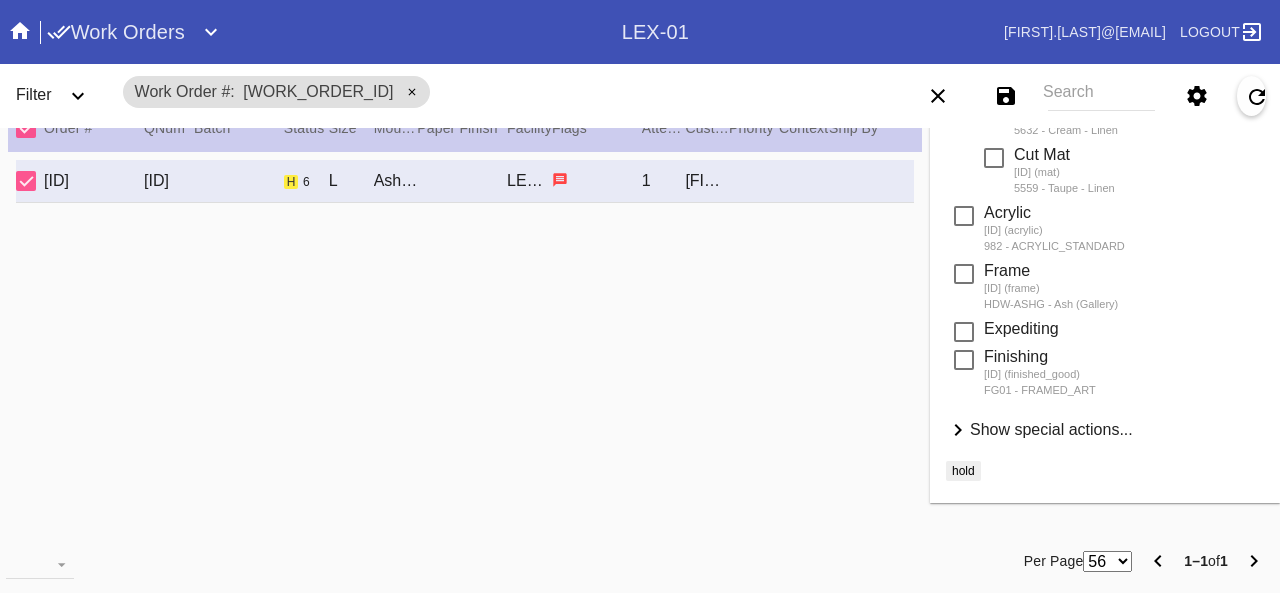 click on "Show special actions..." at bounding box center (1051, 429) 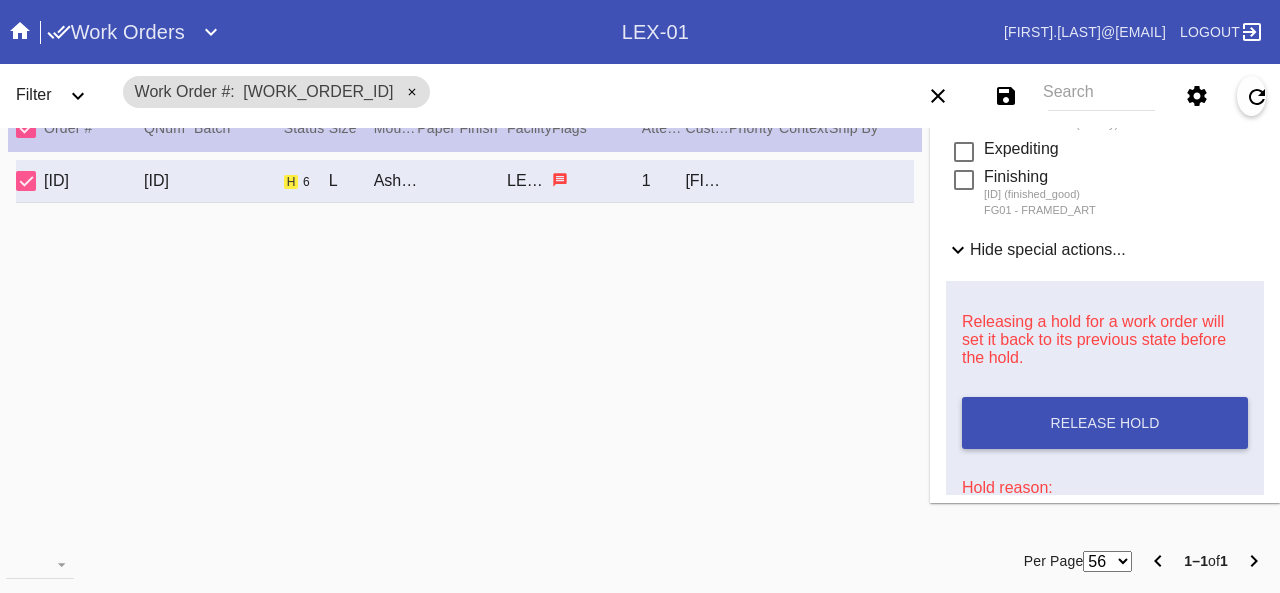 scroll, scrollTop: 761, scrollLeft: 0, axis: vertical 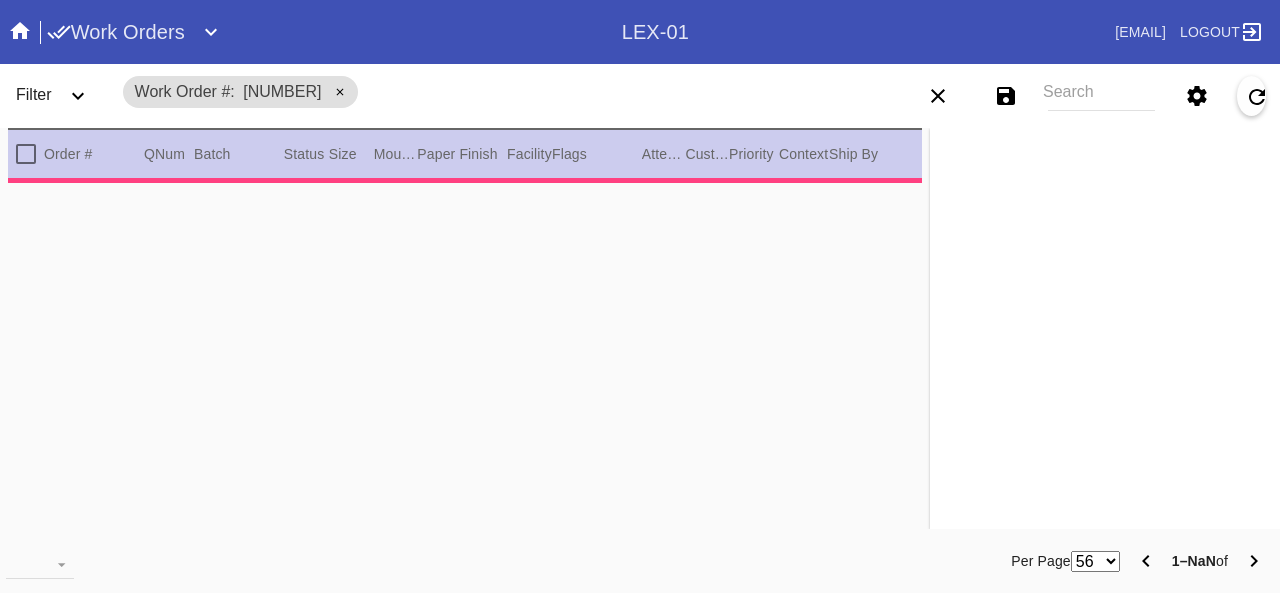 type on "2.5" 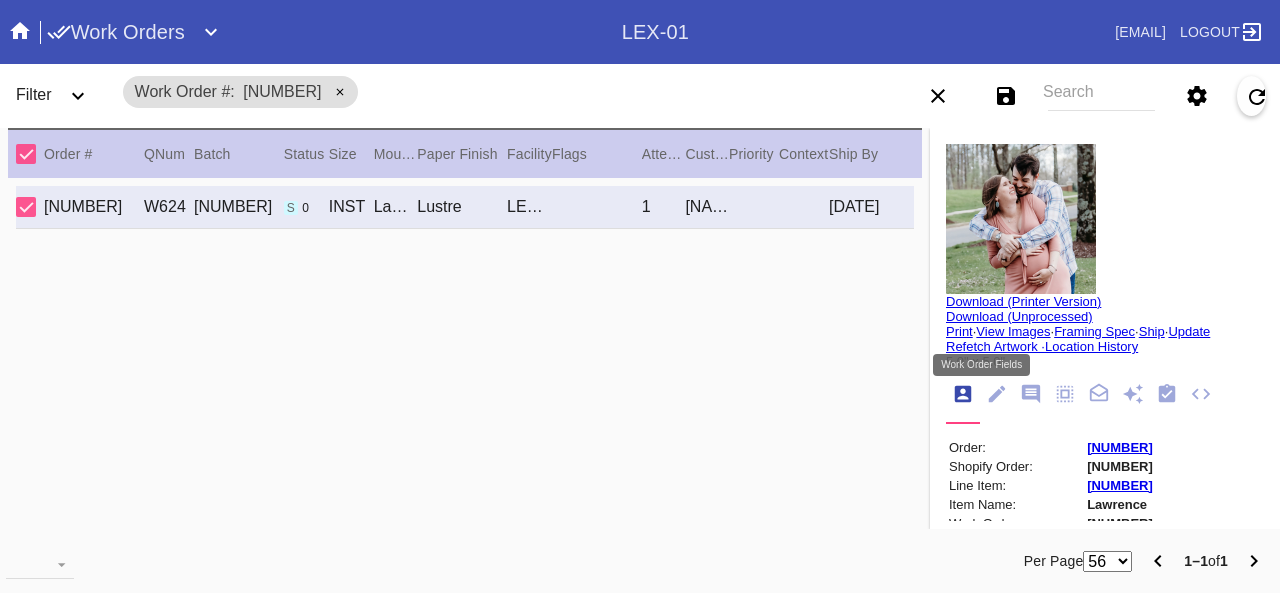 click 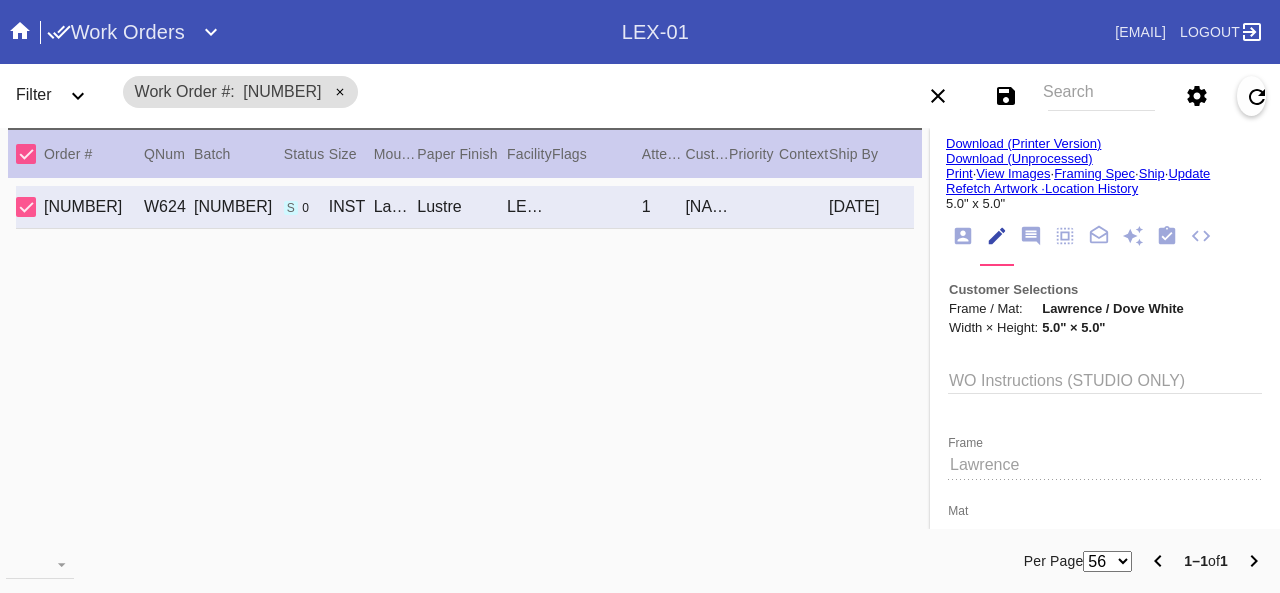 scroll, scrollTop: 0, scrollLeft: 0, axis: both 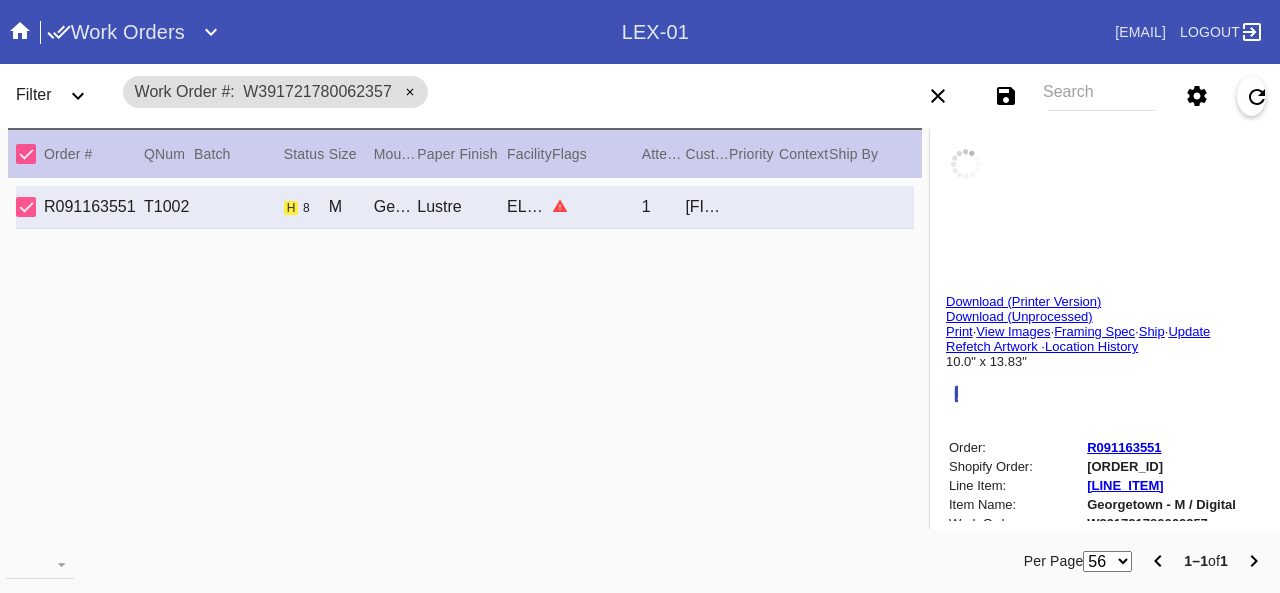 type on "3.0" 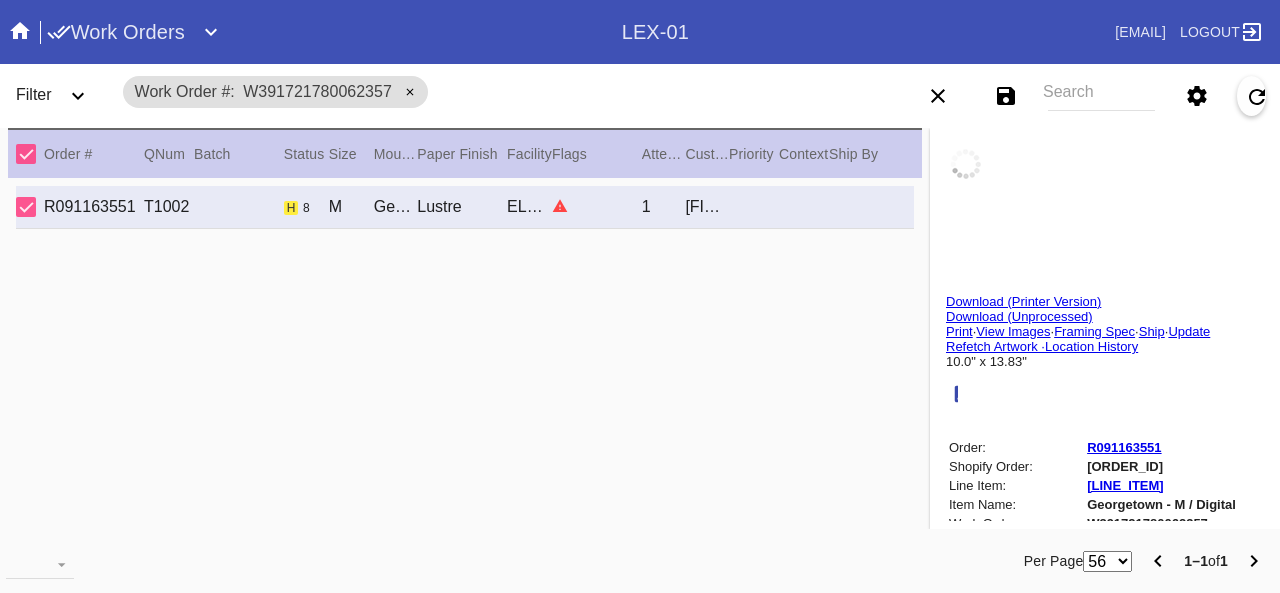 type on "3.0" 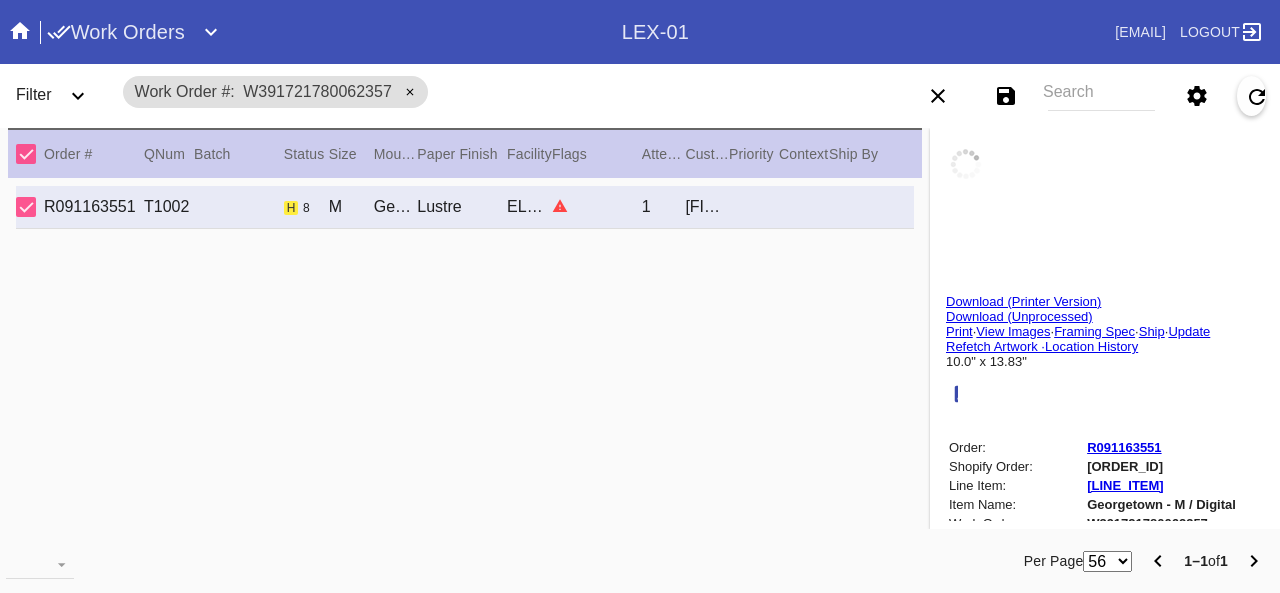 type on "3.0" 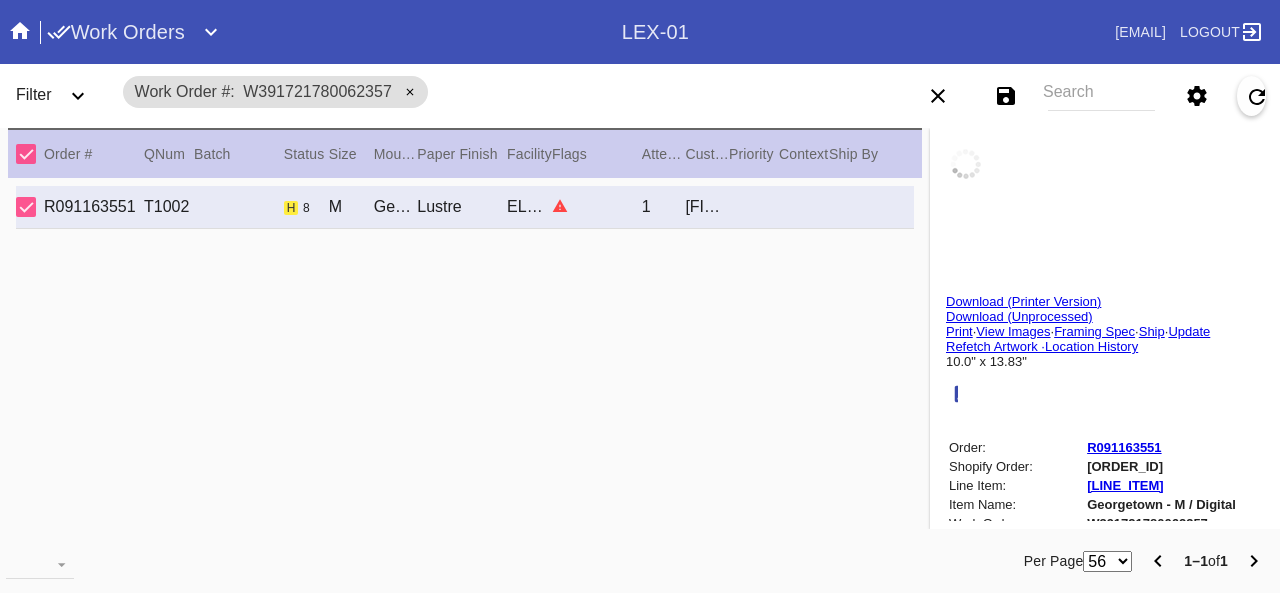 type on "3.0" 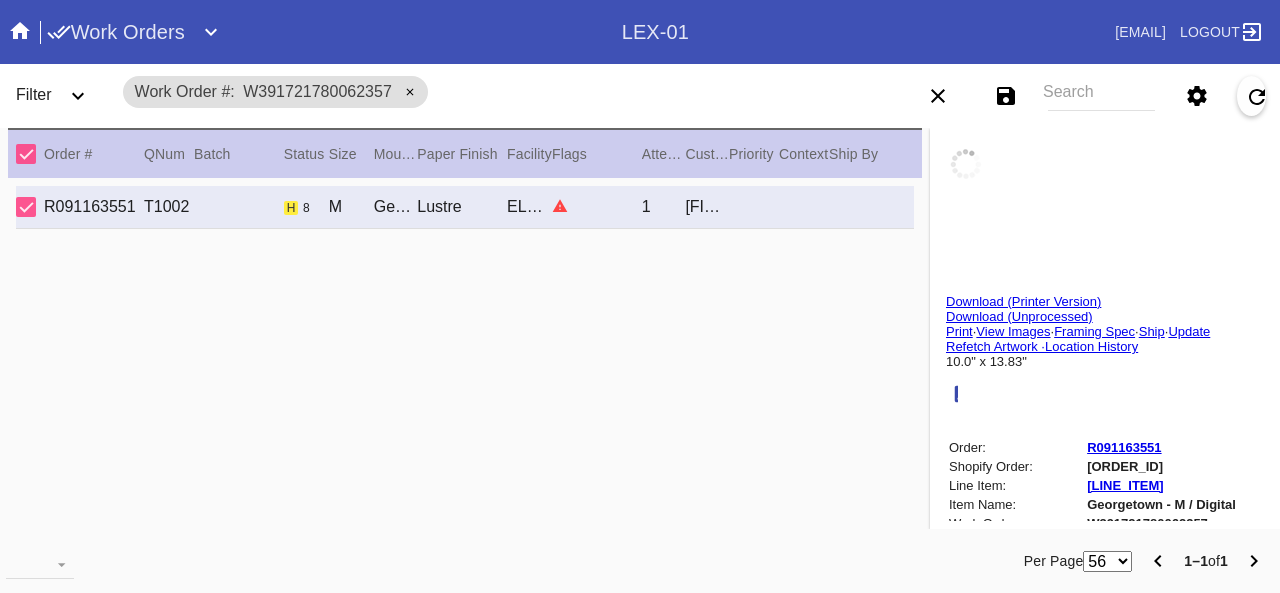 type on "0.1875" 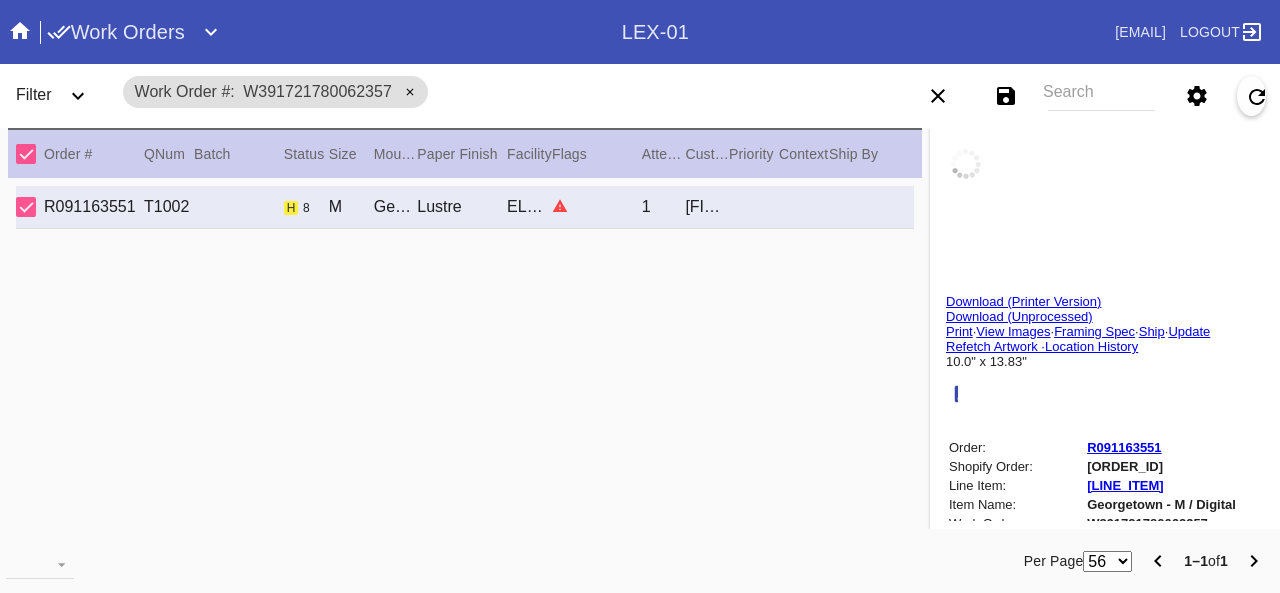 type on "9.75" 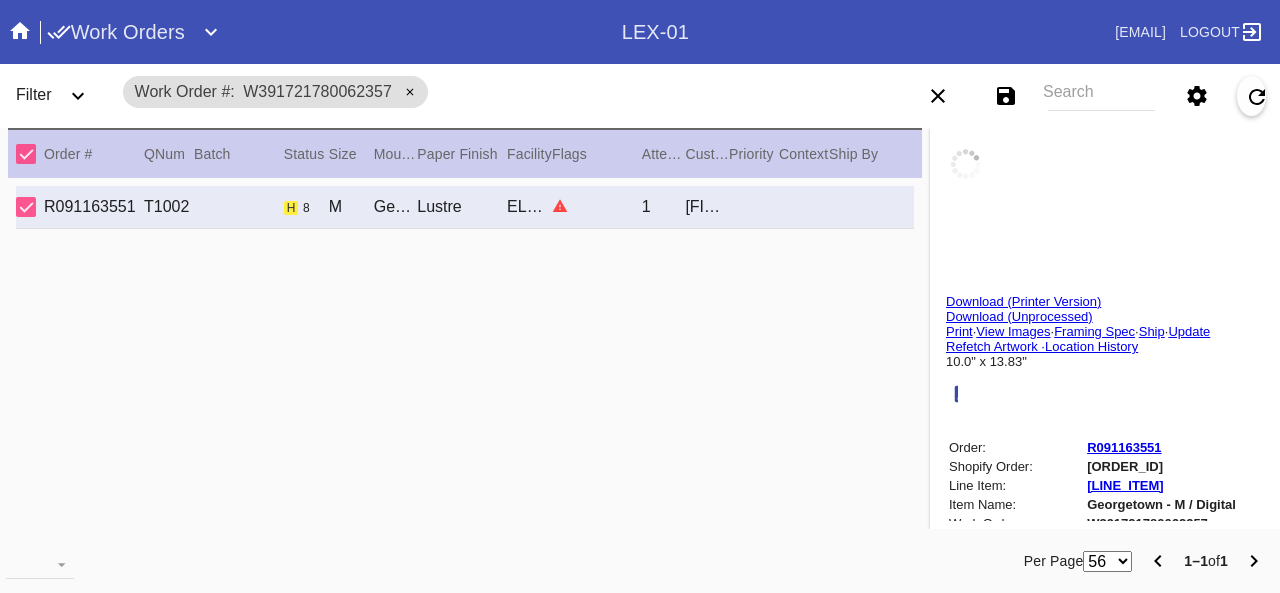 type on "13.5" 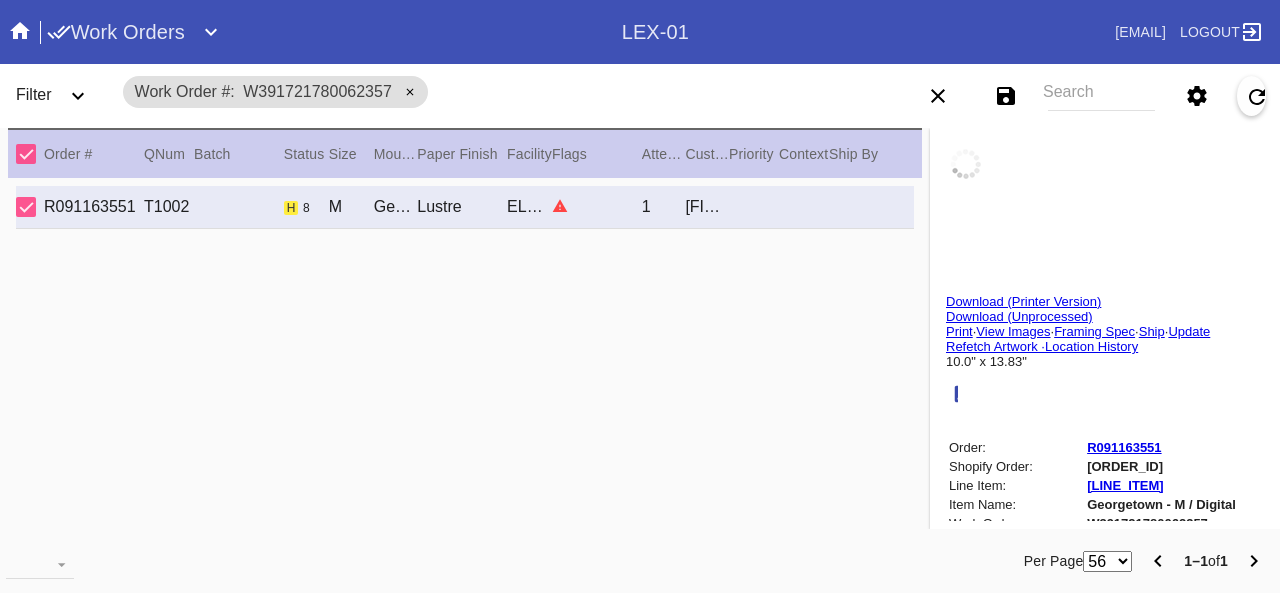 type on "8/4/2025" 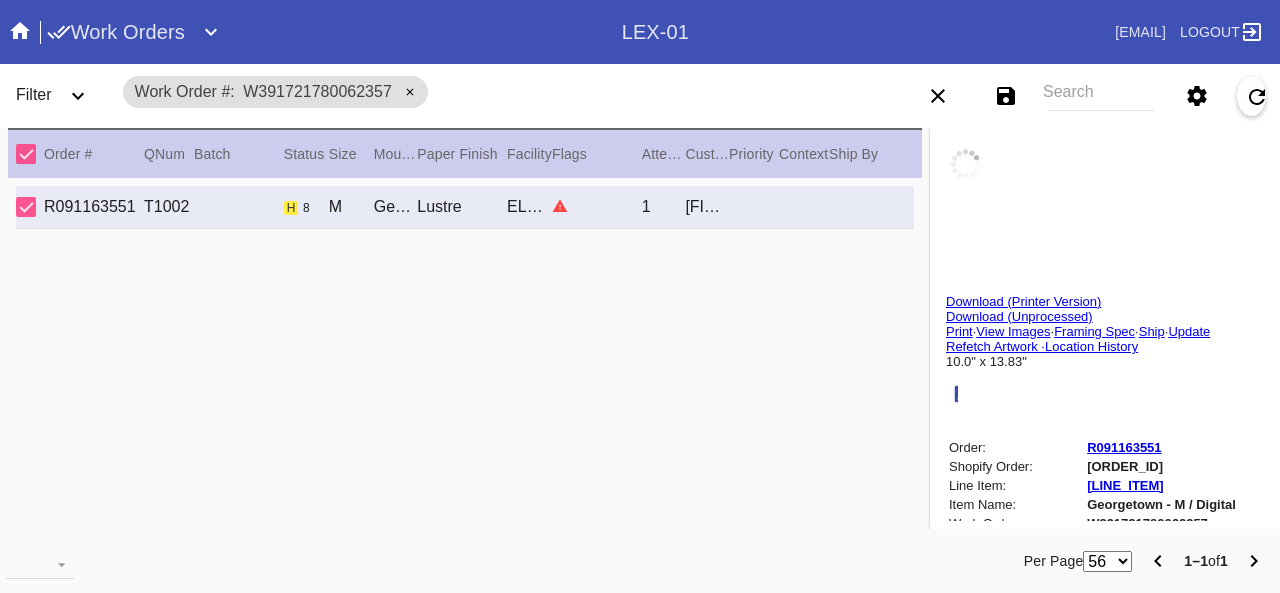 type on "8/5/2025" 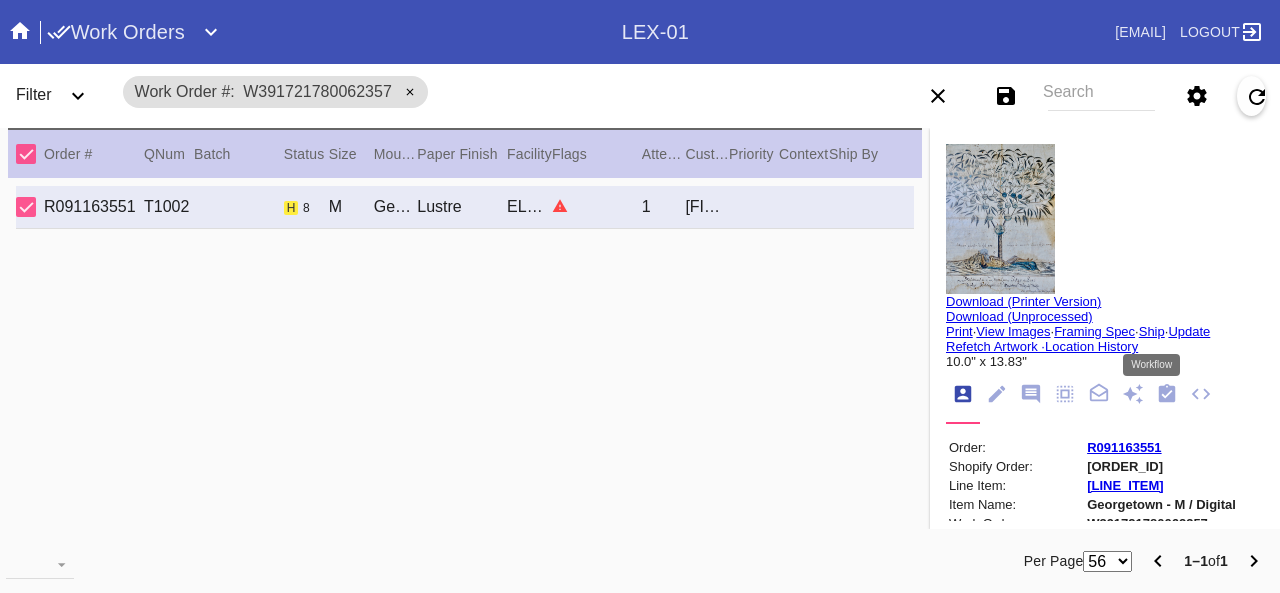 click 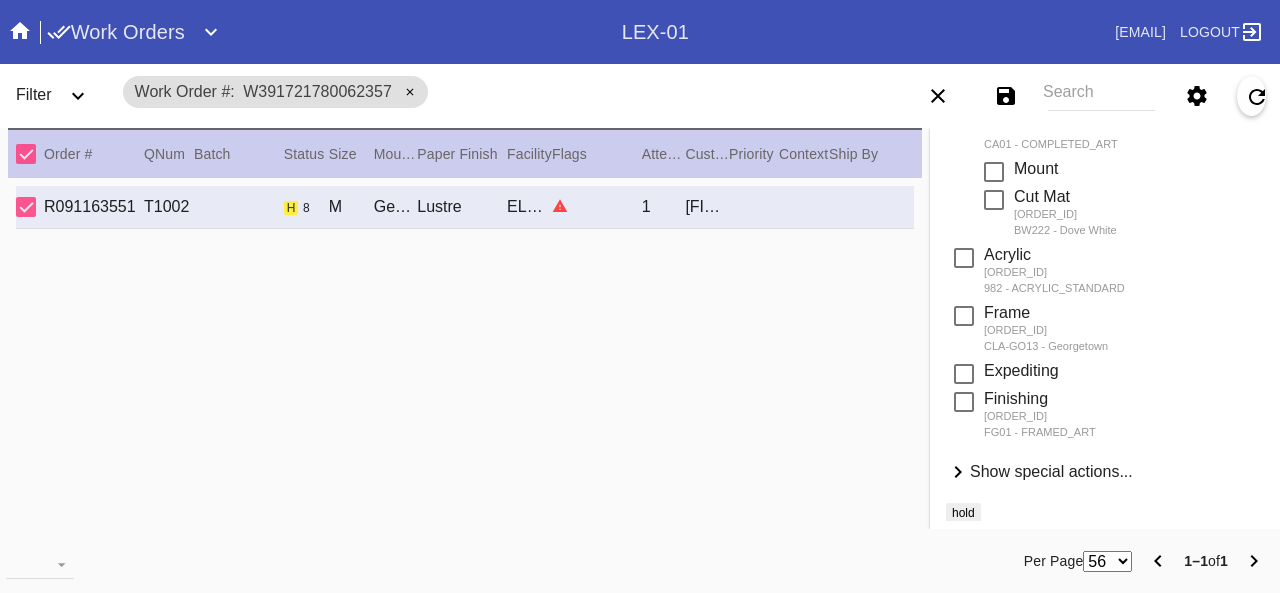 scroll, scrollTop: 461, scrollLeft: 0, axis: vertical 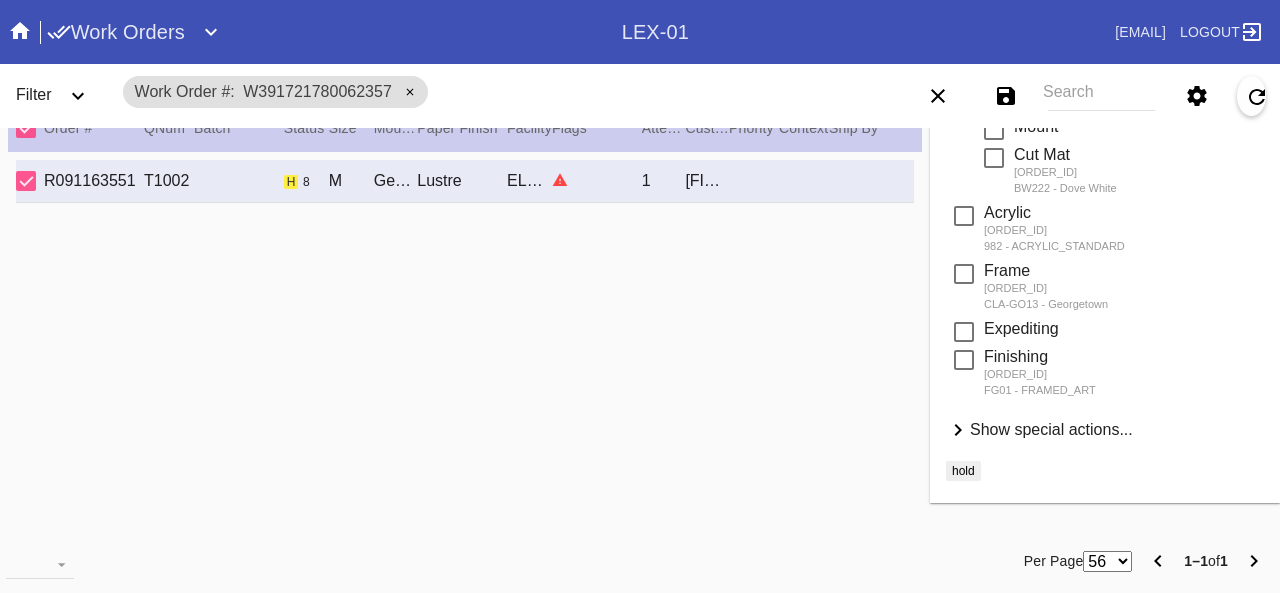 click on "Show special actions..." at bounding box center (1051, 429) 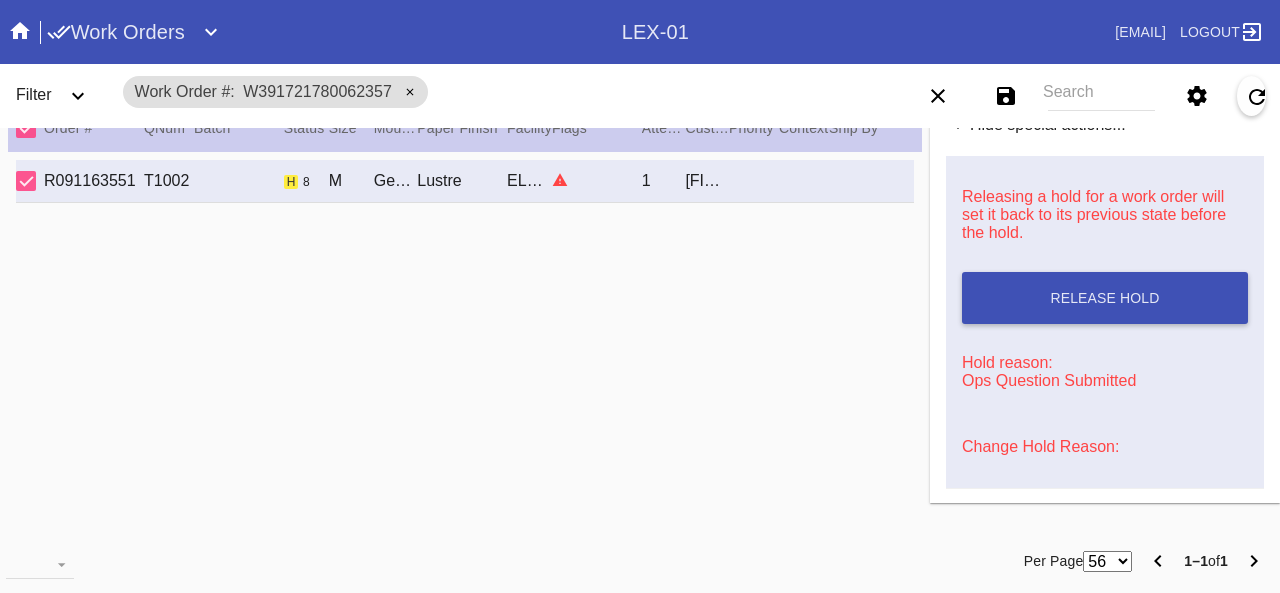 scroll, scrollTop: 916, scrollLeft: 0, axis: vertical 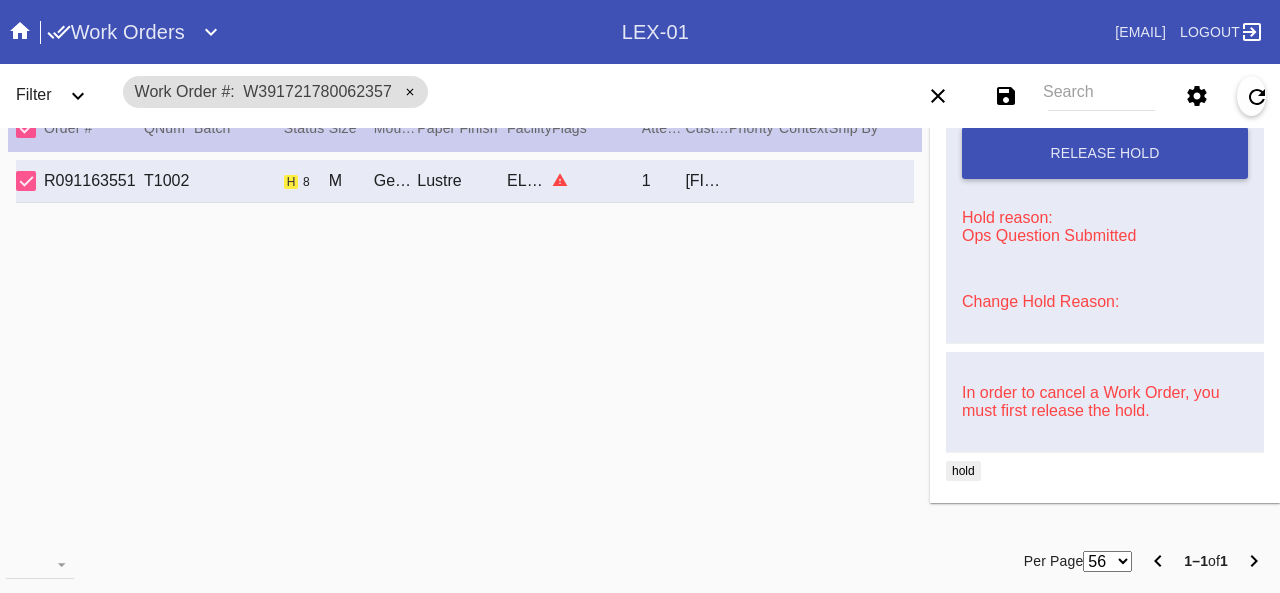 click on "Change Hold Reason:" at bounding box center (1040, 301) 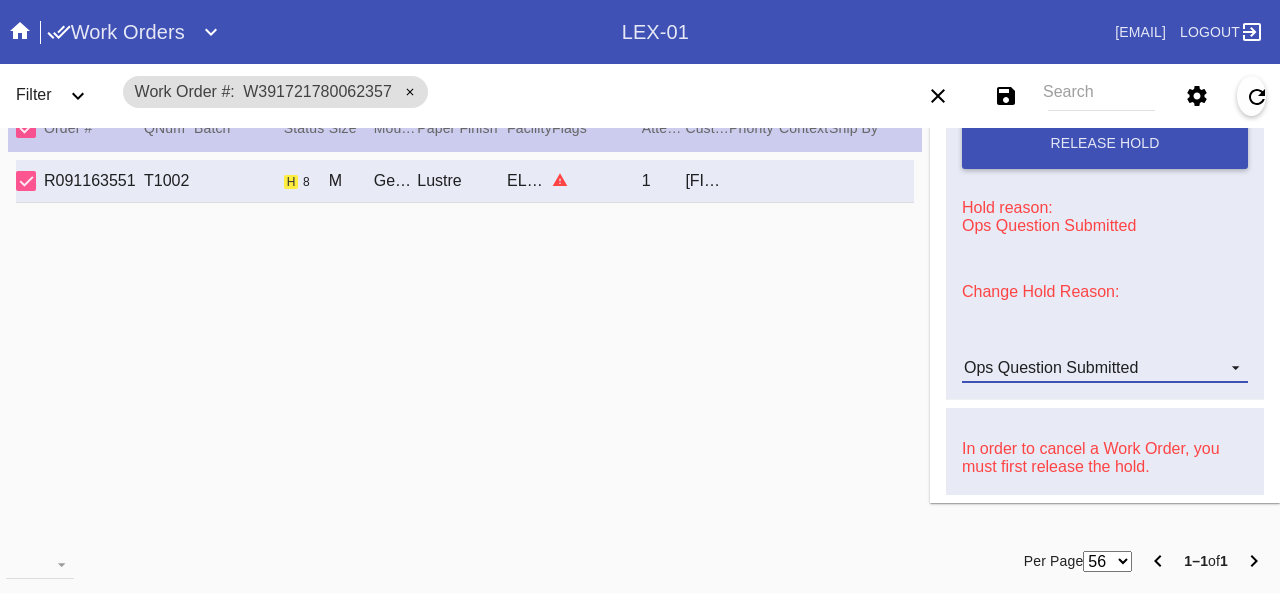 click on "Ops Question Submitted" at bounding box center [1051, 367] 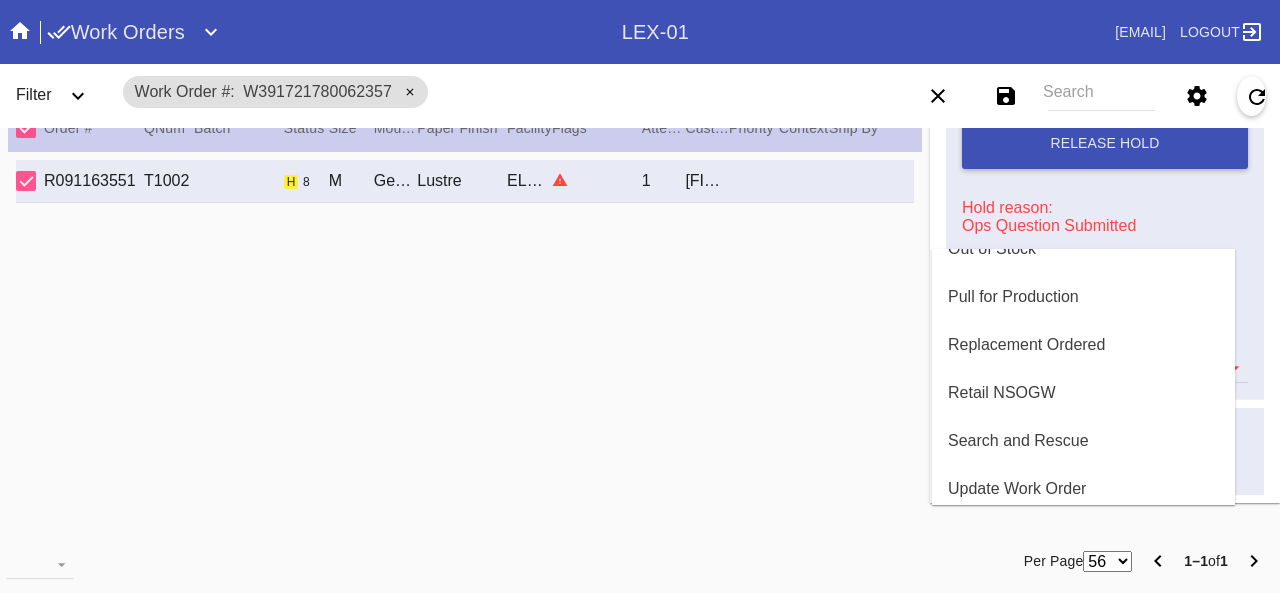 scroll, scrollTop: 608, scrollLeft: 0, axis: vertical 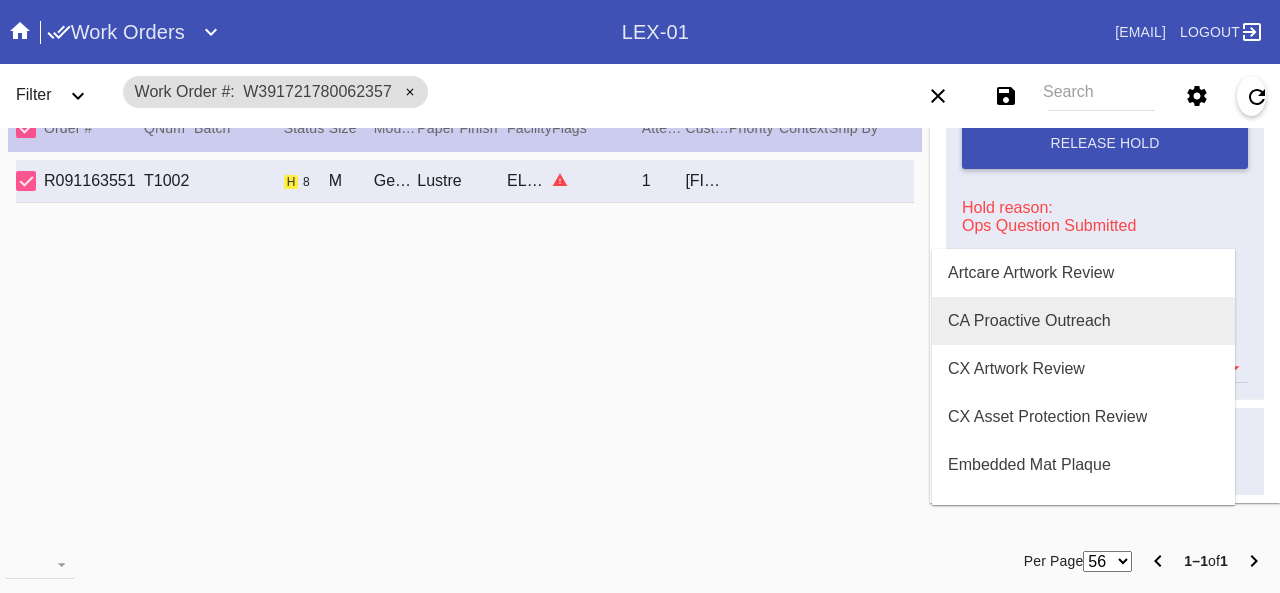 click on "CA Proactive Outreach" at bounding box center (1029, 321) 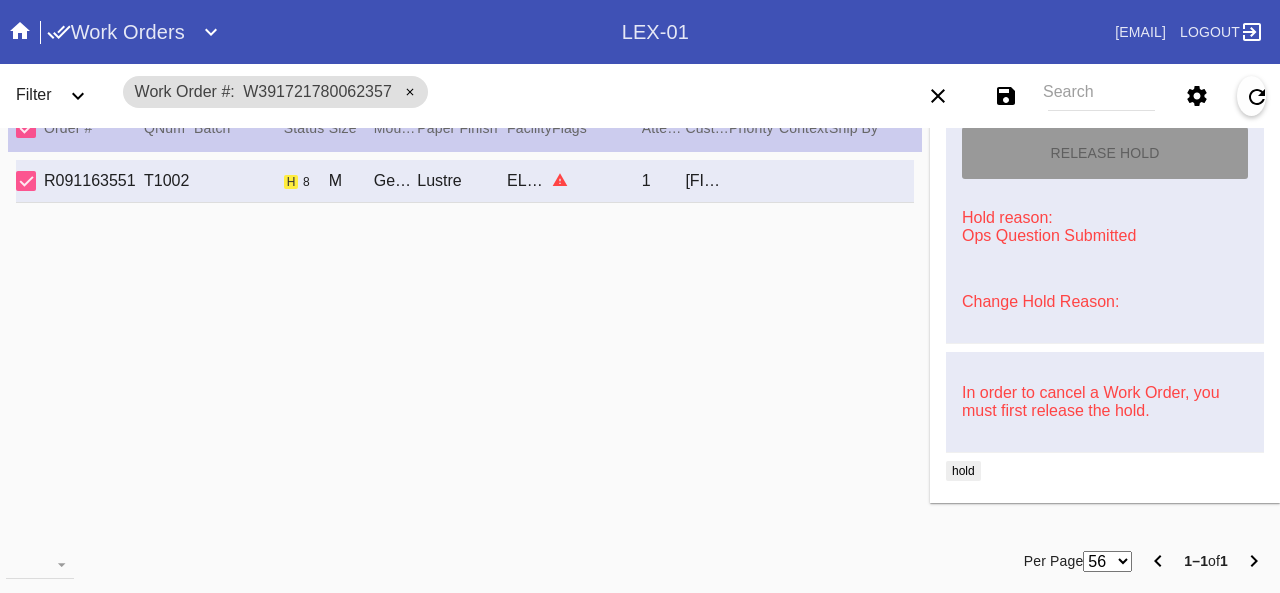 type on "8/3/2025" 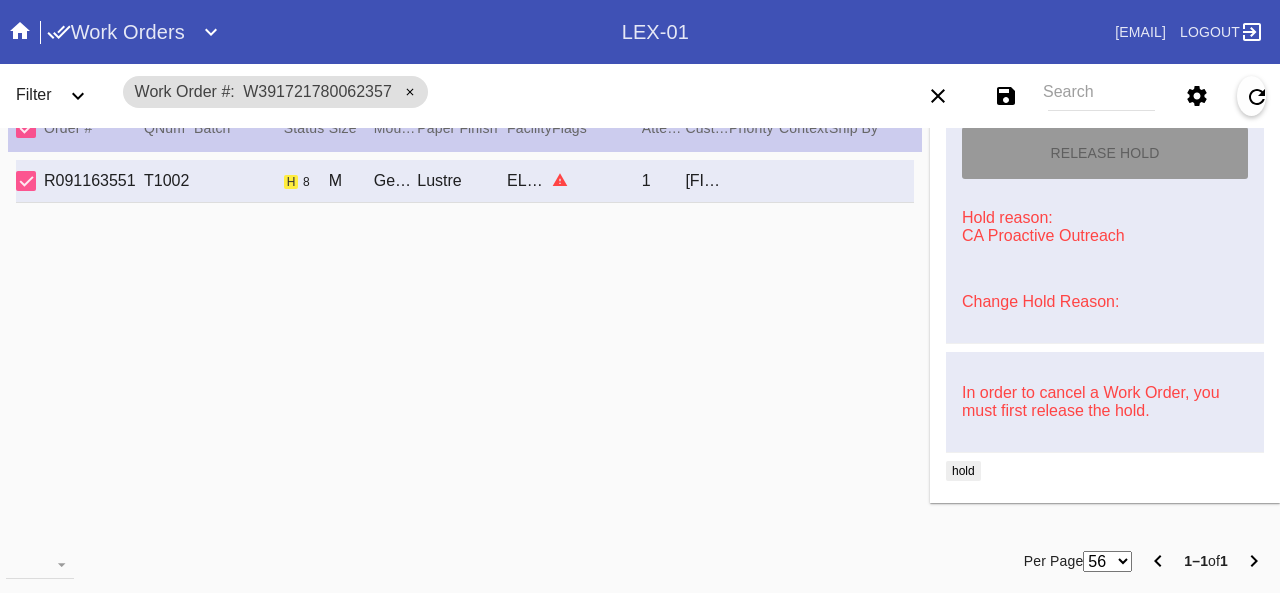 scroll, scrollTop: 772, scrollLeft: 0, axis: vertical 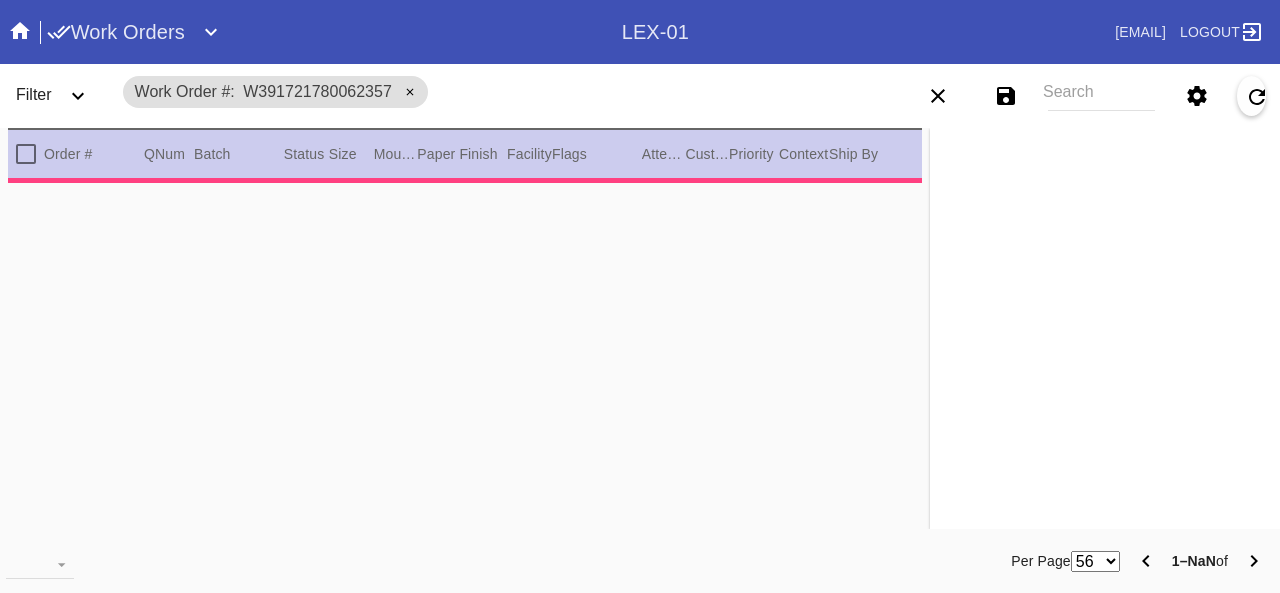 type on "3.0" 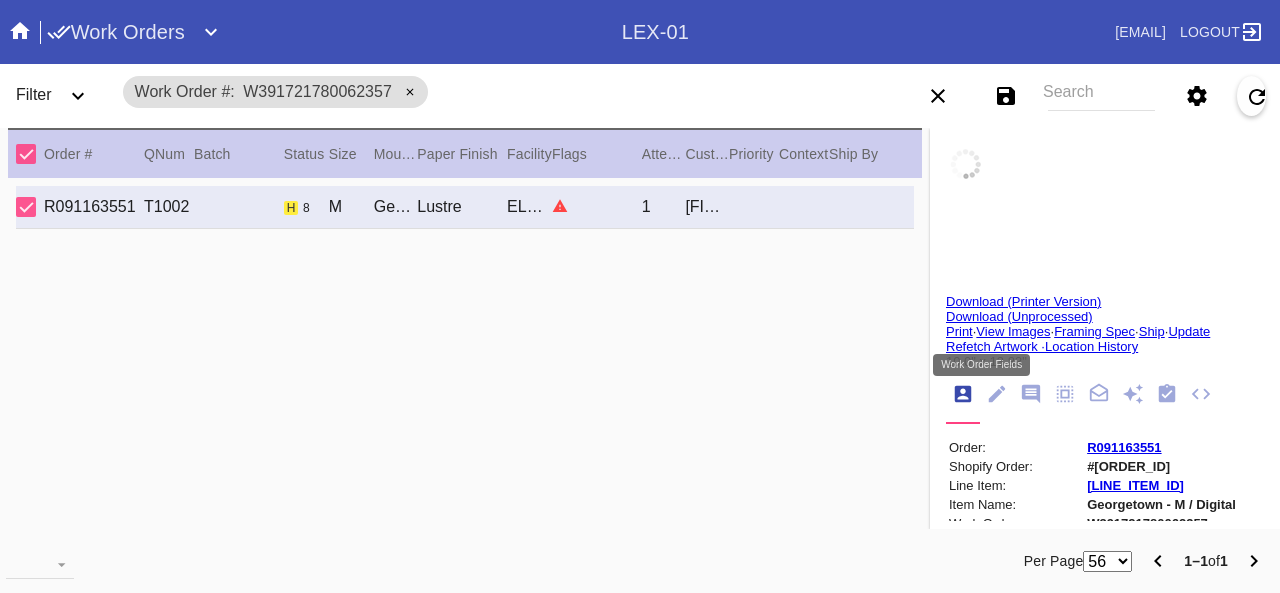 click 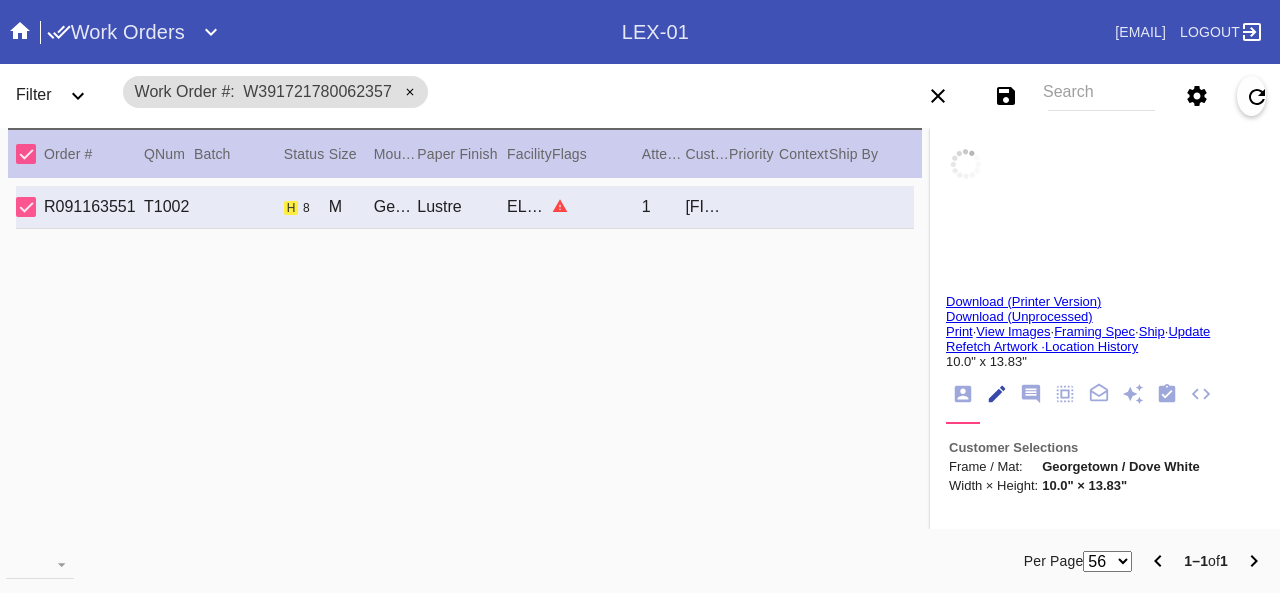 scroll, scrollTop: 73, scrollLeft: 0, axis: vertical 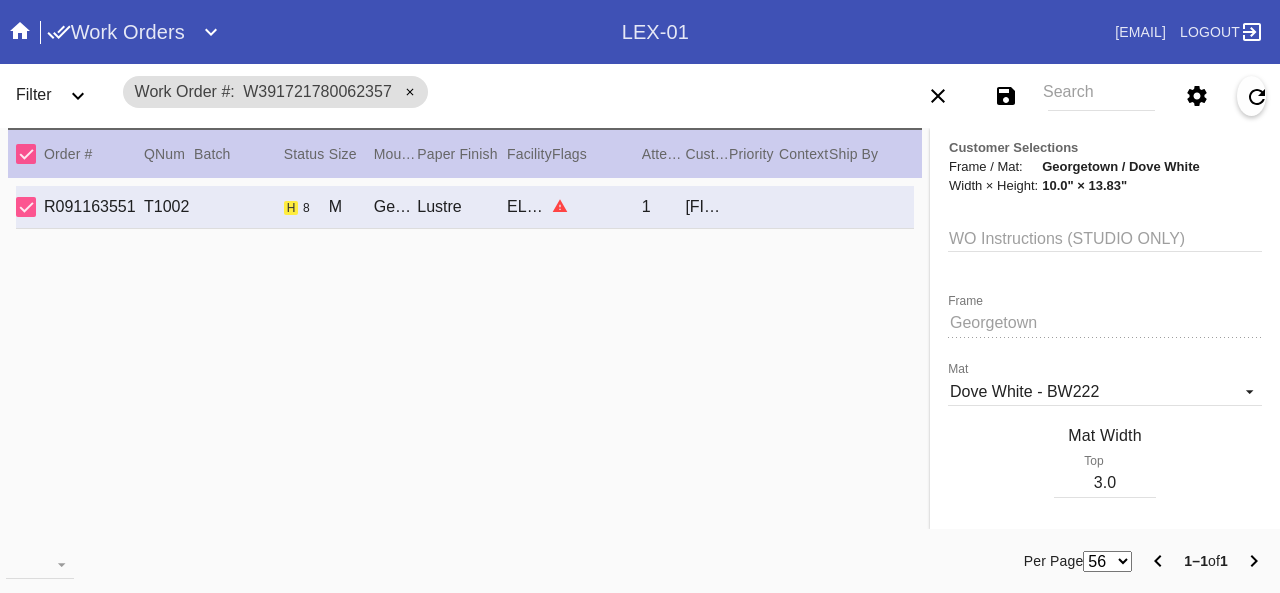 click on "WO Instructions (STUDIO ONLY)" at bounding box center [1105, 237] 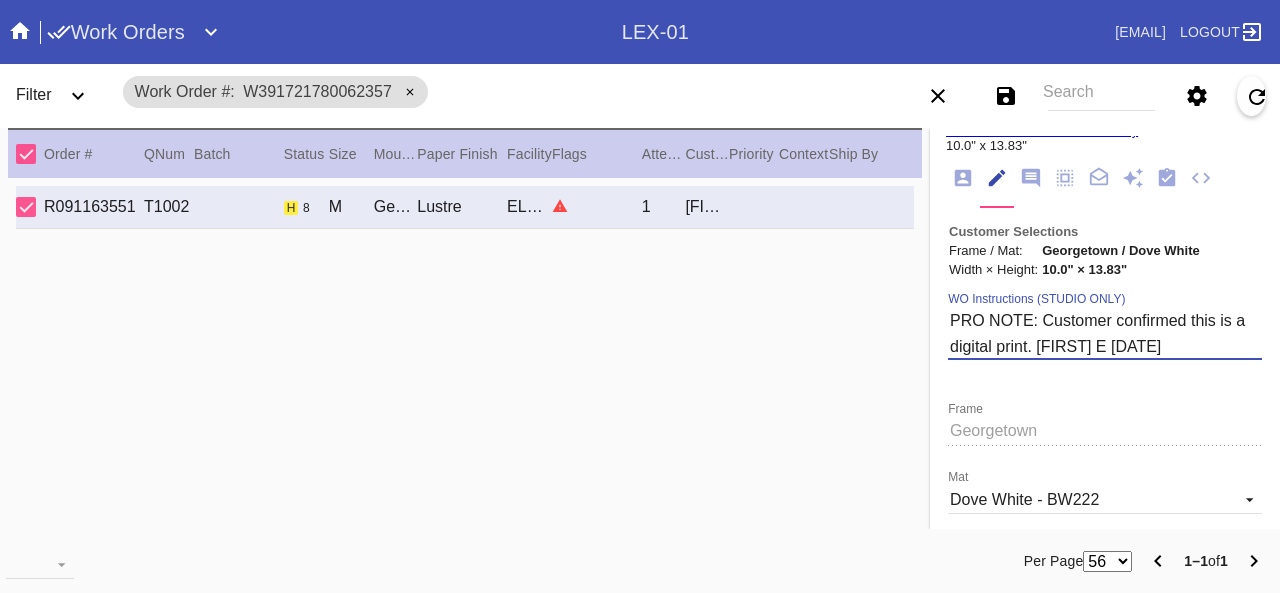 scroll, scrollTop: 100, scrollLeft: 0, axis: vertical 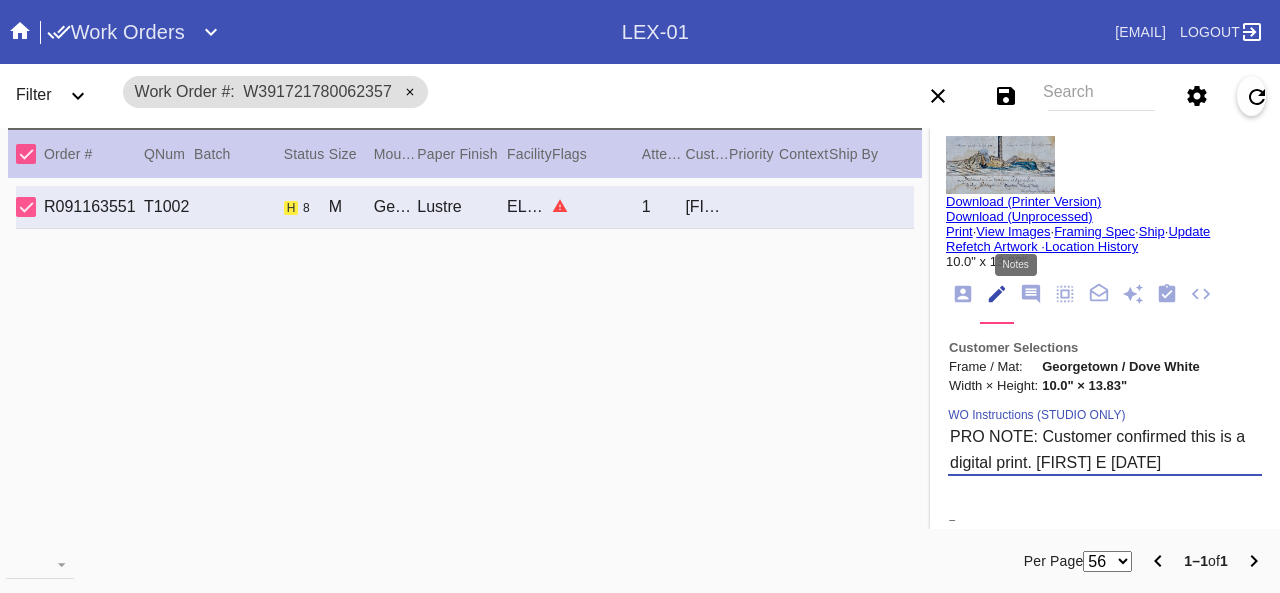 type on "PRO NOTE: Customer confirmed this is a digital print. Amy E 8/5" 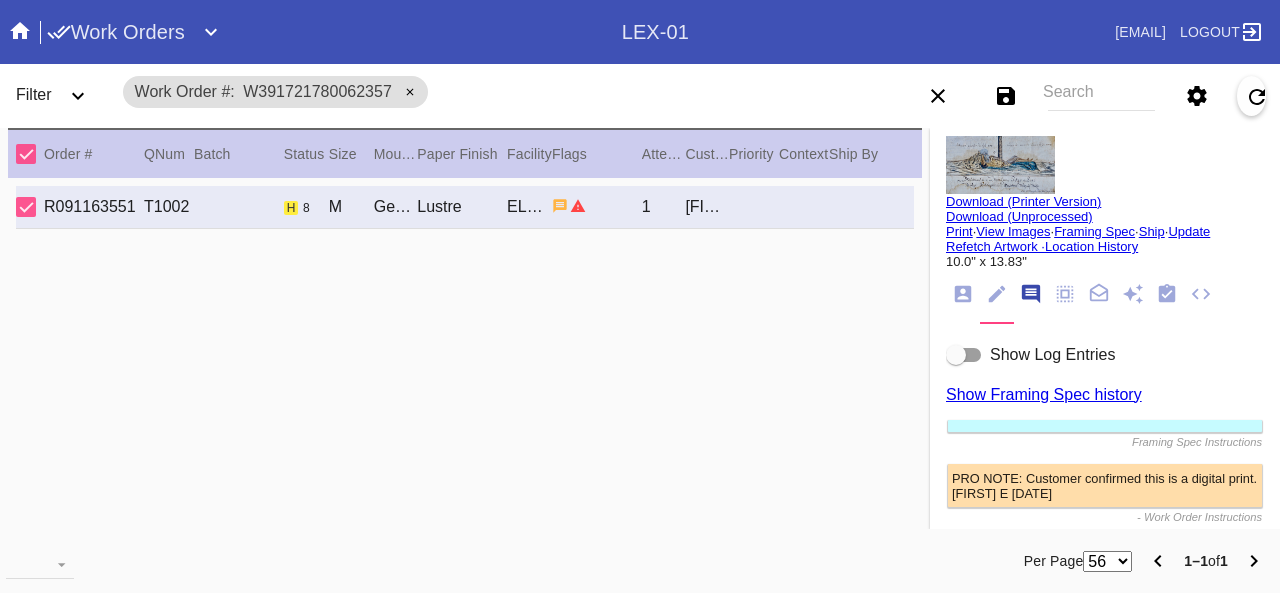 scroll, scrollTop: 122, scrollLeft: 0, axis: vertical 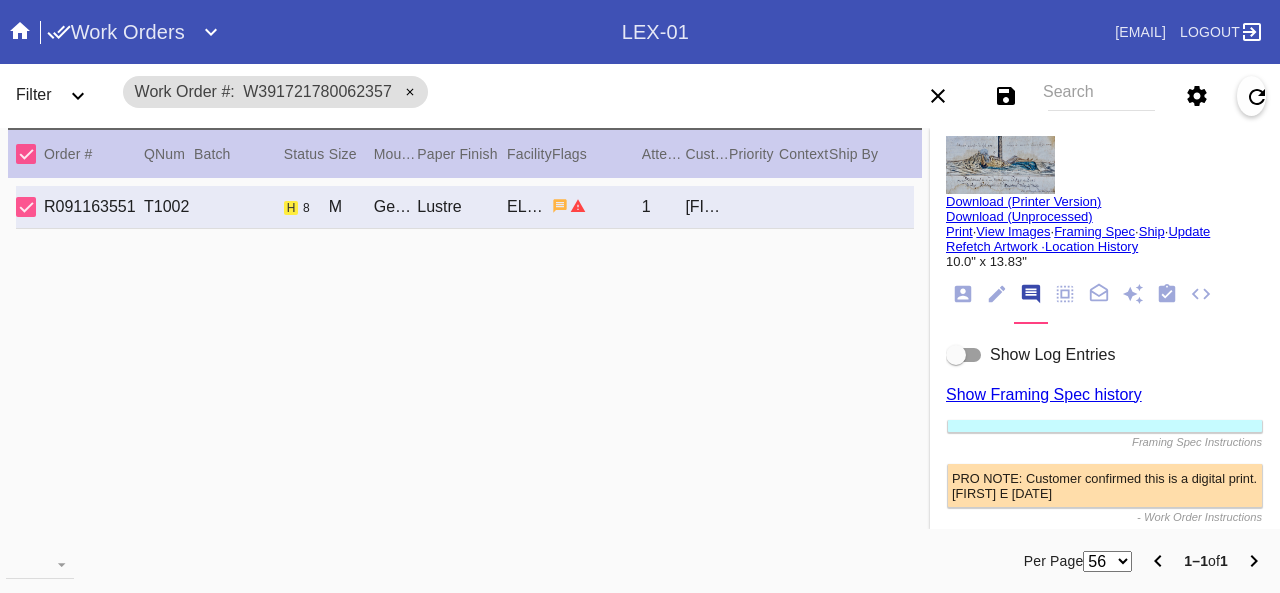 click 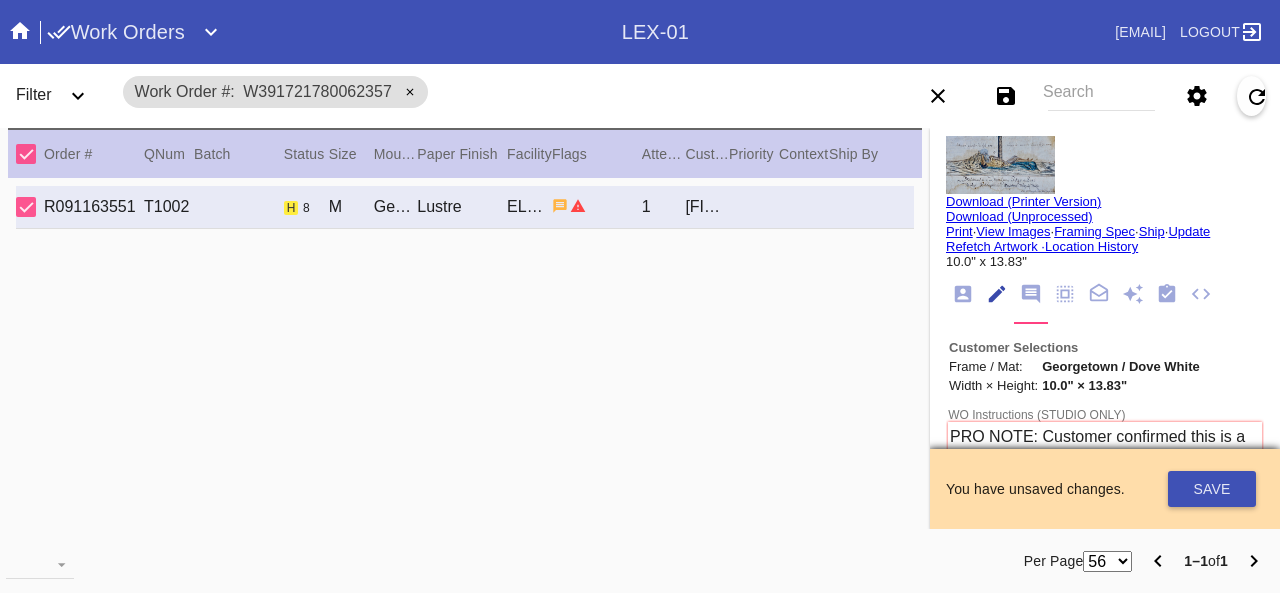 scroll, scrollTop: 73, scrollLeft: 0, axis: vertical 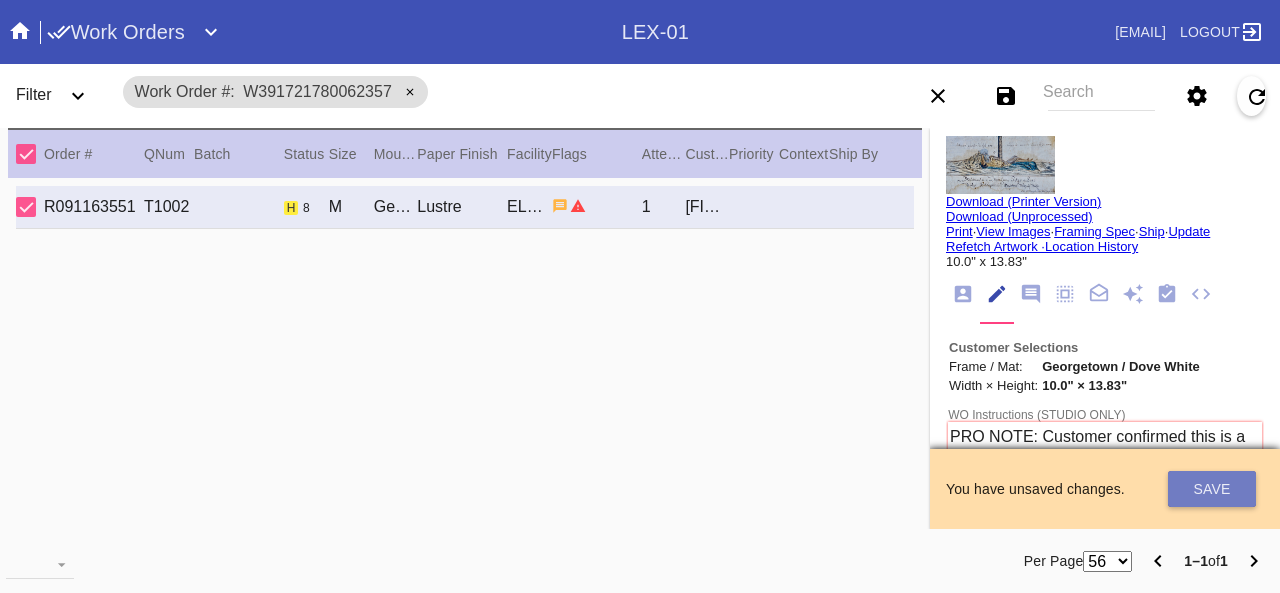 click on "Save" at bounding box center (1212, 489) 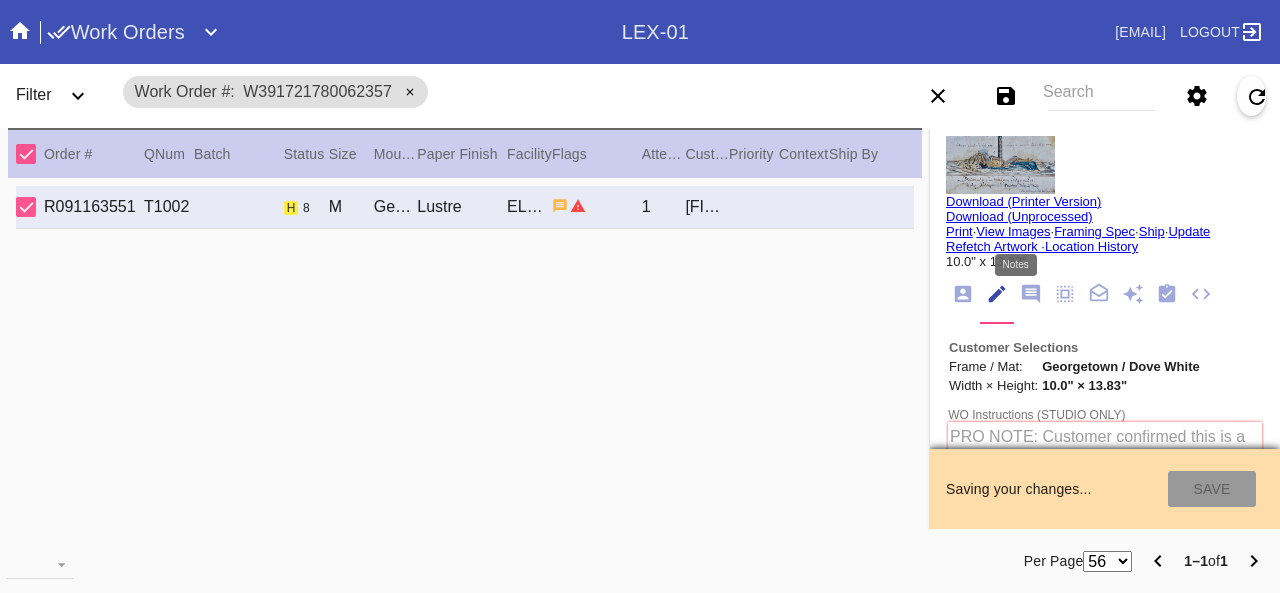 click 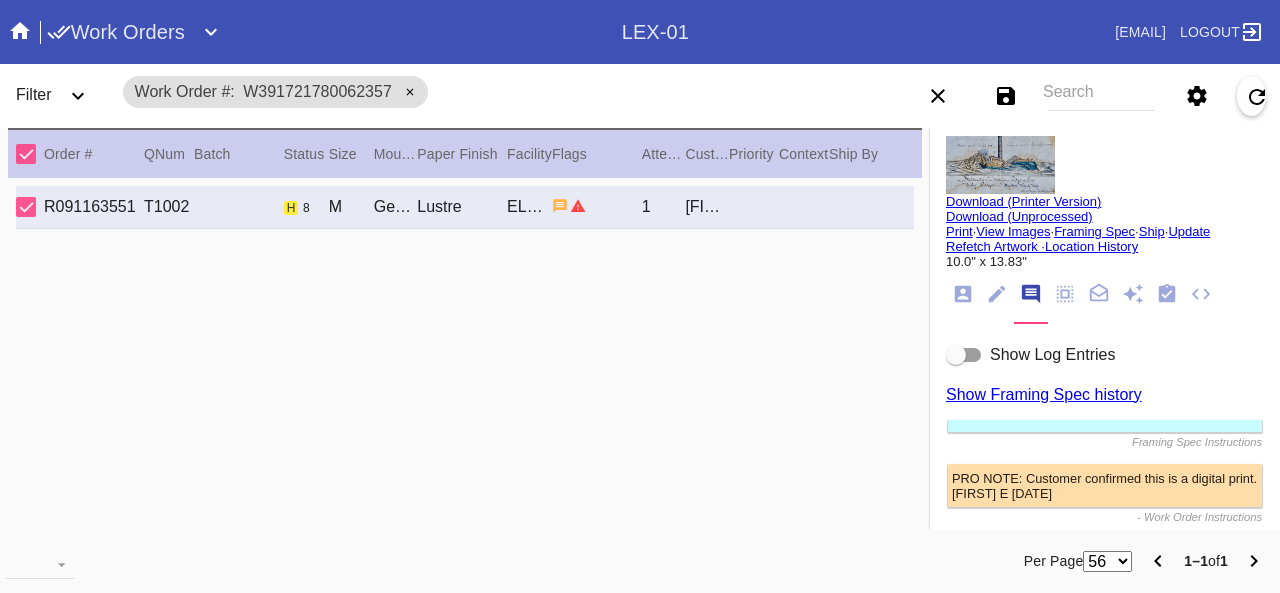 scroll, scrollTop: 122, scrollLeft: 0, axis: vertical 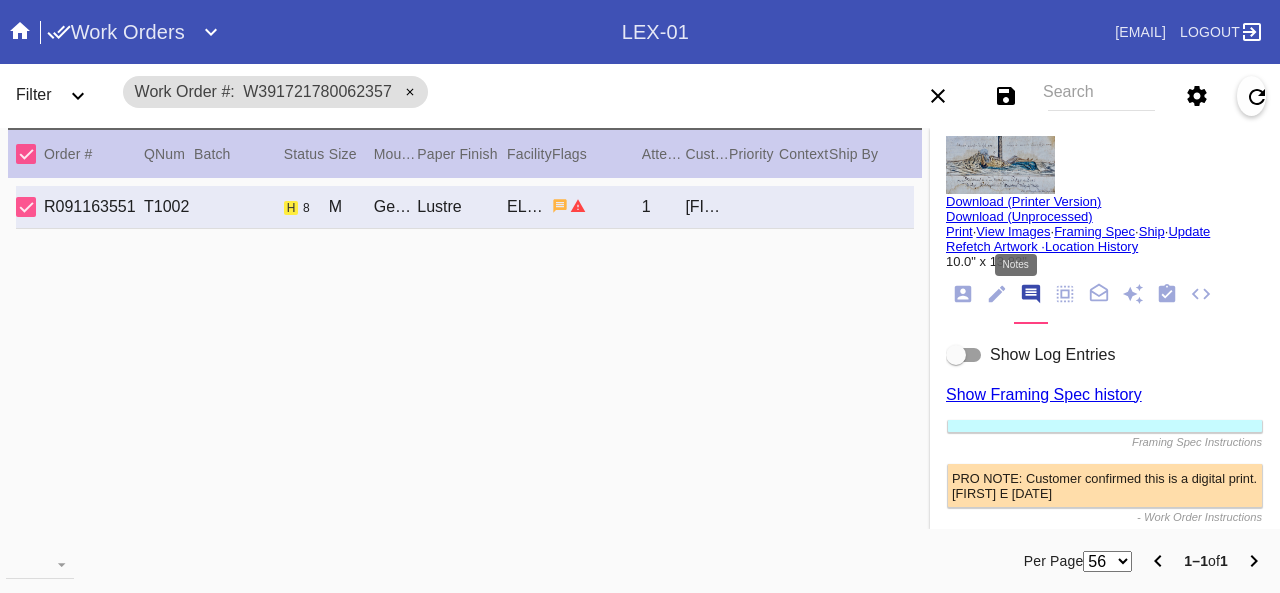 click 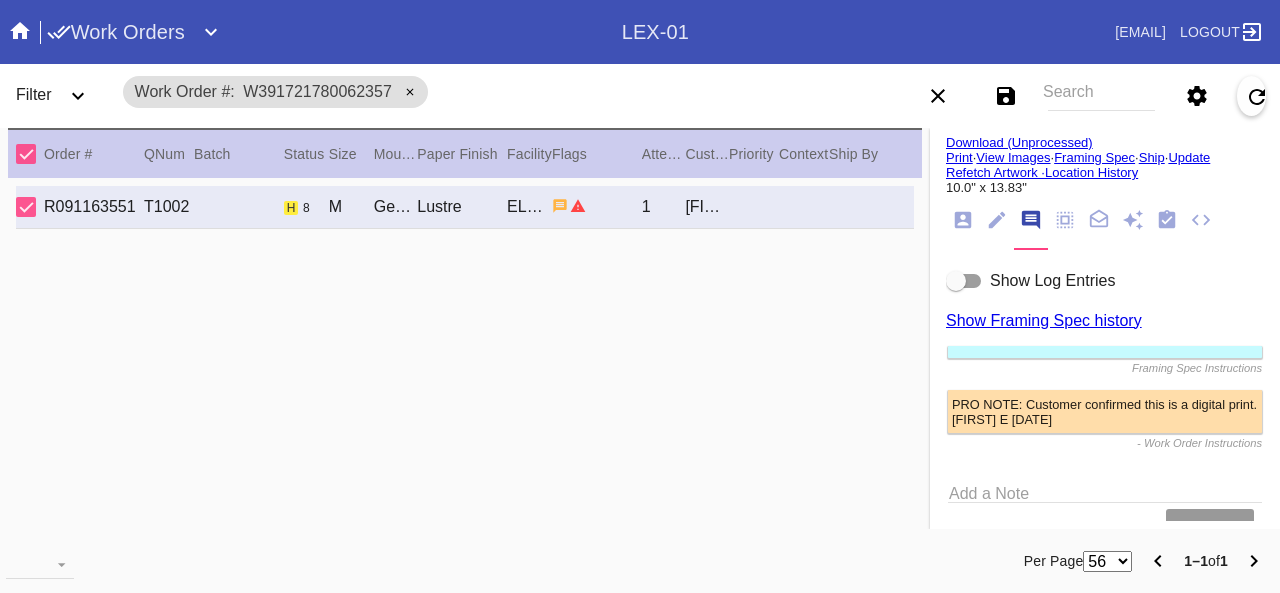scroll, scrollTop: 234, scrollLeft: 0, axis: vertical 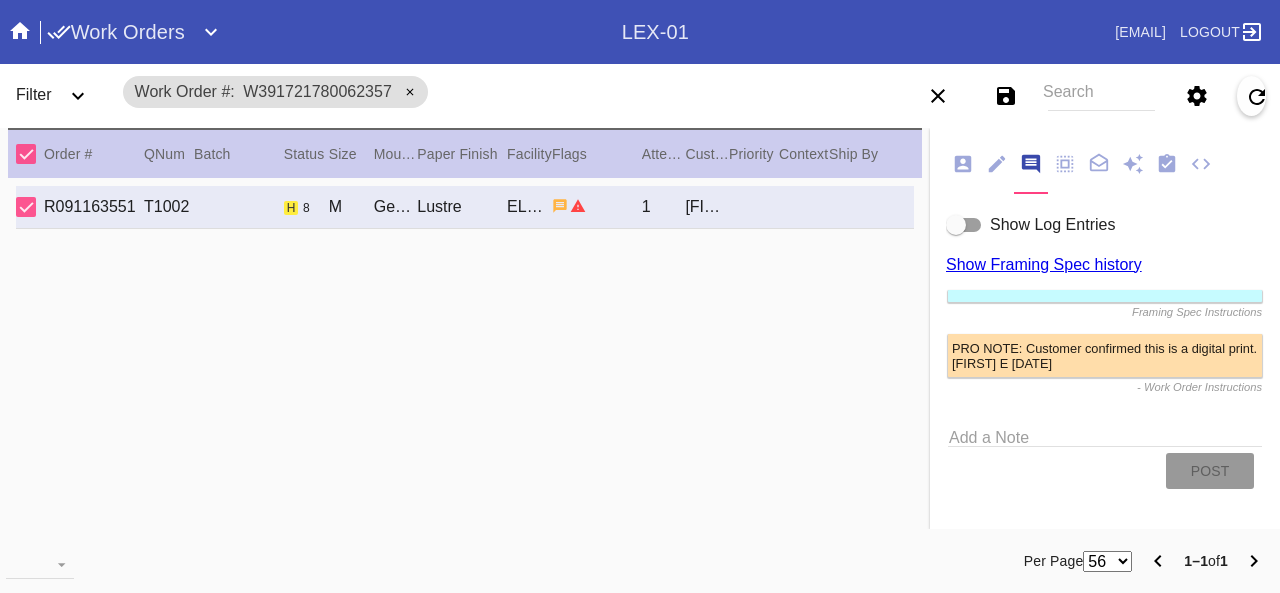 click on "Add a Note" at bounding box center (1105, 434) 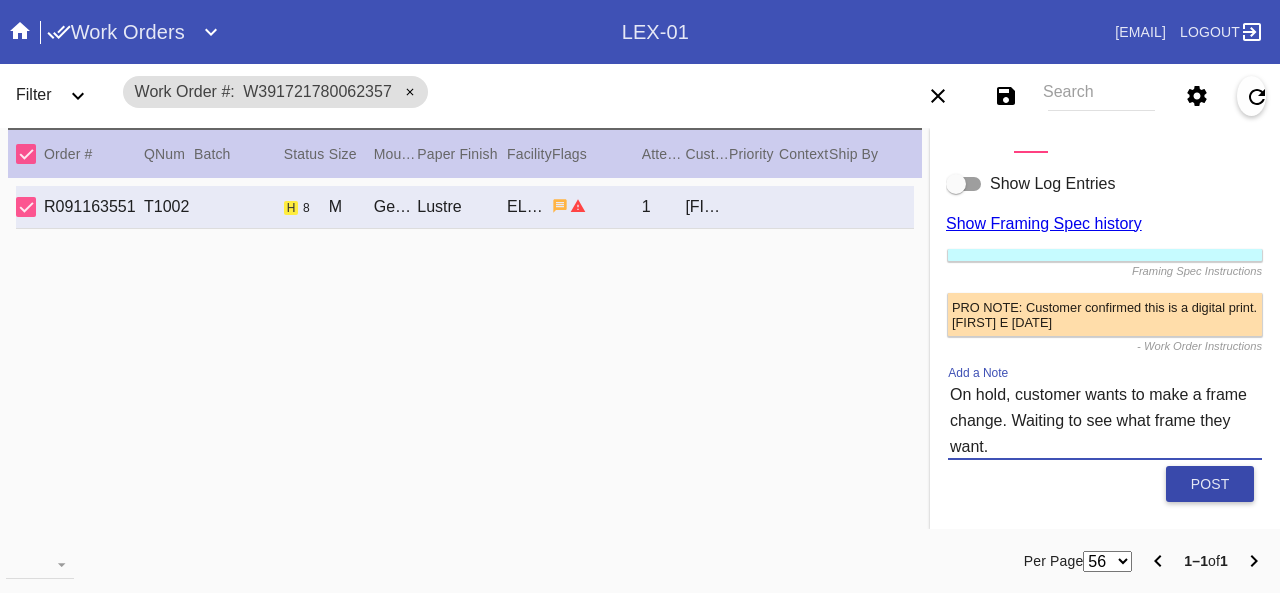 scroll, scrollTop: 288, scrollLeft: 0, axis: vertical 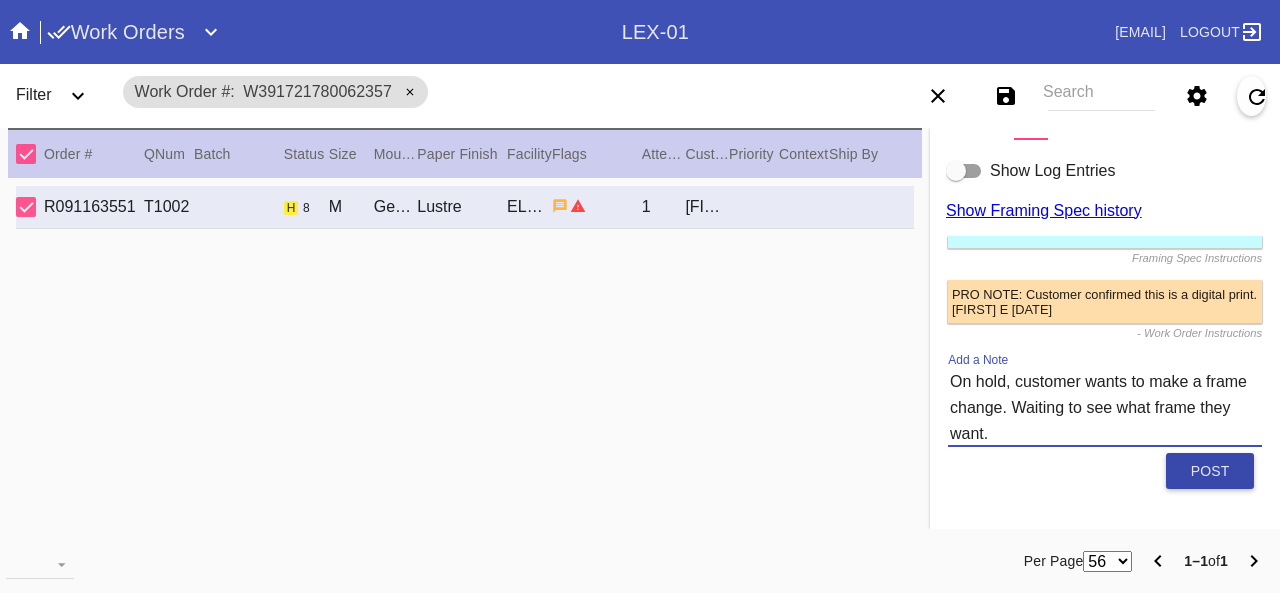 type on "On hold, customer wants to make a frame change. Waiting to see what frame they want." 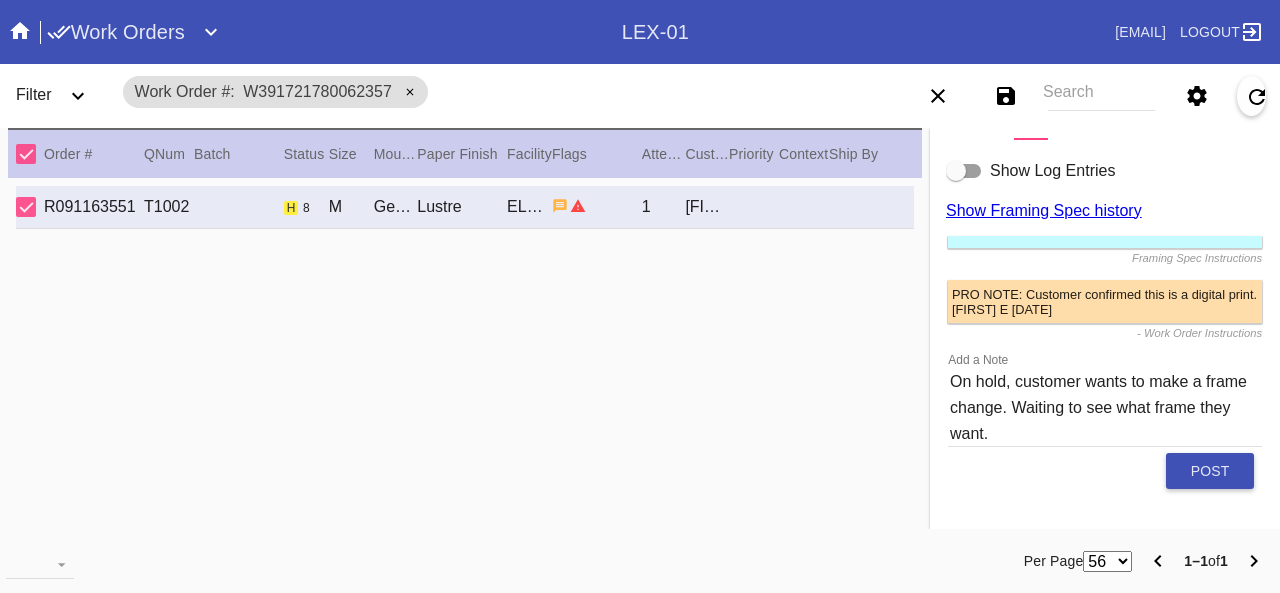 drag, startPoint x: 1209, startPoint y: 457, endPoint x: 1173, endPoint y: 410, distance: 59.20304 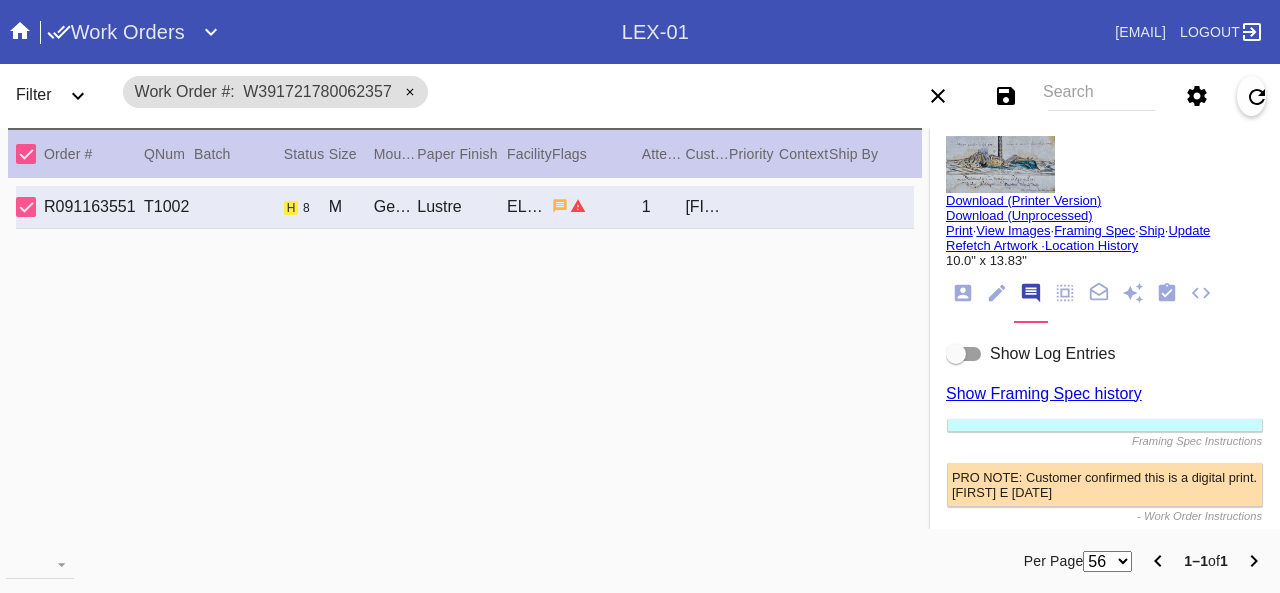 scroll, scrollTop: 0, scrollLeft: 0, axis: both 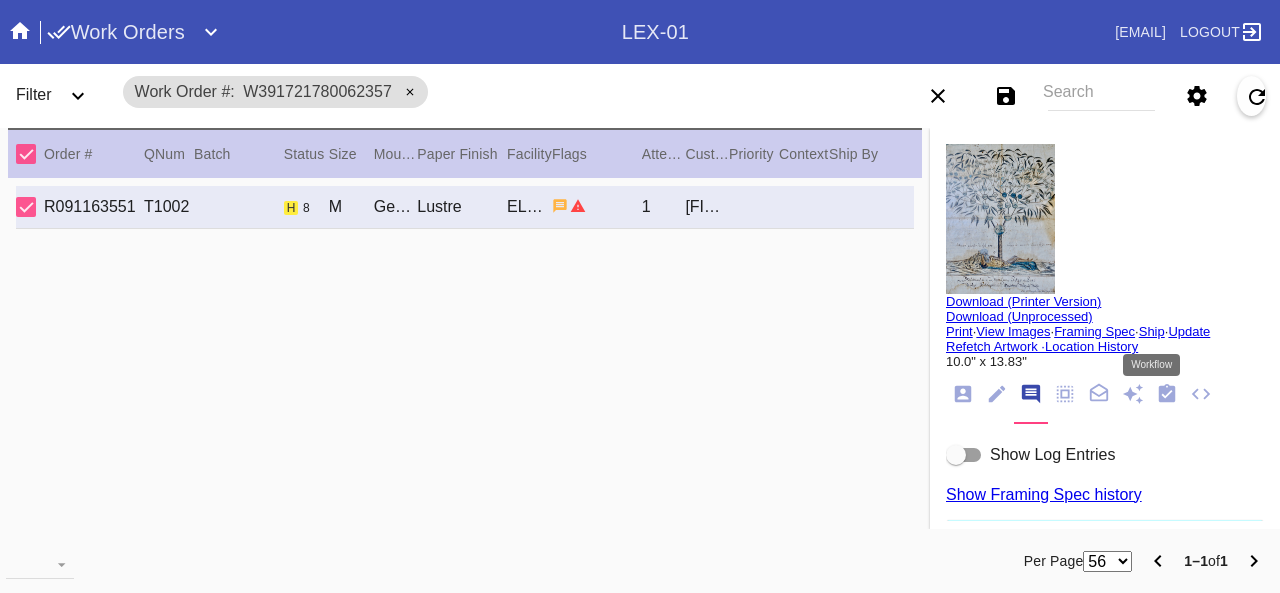 click 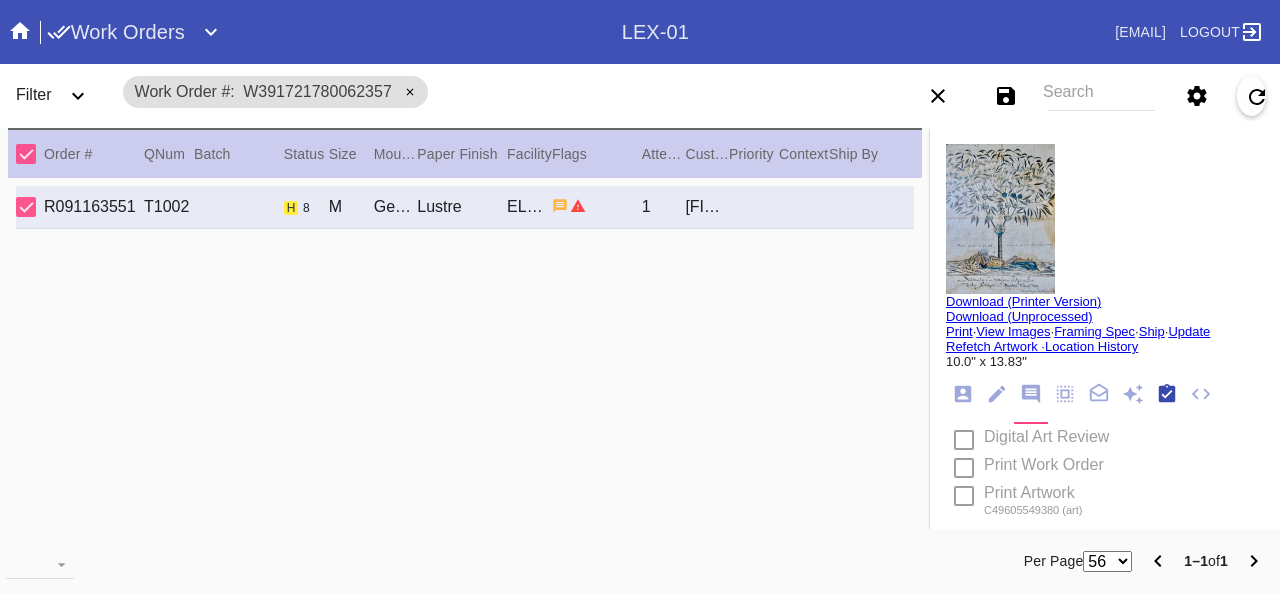 scroll, scrollTop: 318, scrollLeft: 0, axis: vertical 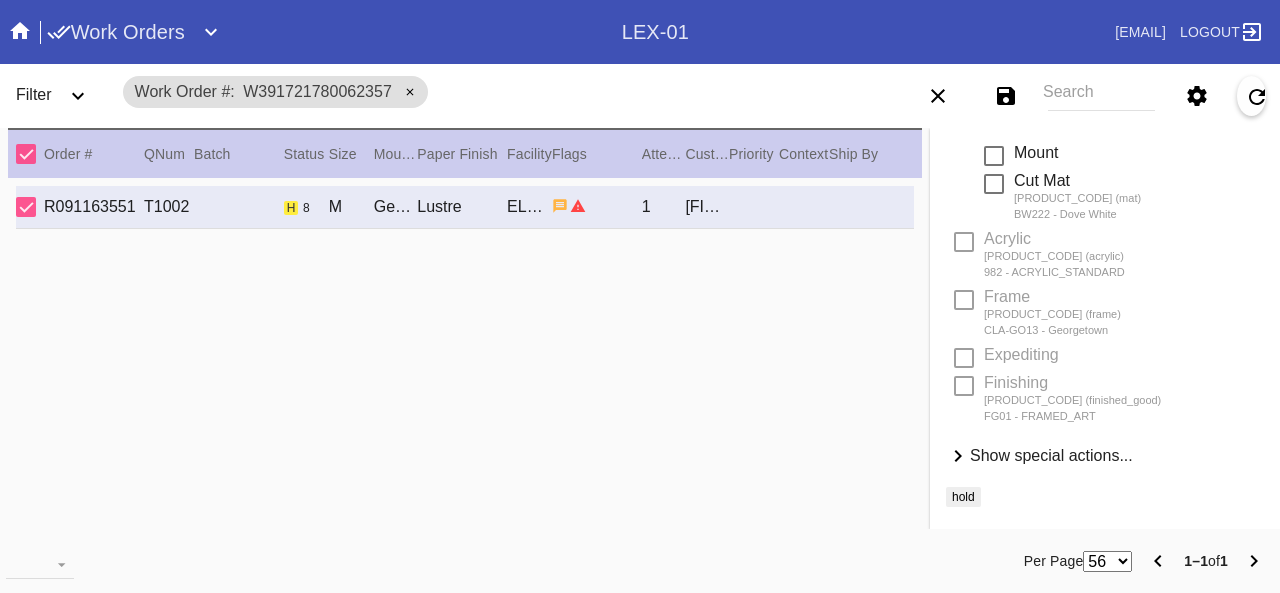 click on "Show special actions..." at bounding box center (1051, 455) 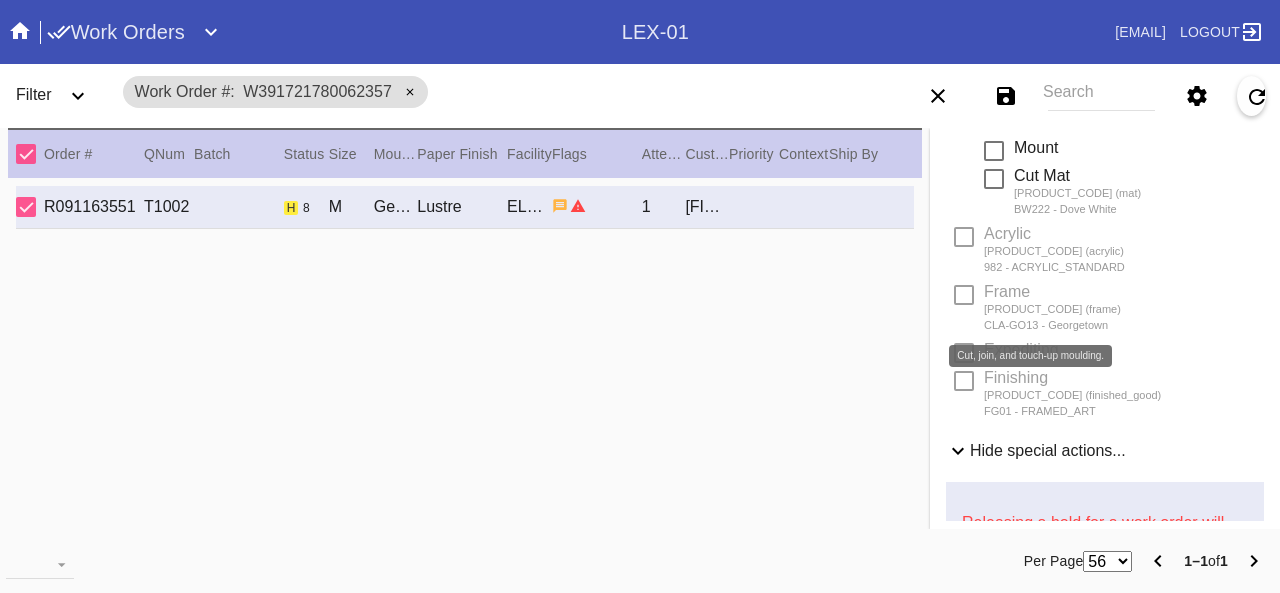 scroll, scrollTop: 861, scrollLeft: 0, axis: vertical 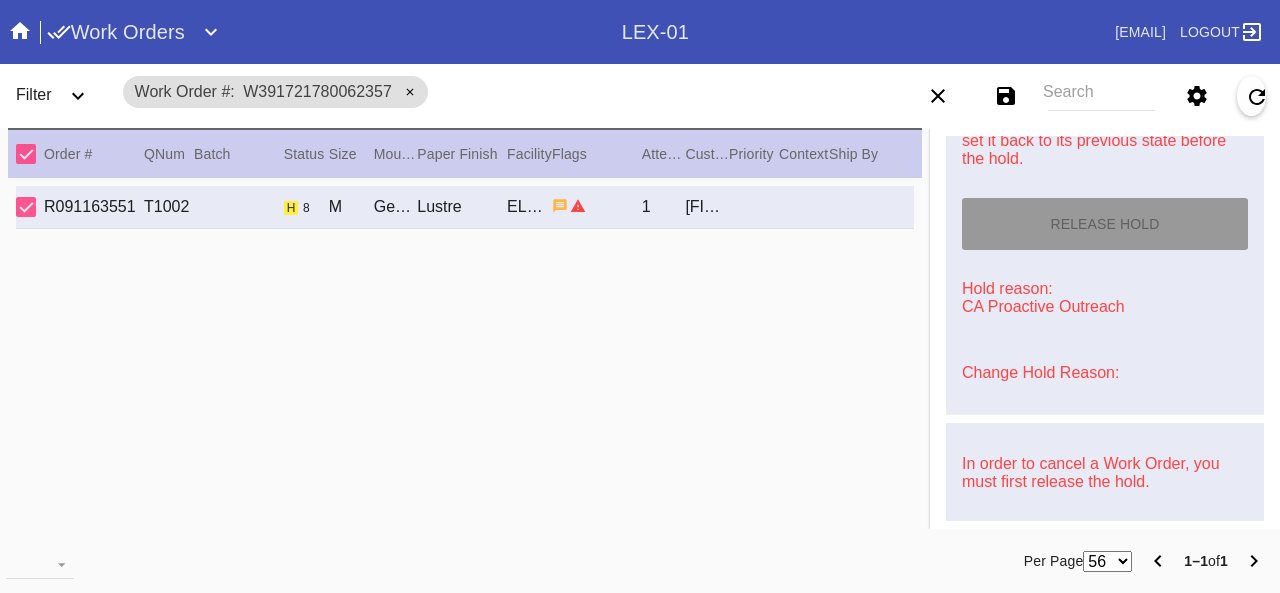 click on "Change Hold Reason:" at bounding box center (1040, 372) 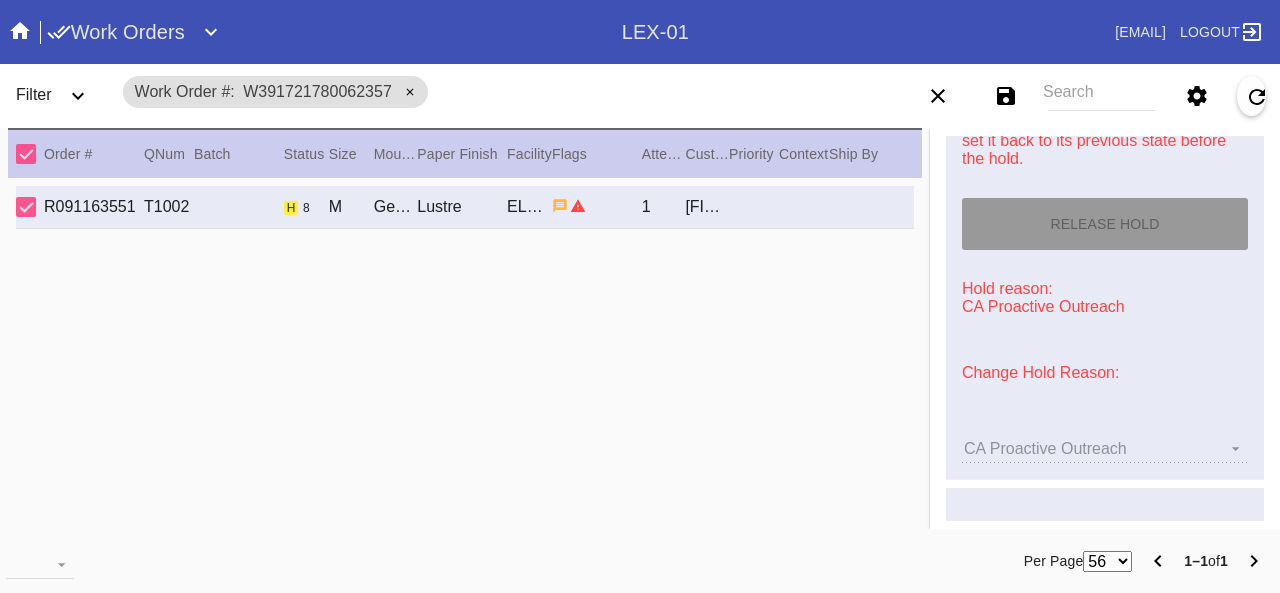 type 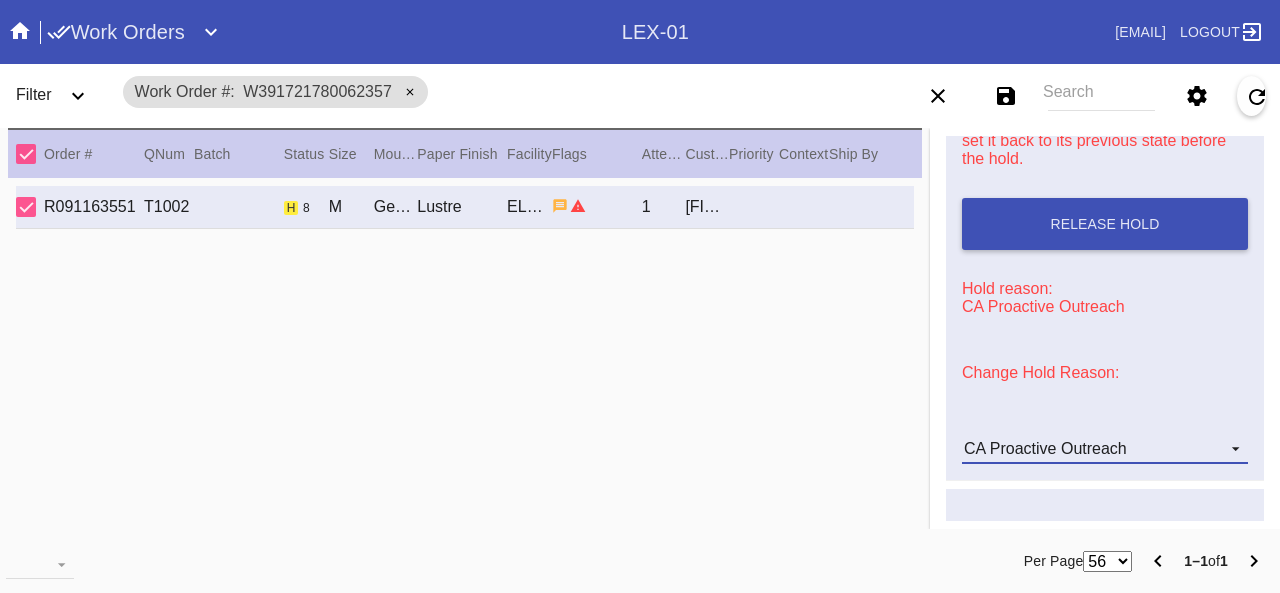 click on "CA Proactive Outreach" at bounding box center (1045, 448) 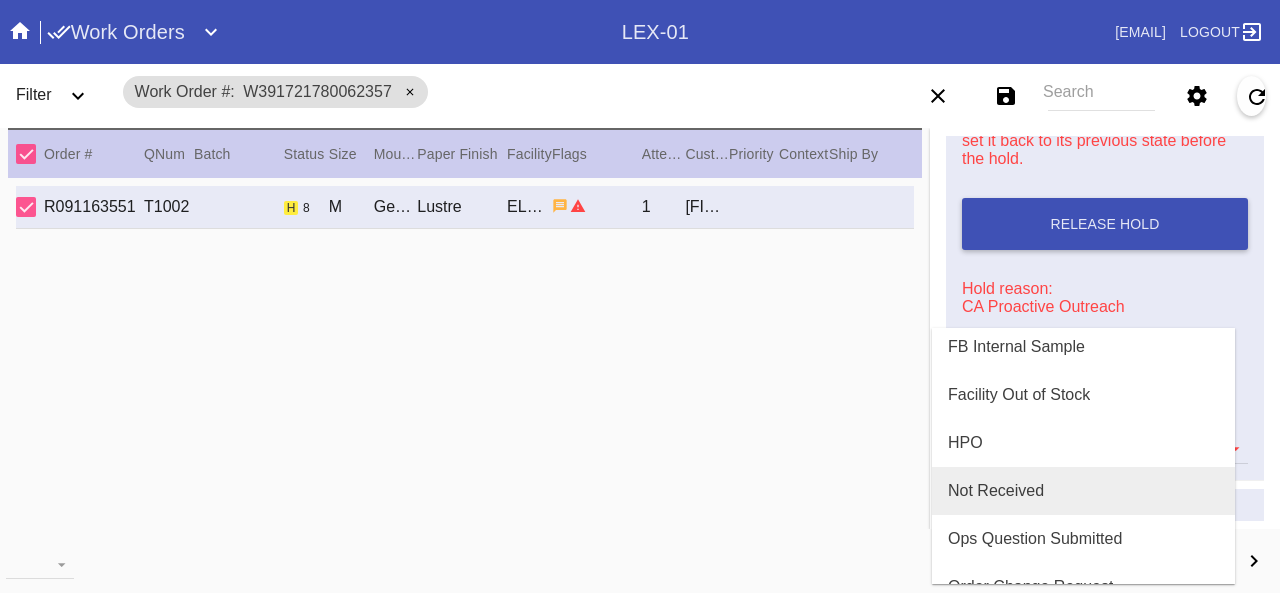 scroll, scrollTop: 400, scrollLeft: 0, axis: vertical 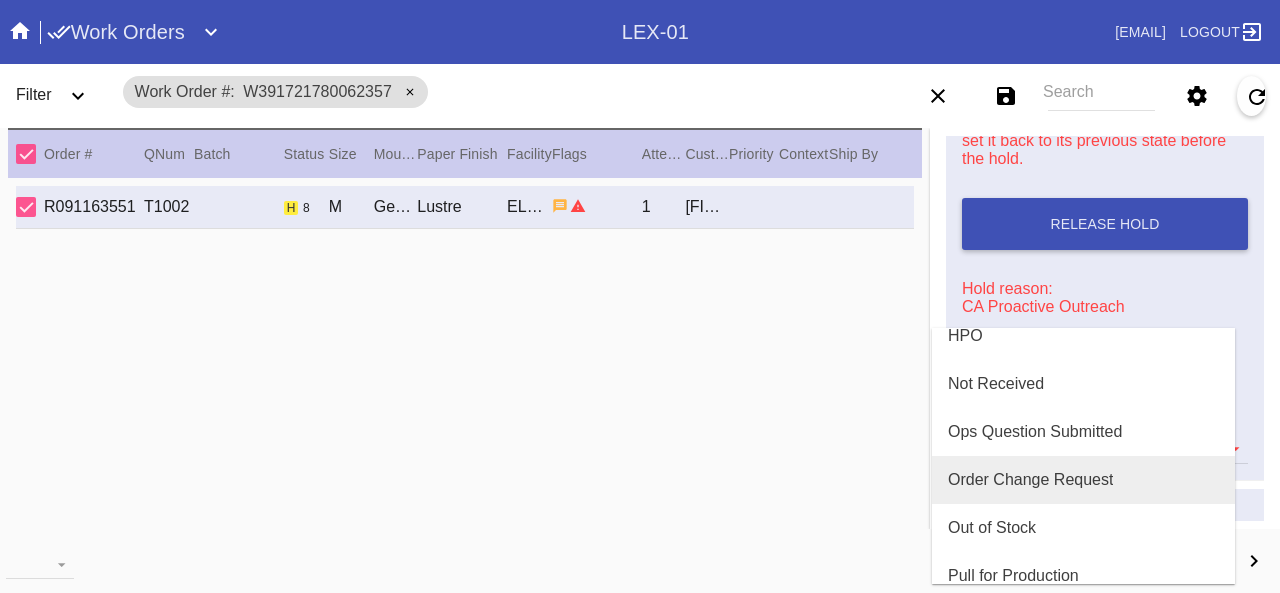 click on "Order Change Request" at bounding box center [1030, 480] 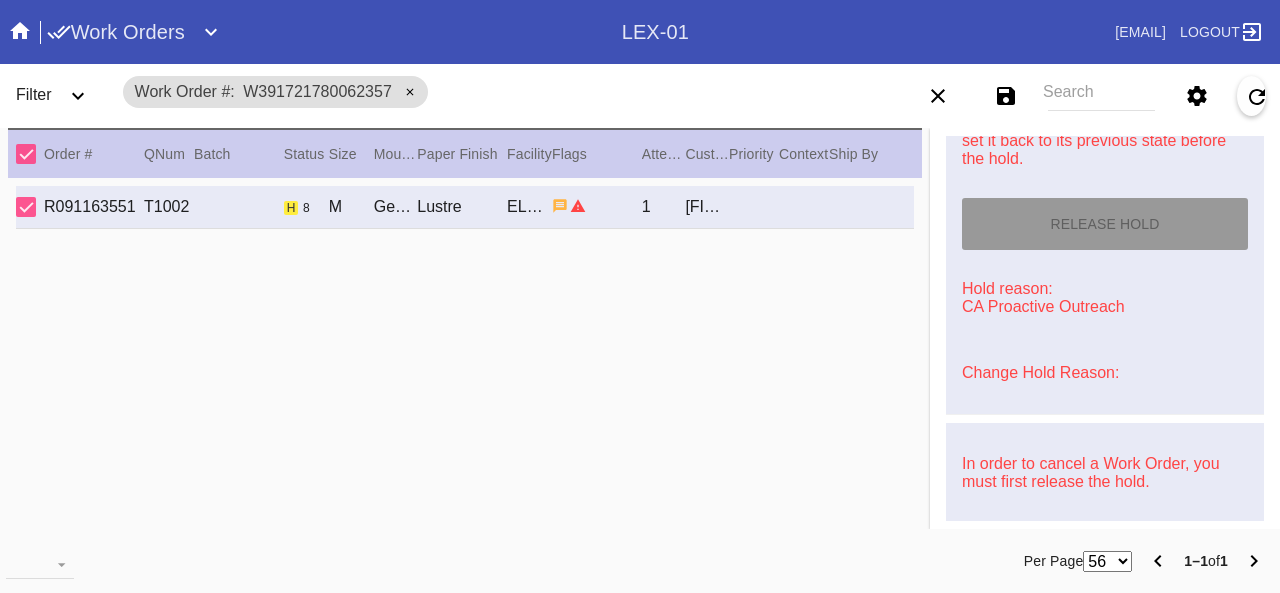 type 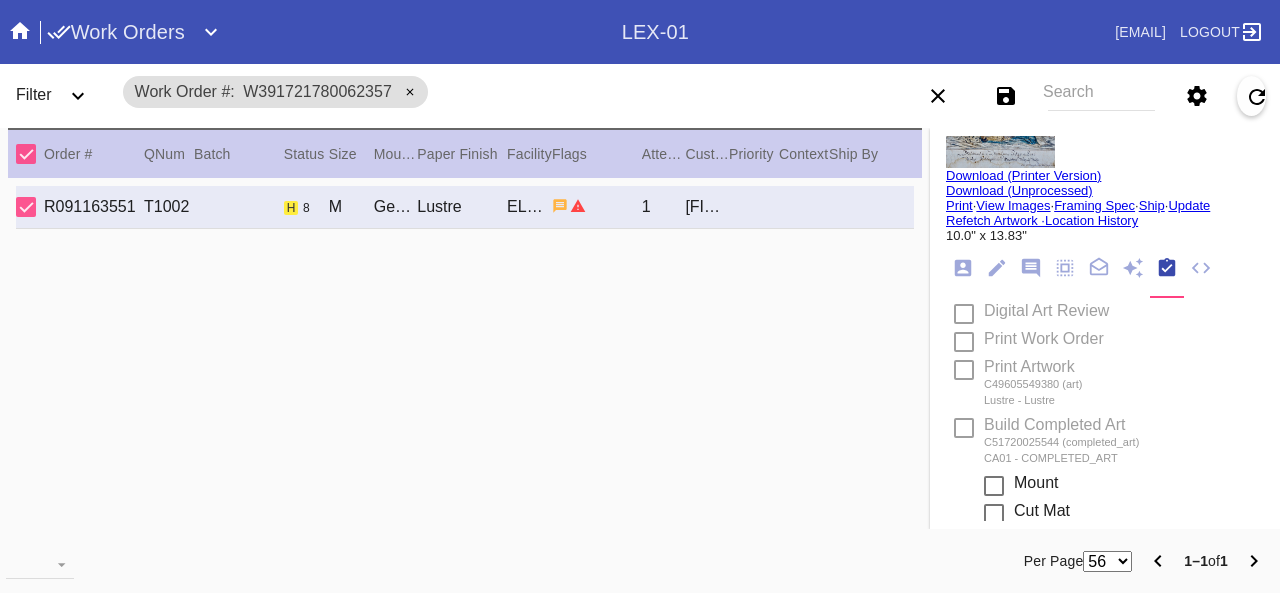 scroll, scrollTop: 61, scrollLeft: 0, axis: vertical 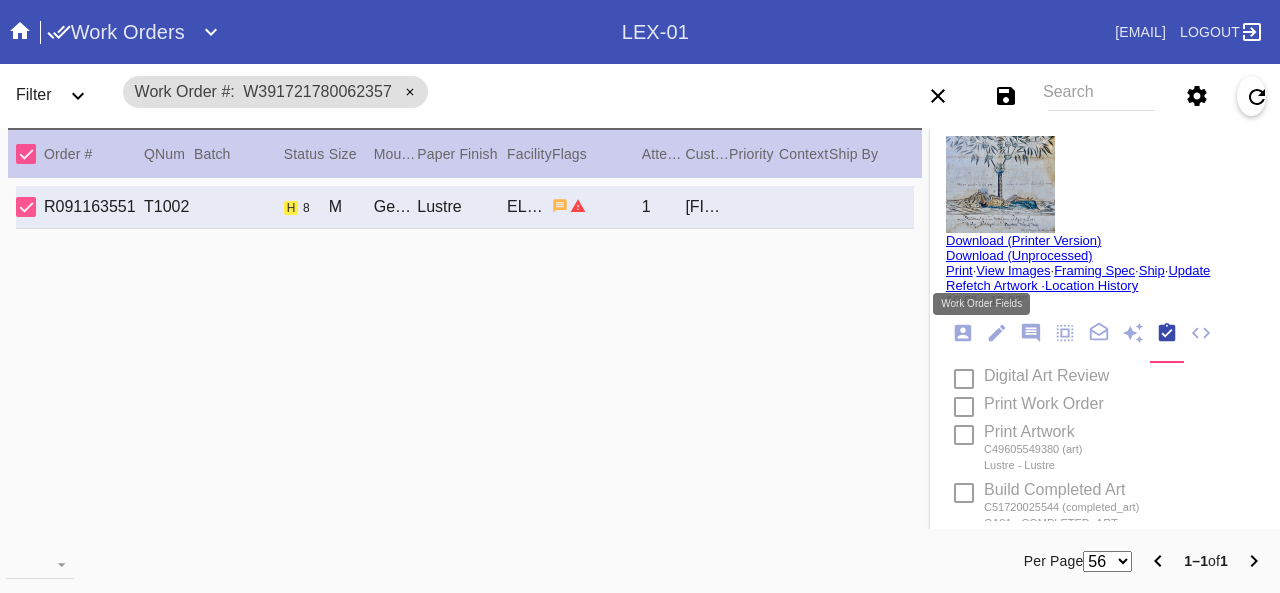 click 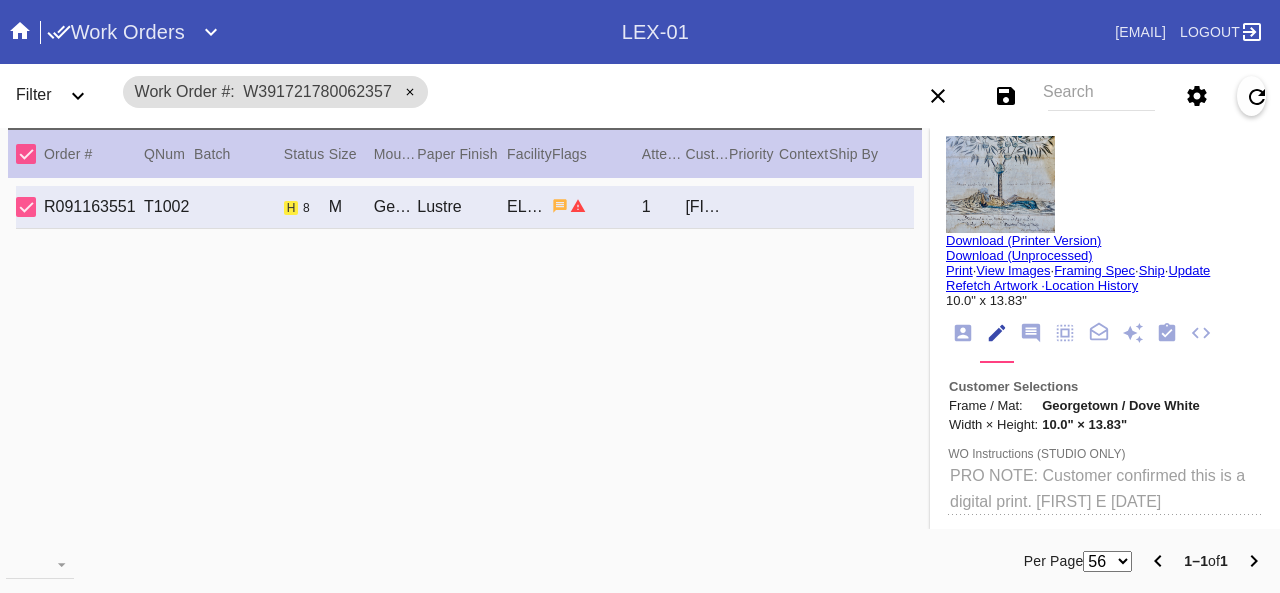 type on "8/1/2025" 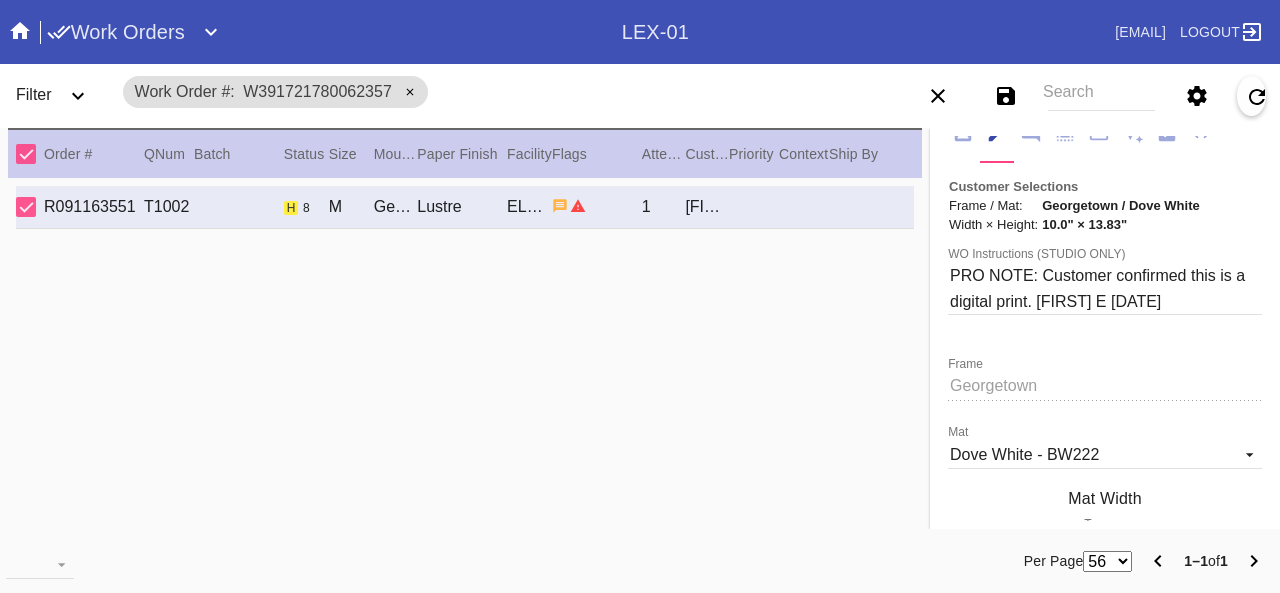 scroll, scrollTop: 61, scrollLeft: 0, axis: vertical 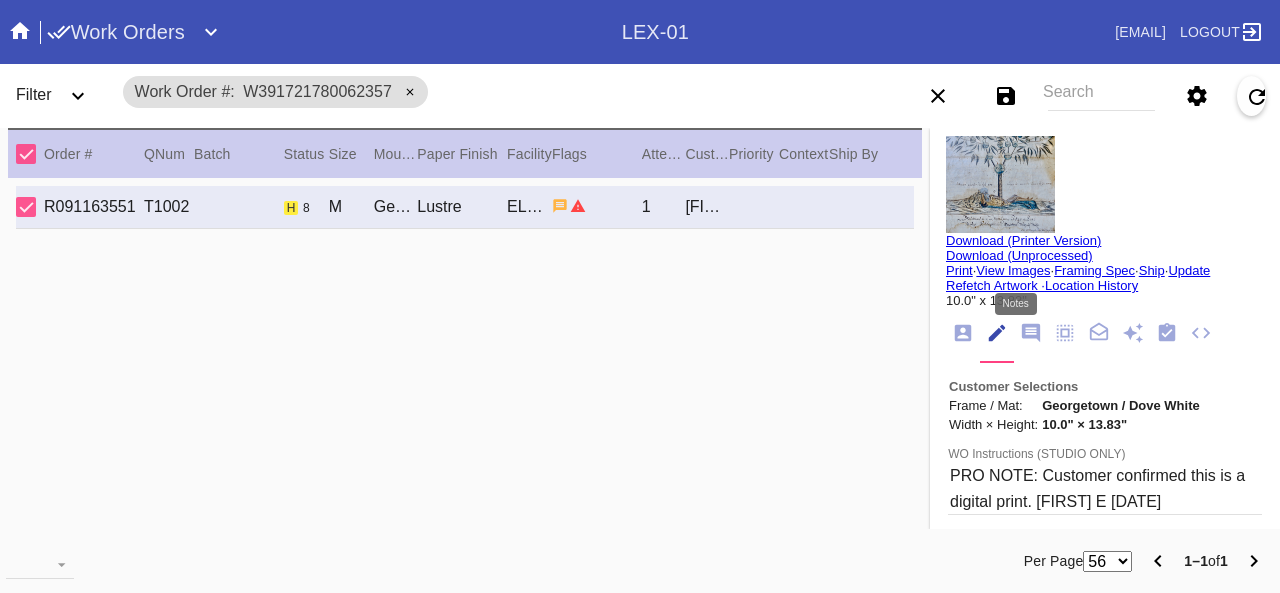 click 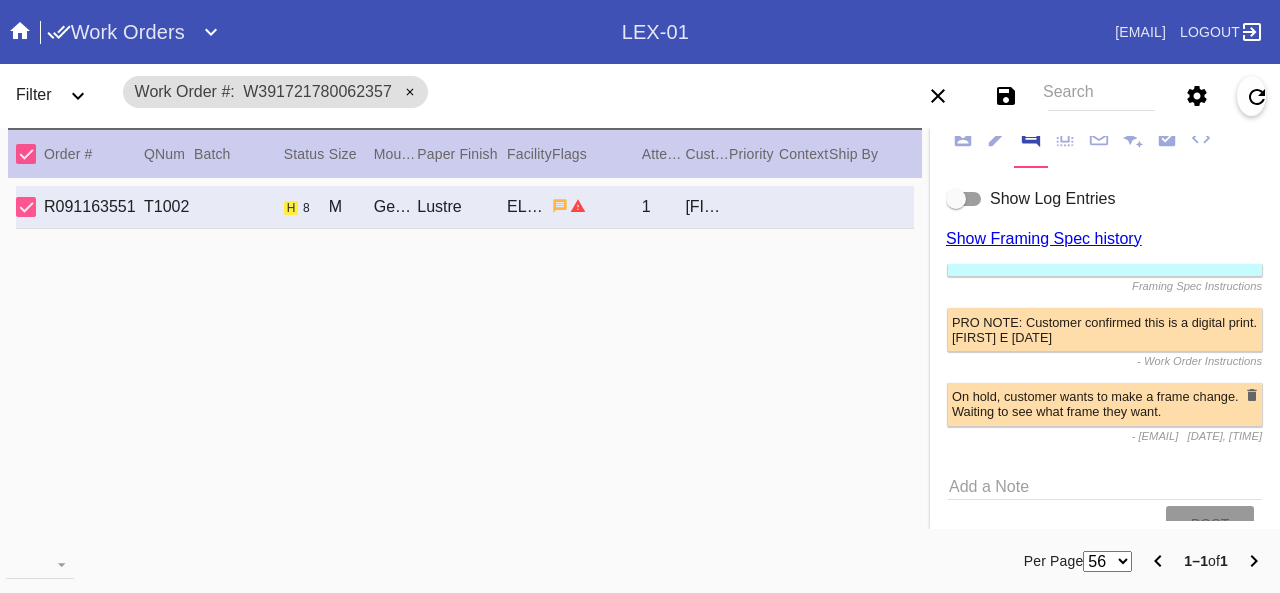 scroll, scrollTop: 313, scrollLeft: 0, axis: vertical 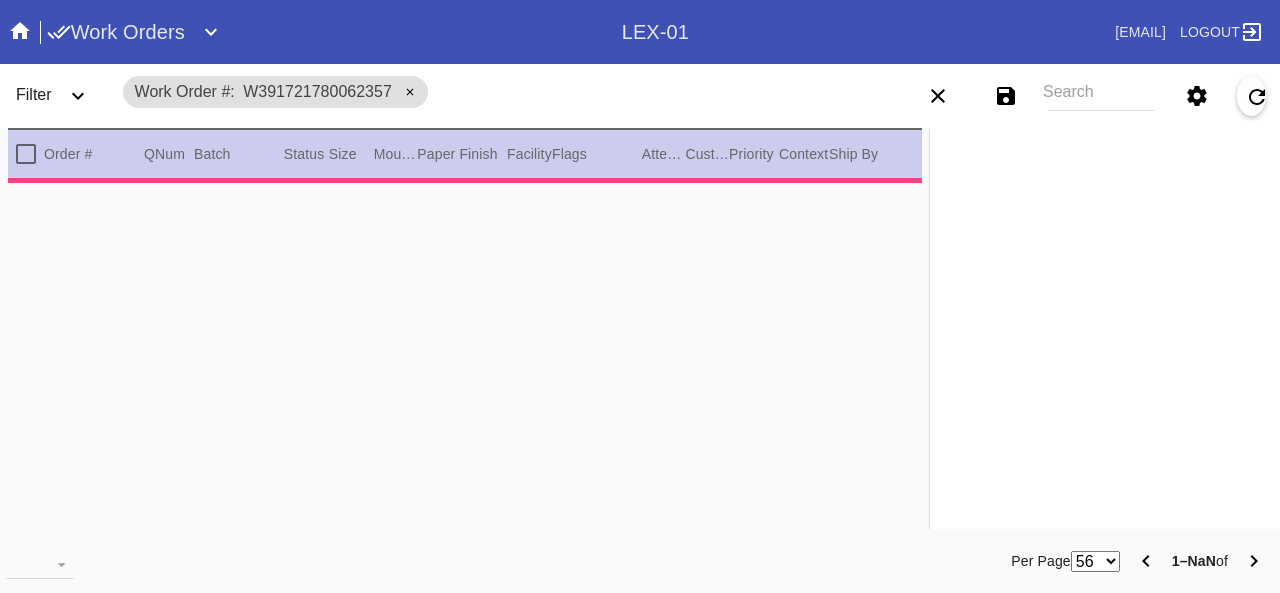 type on "PRO NOTE: Customer confirmed this is a digital print. [FIRST] [LAST] 8/5" 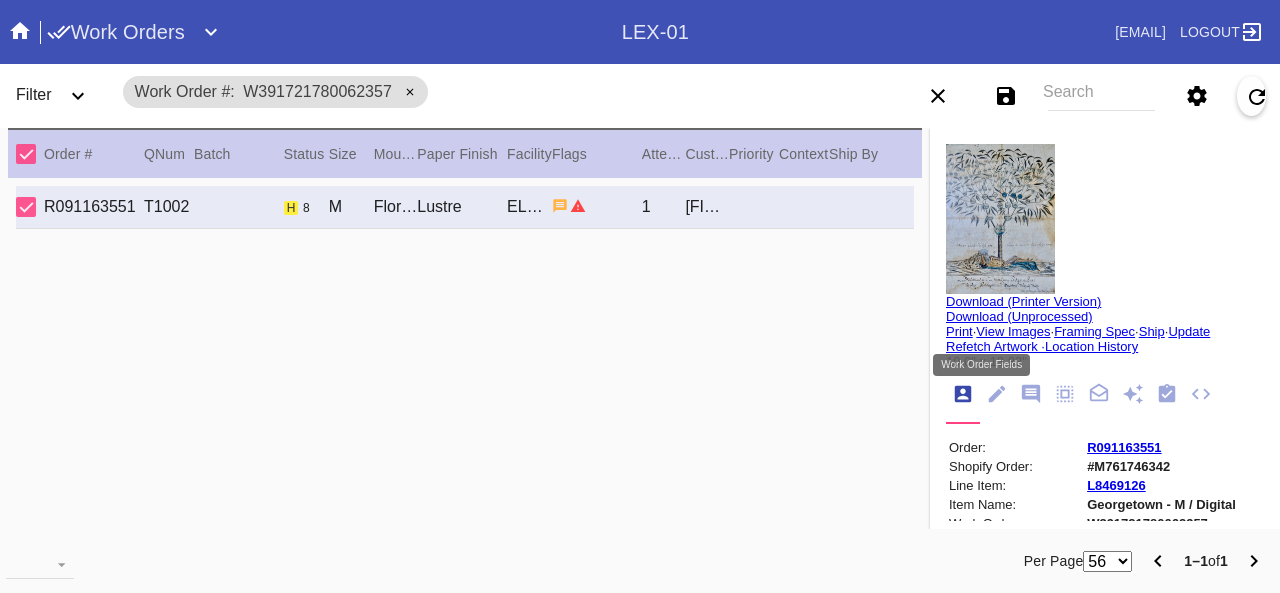 click 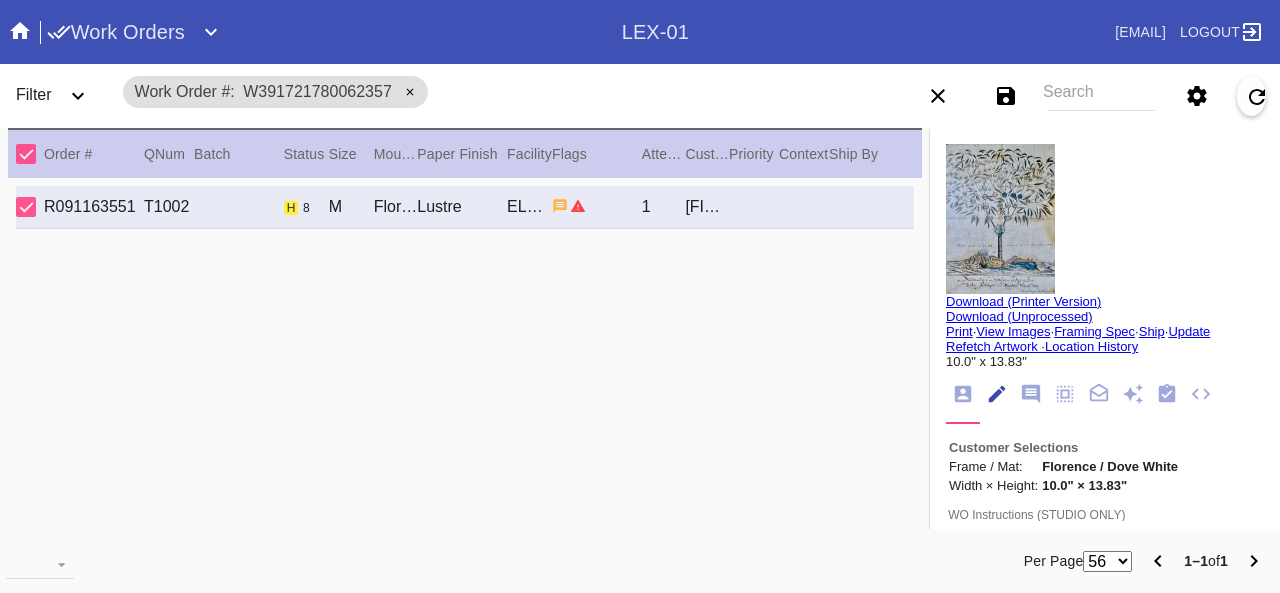 scroll, scrollTop: 73, scrollLeft: 0, axis: vertical 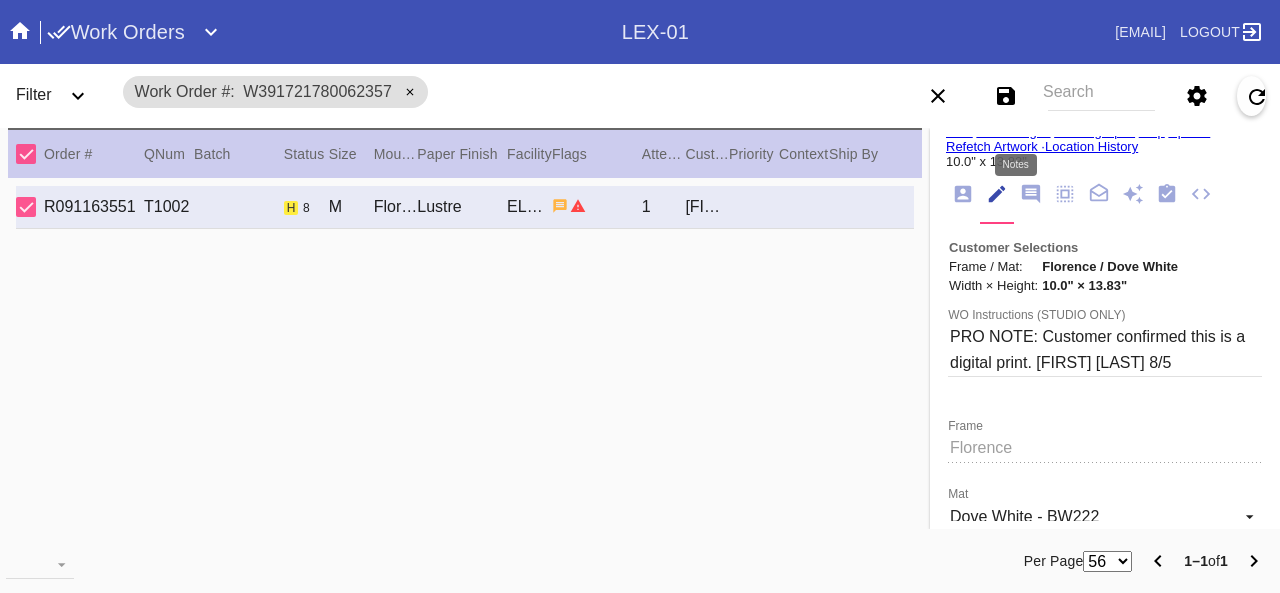 click 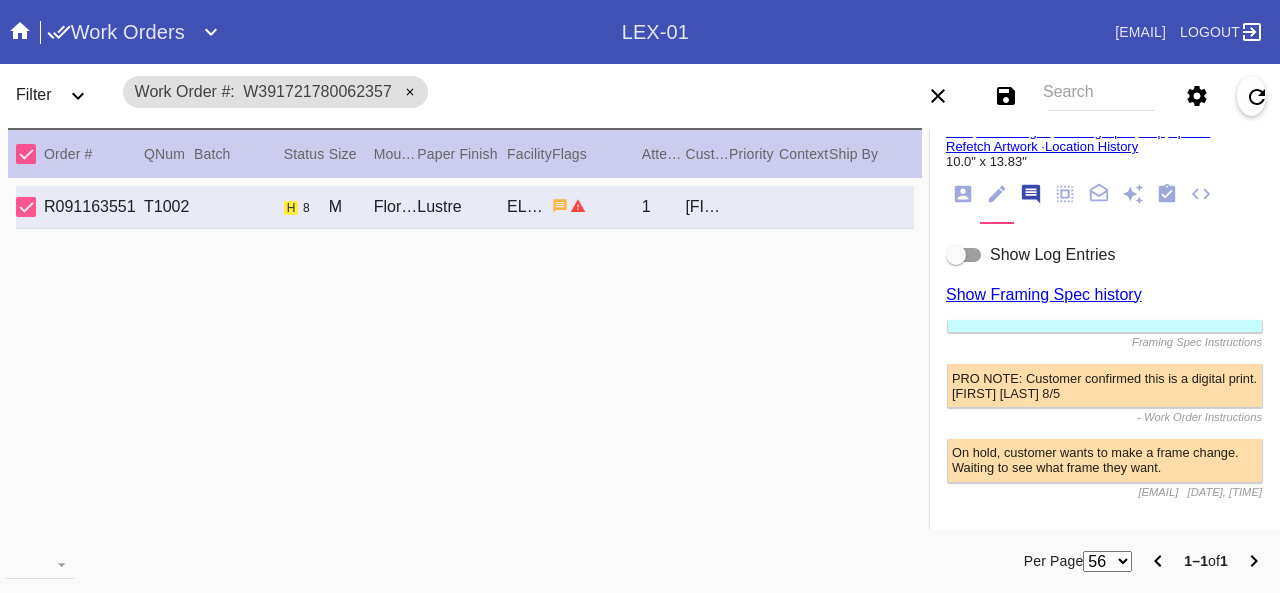 scroll, scrollTop: 122, scrollLeft: 0, axis: vertical 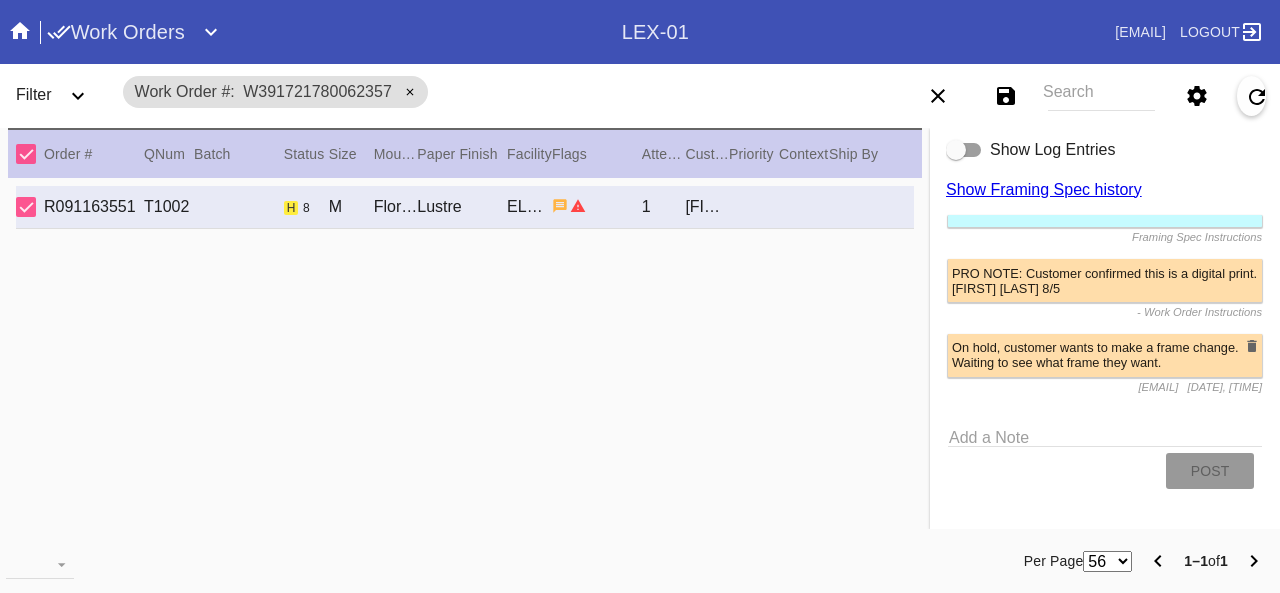 click 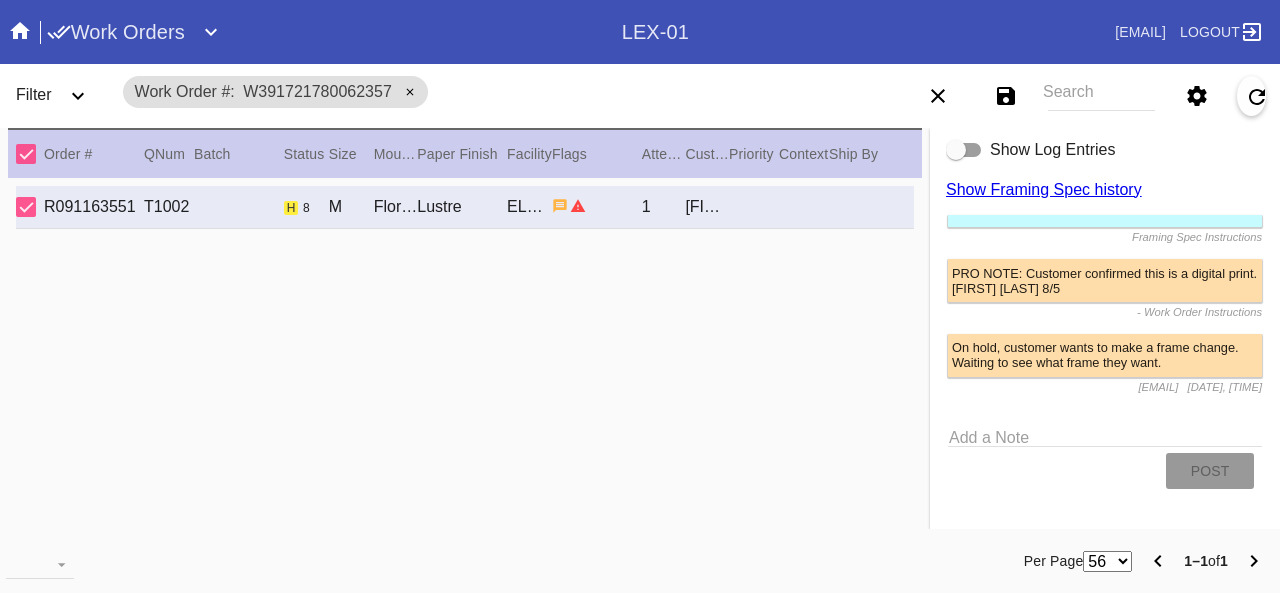 click on "Add a Note" at bounding box center [1105, 434] 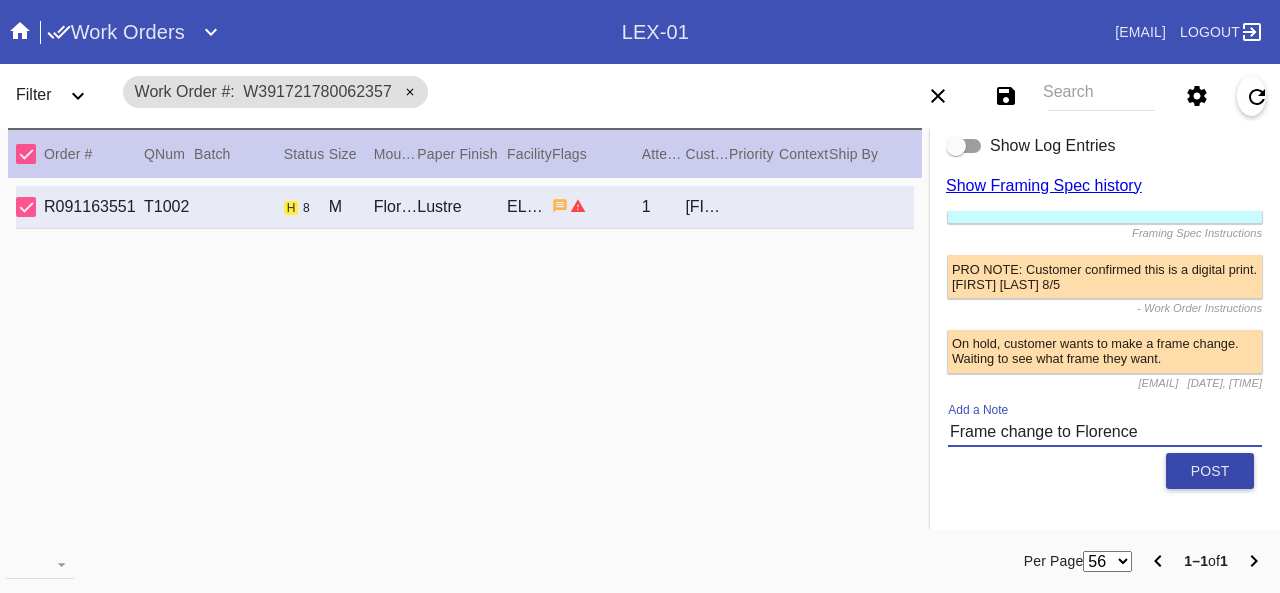 type on "Frame change to Florence" 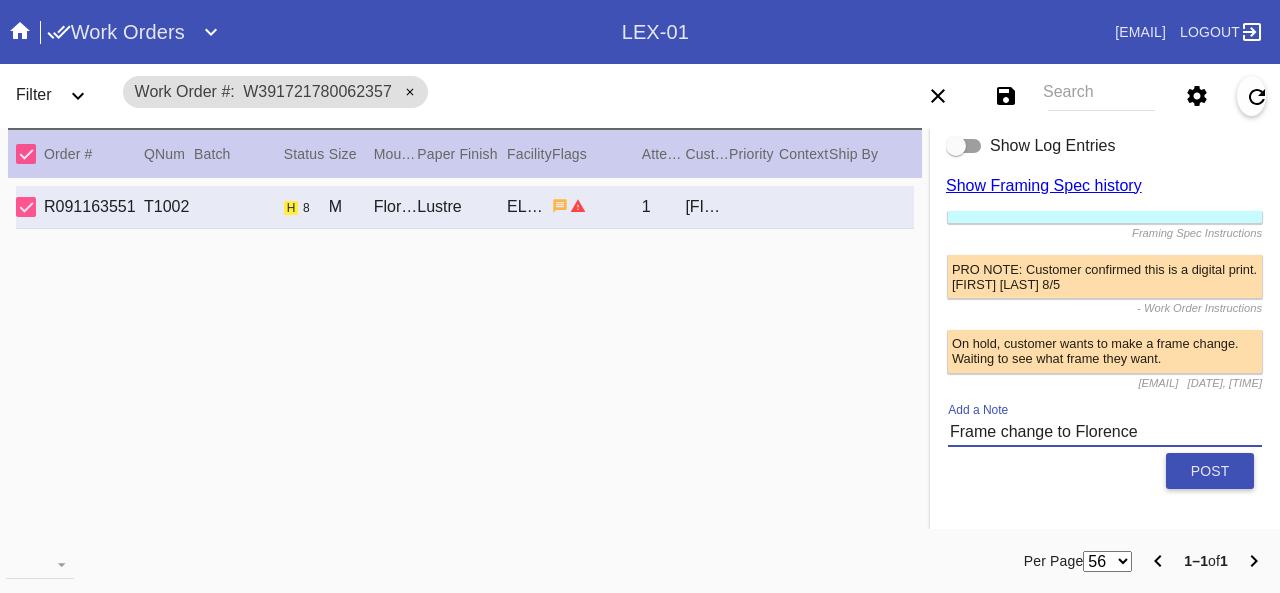 drag, startPoint x: 1164, startPoint y: 486, endPoint x: 1190, endPoint y: 446, distance: 47.707443 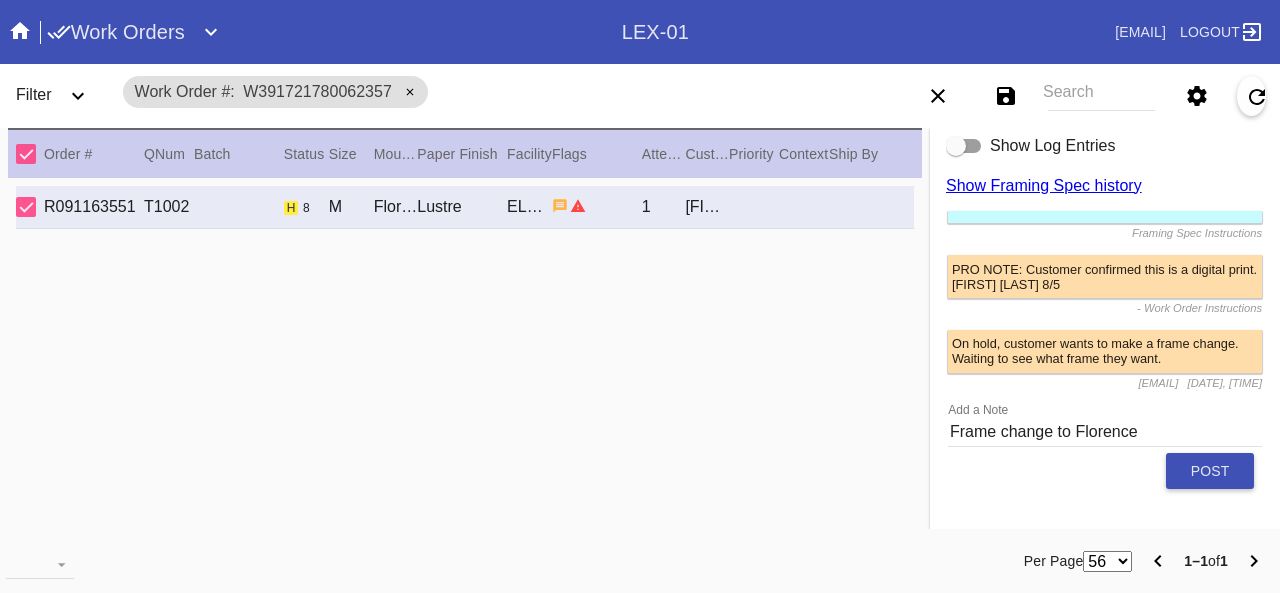 type 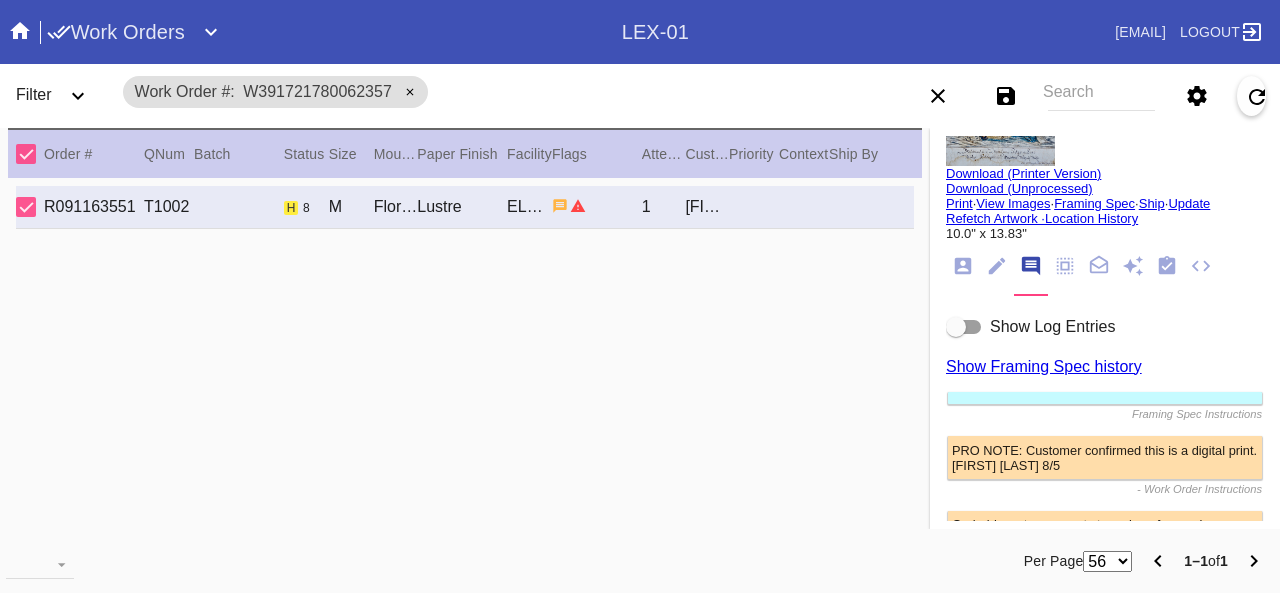 scroll, scrollTop: 9, scrollLeft: 0, axis: vertical 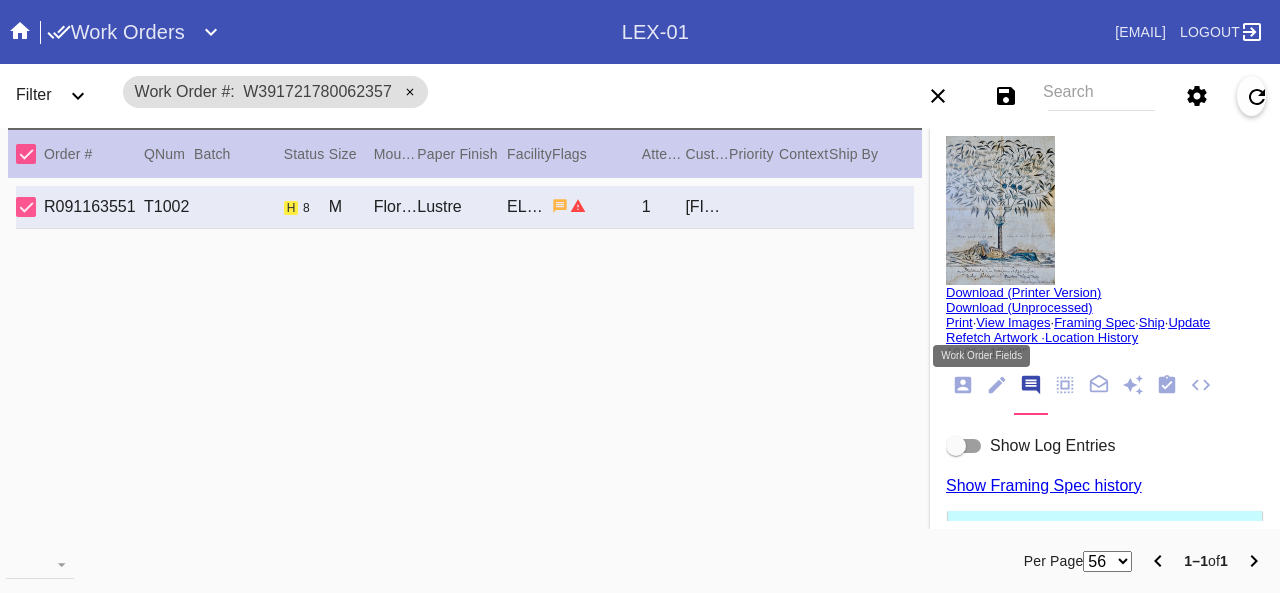 click 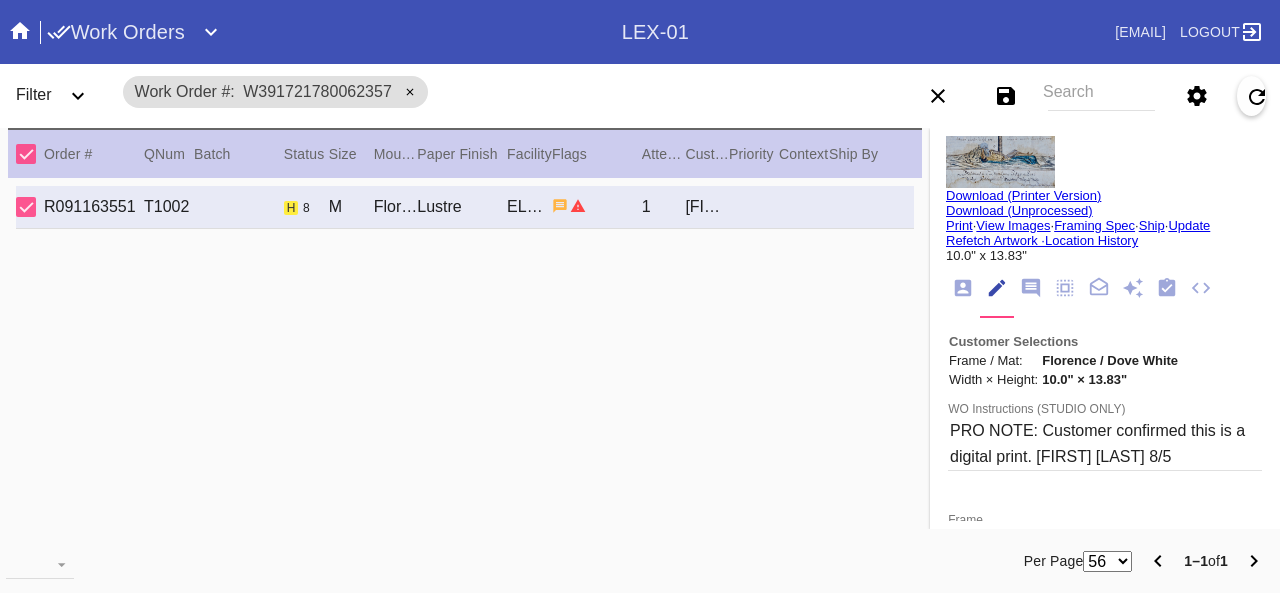 scroll, scrollTop: 0, scrollLeft: 0, axis: both 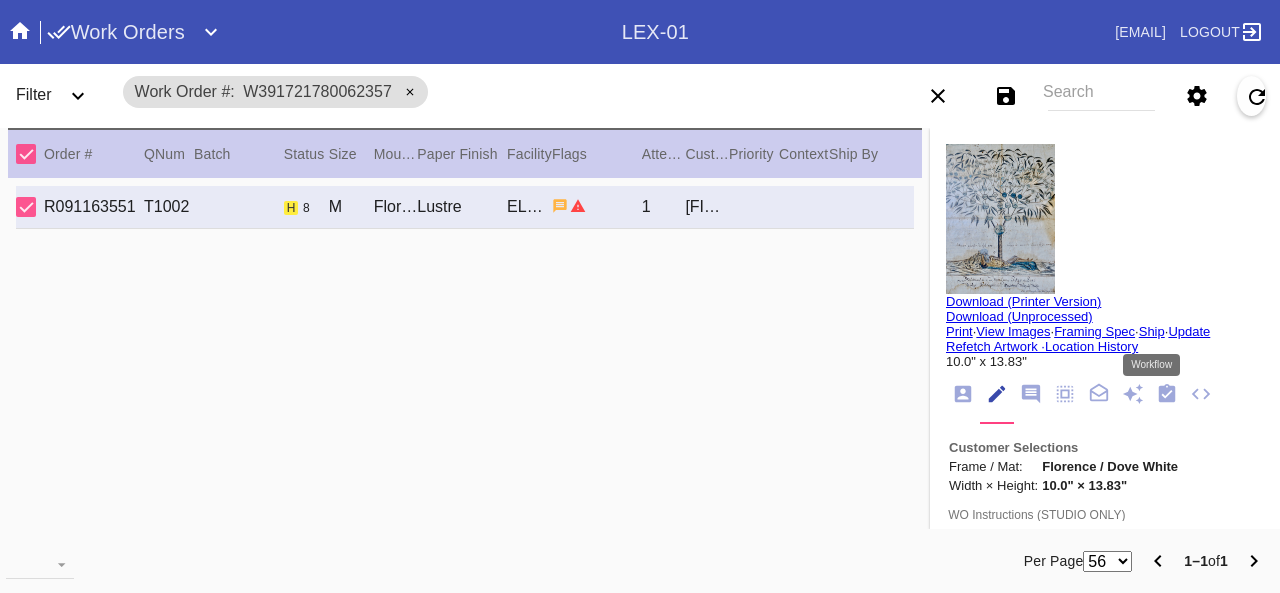click 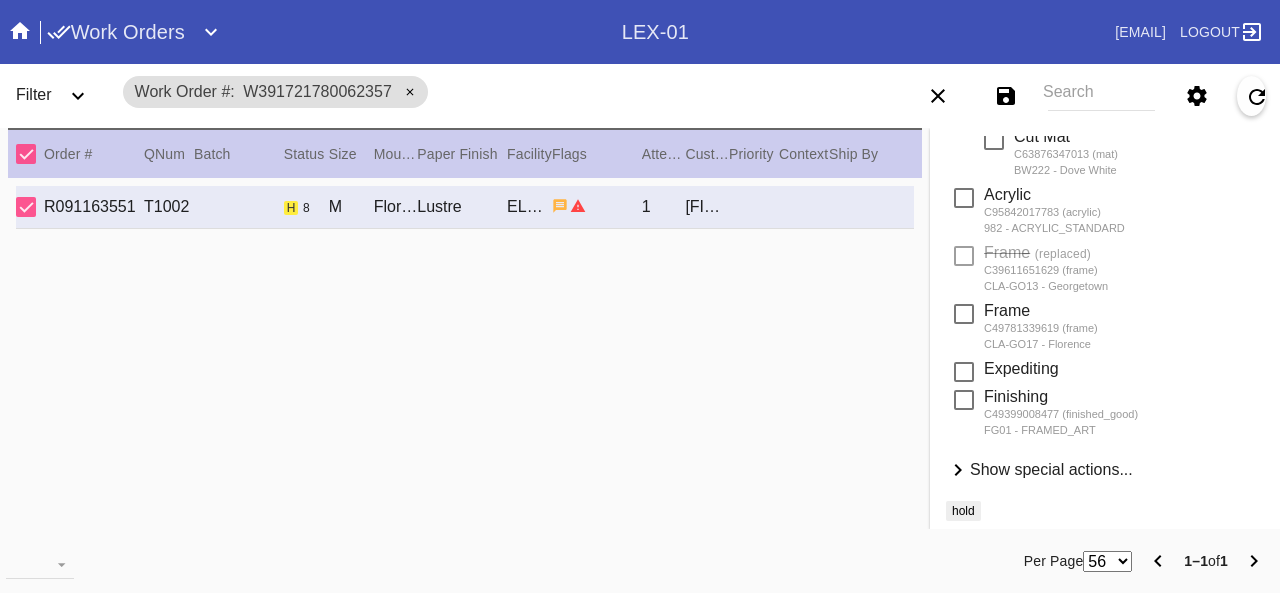 scroll, scrollTop: 520, scrollLeft: 0, axis: vertical 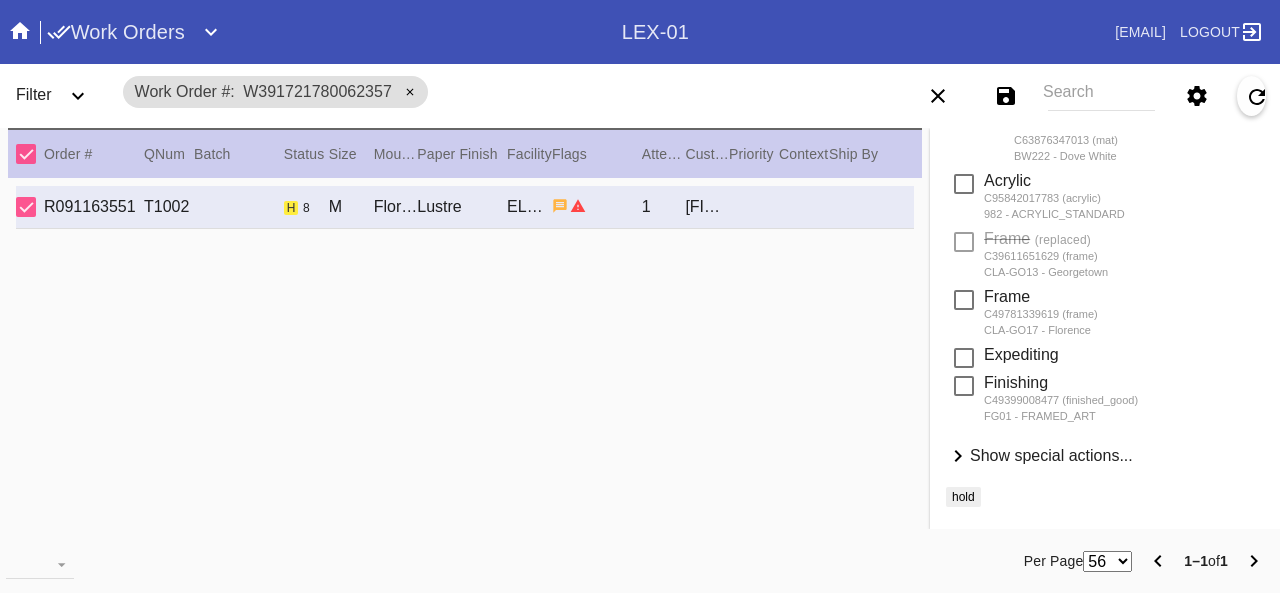 click on "Show special actions..." at bounding box center (1051, 455) 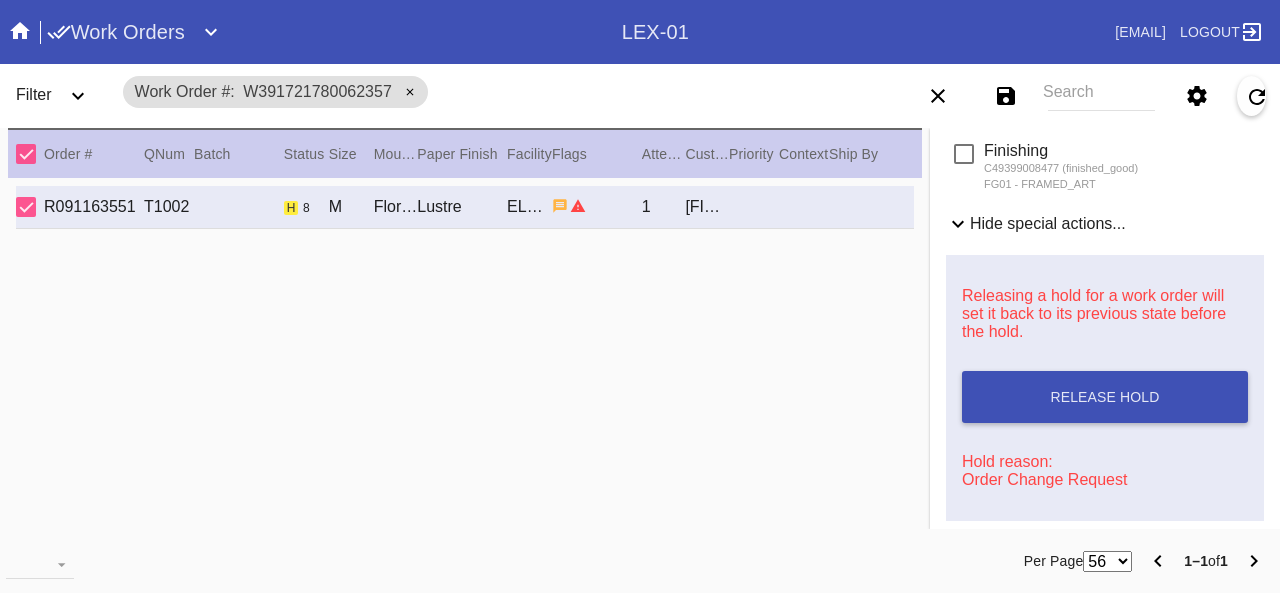 scroll, scrollTop: 920, scrollLeft: 0, axis: vertical 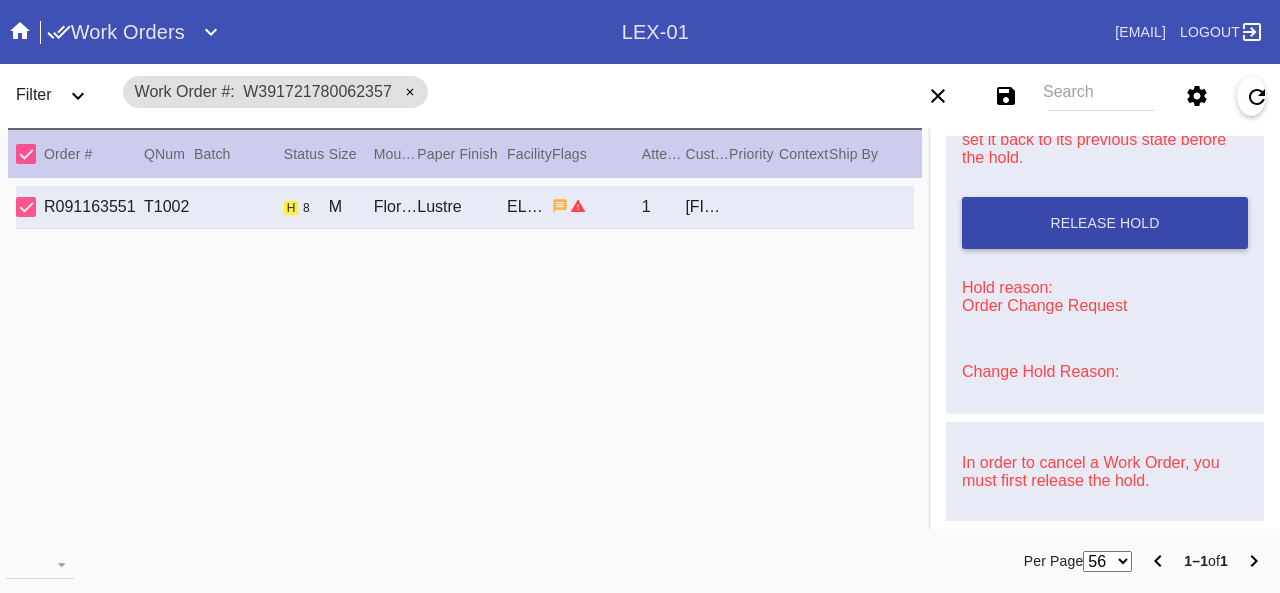 click on "Release Hold" at bounding box center [1105, 223] 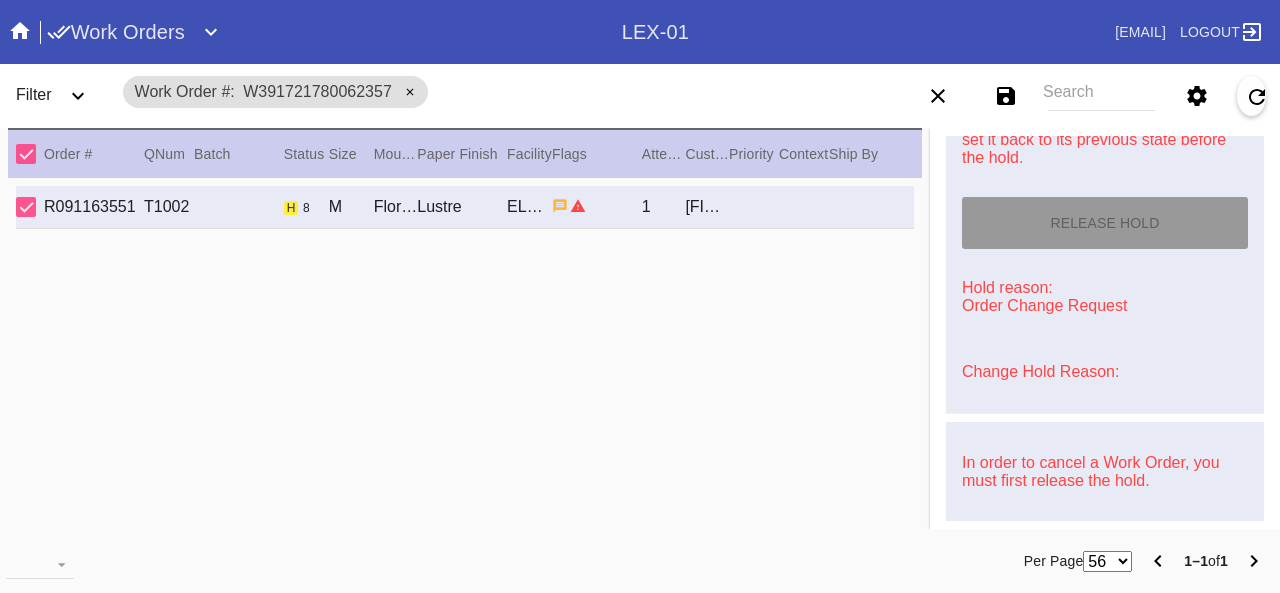 type on "8/8/2025" 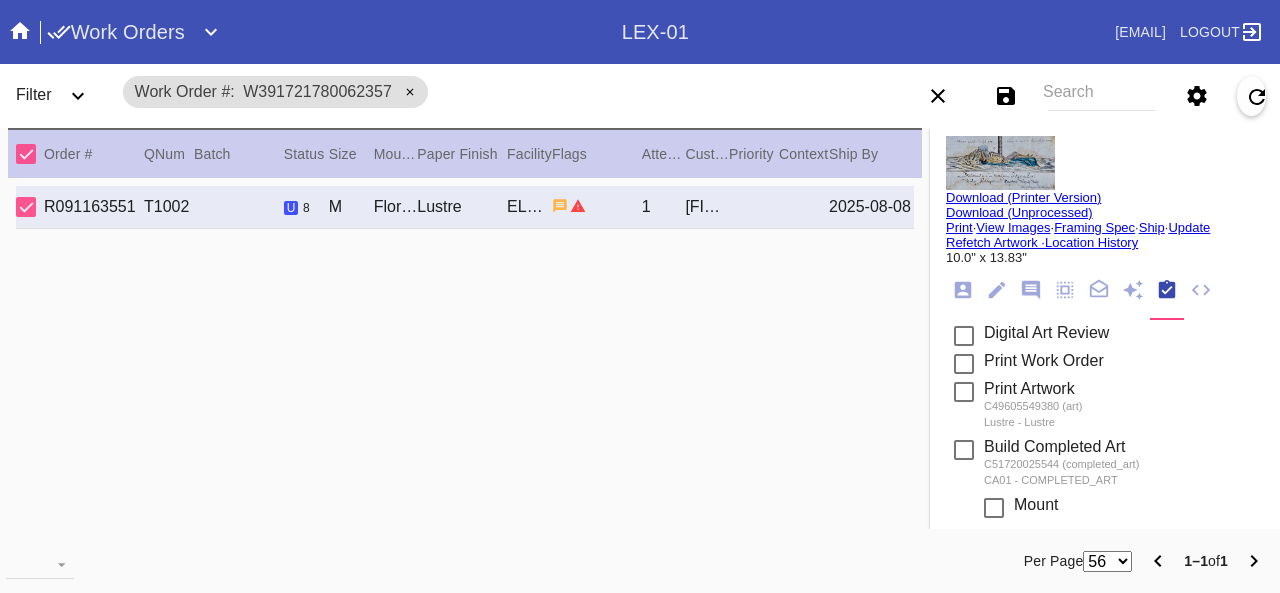 scroll, scrollTop: 20, scrollLeft: 0, axis: vertical 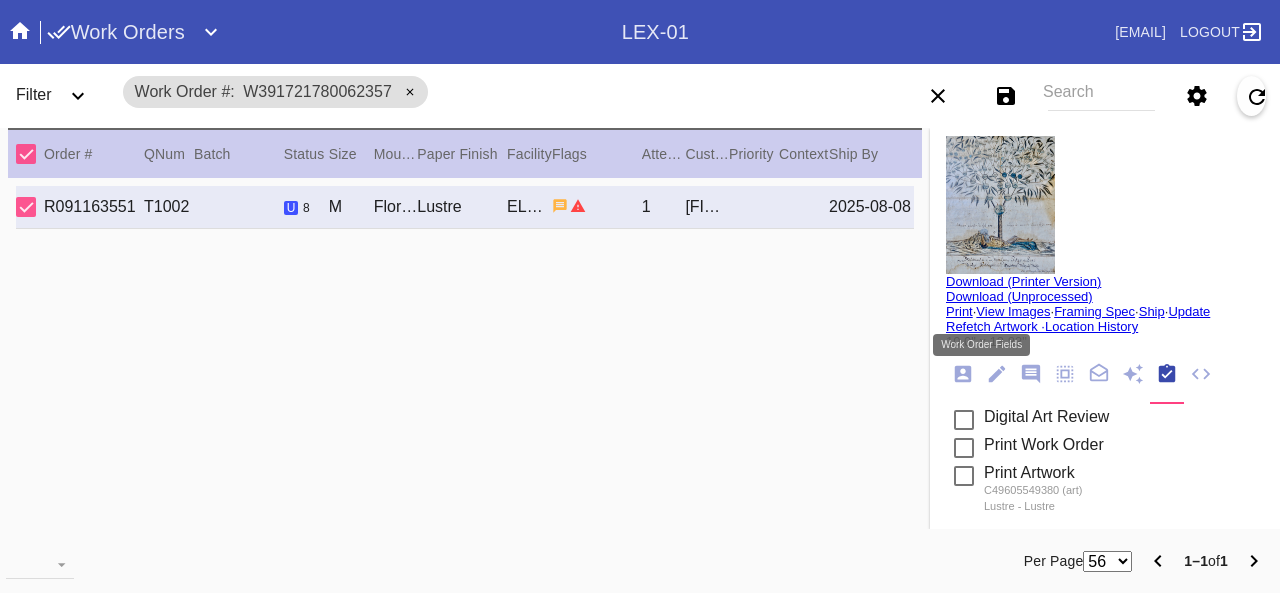 click 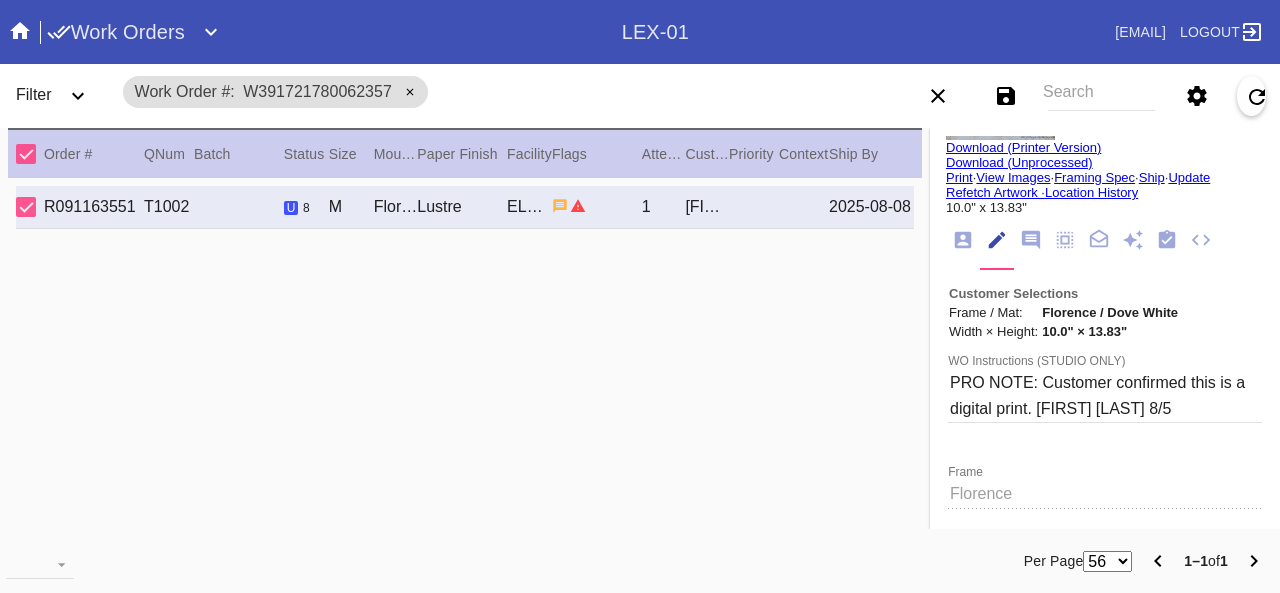 scroll, scrollTop: 220, scrollLeft: 0, axis: vertical 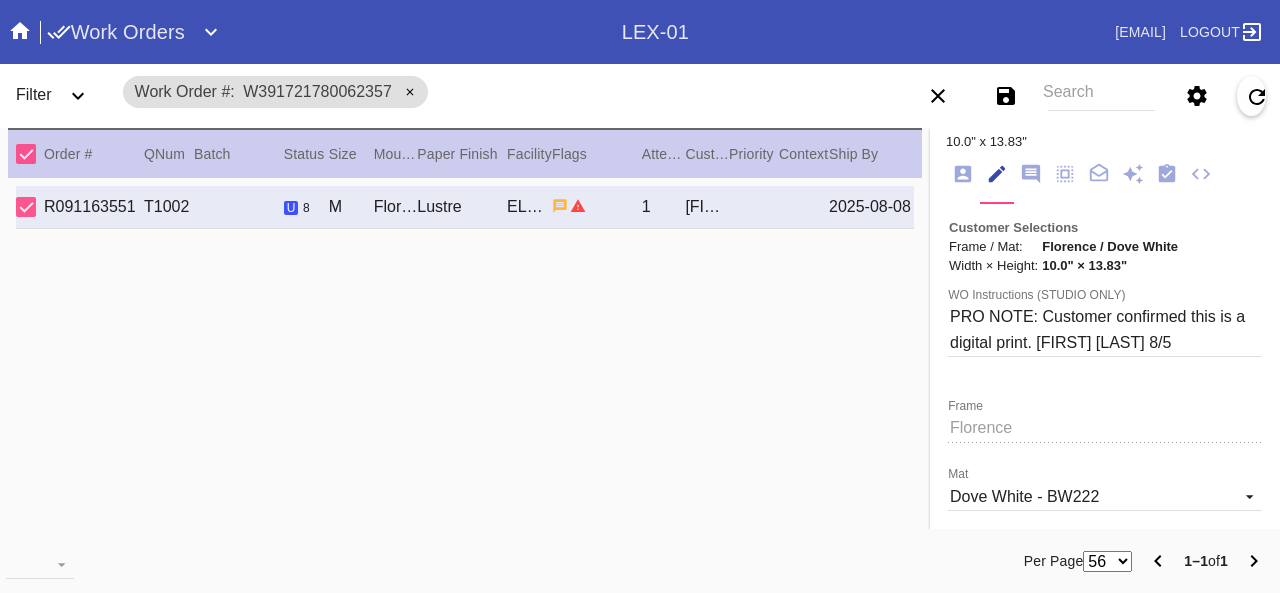 click 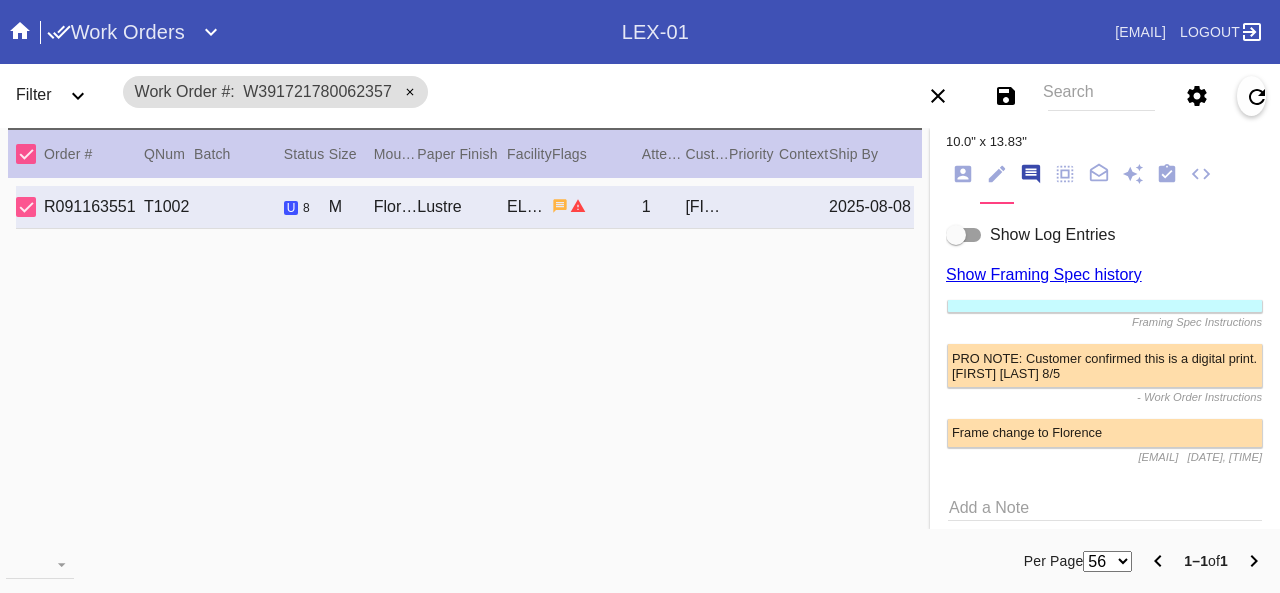 scroll, scrollTop: 122, scrollLeft: 0, axis: vertical 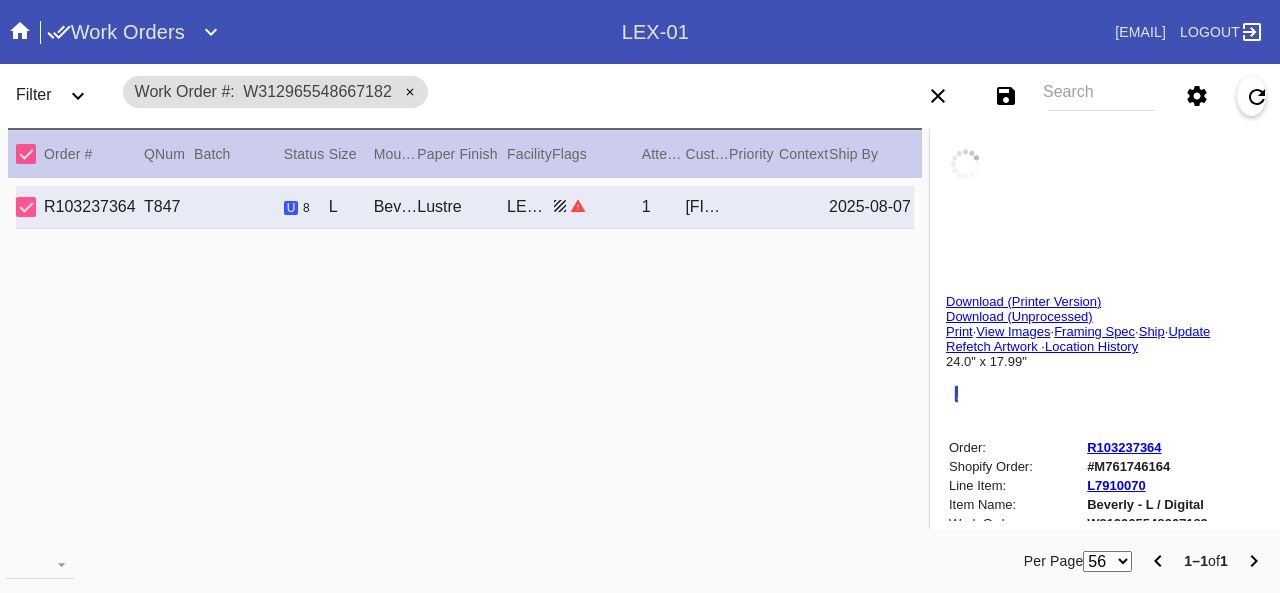 type on "3.0" 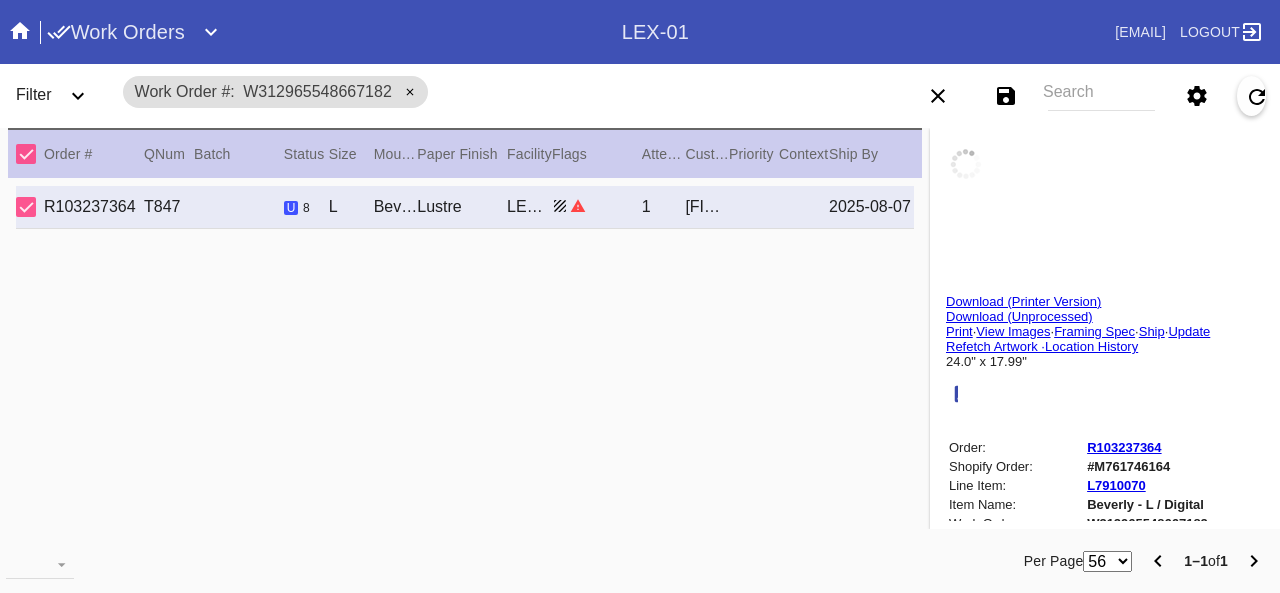 type on "3.0" 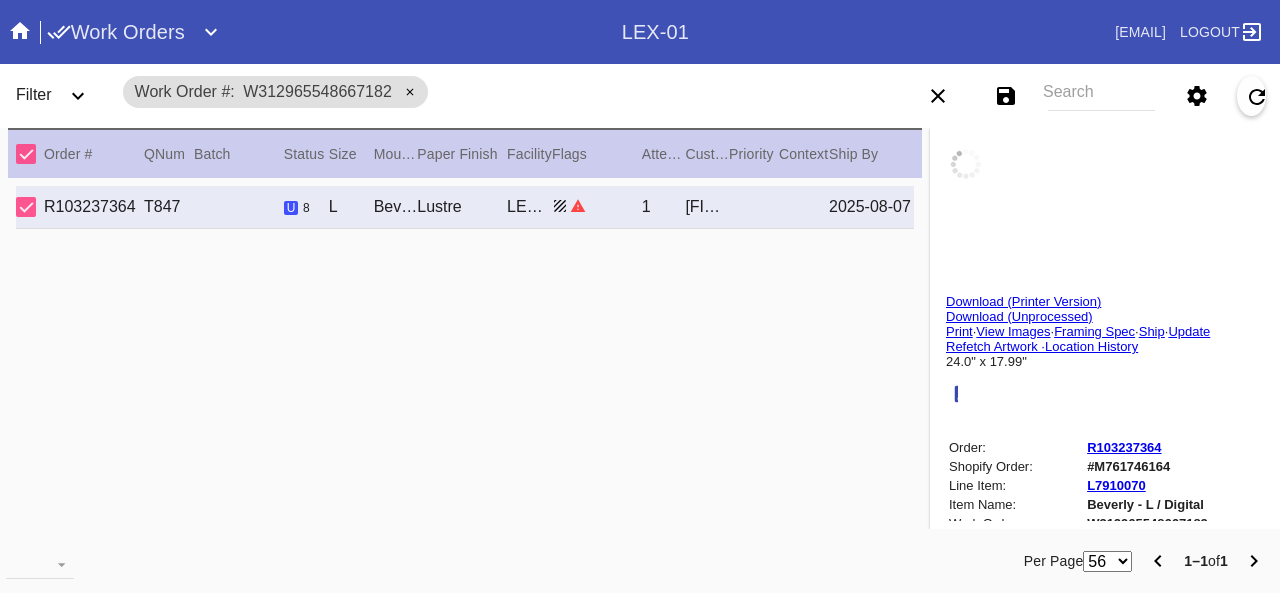 type on "3.0" 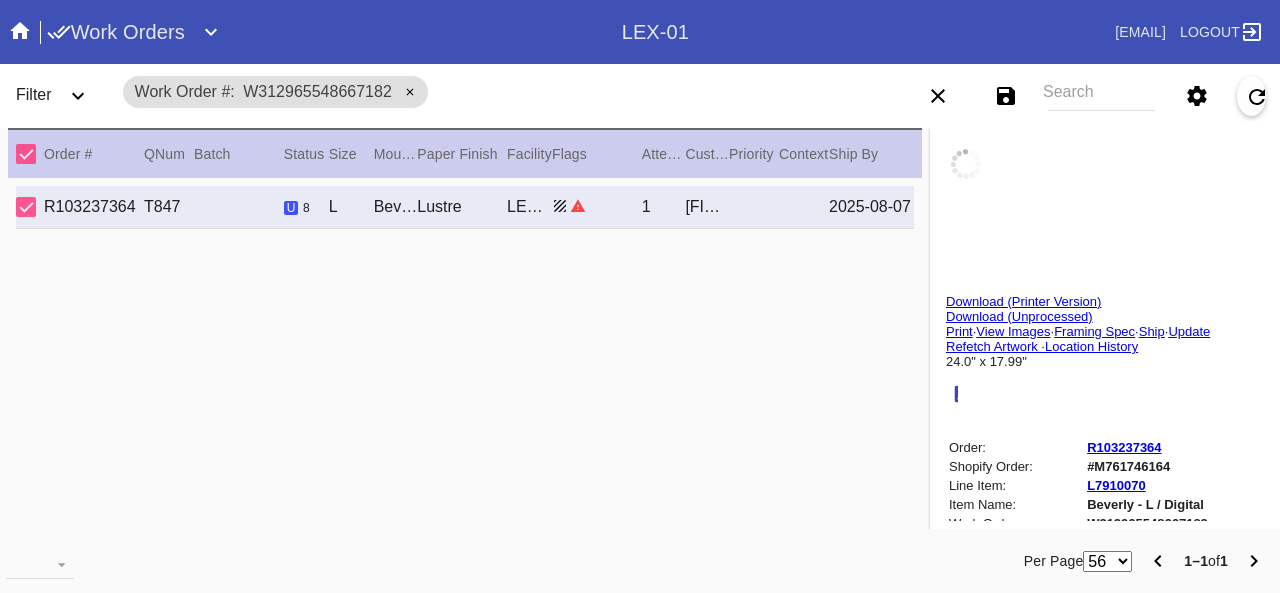 type on "3.0" 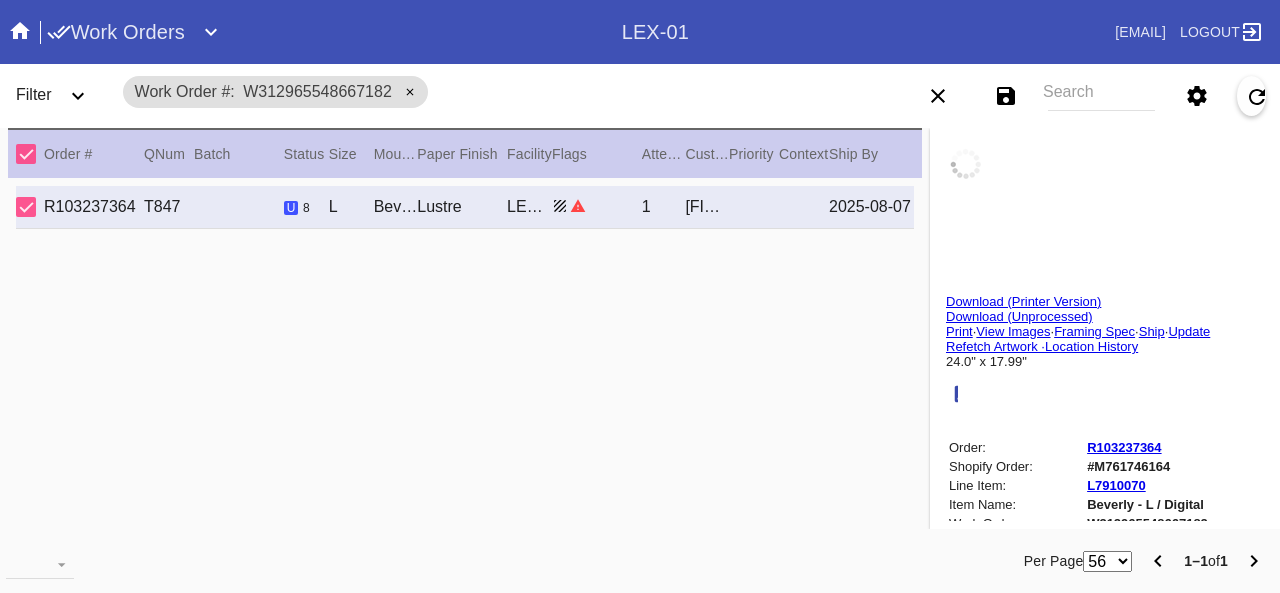 type on "23.75" 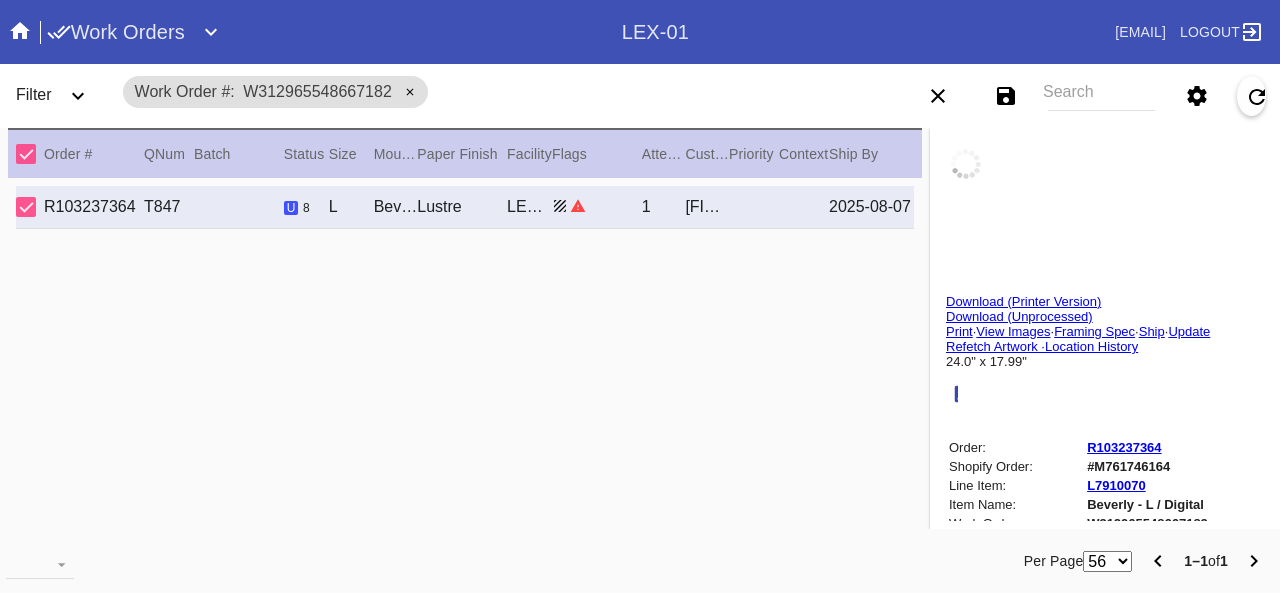 type on "17.625" 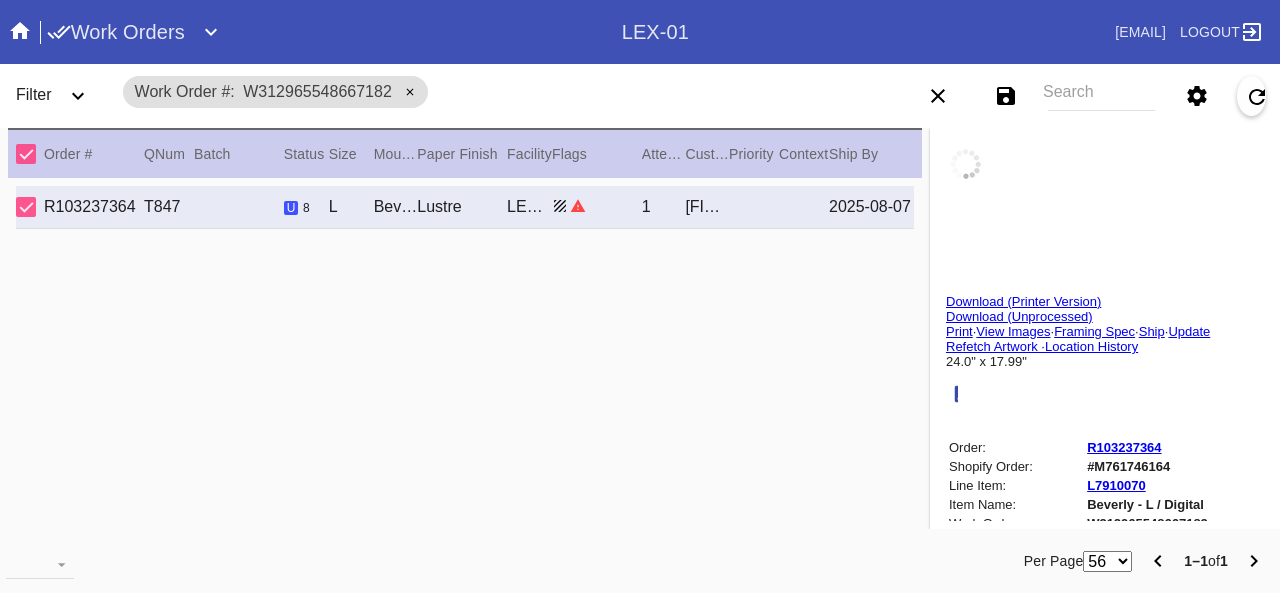 type on "8/3/2025" 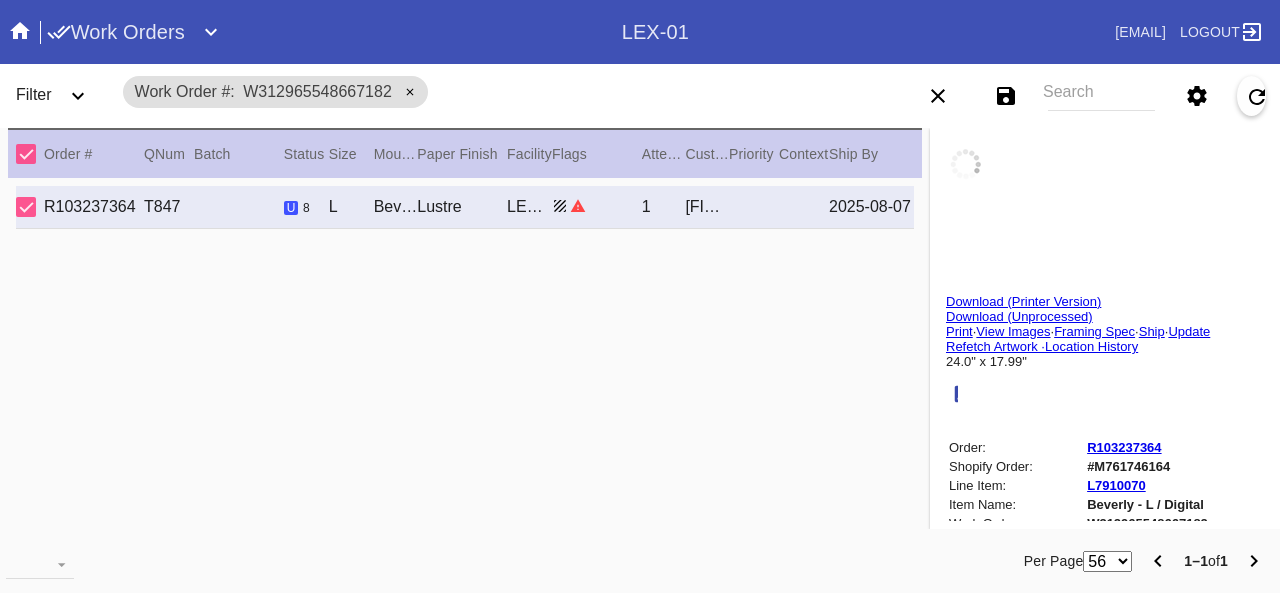 type on "8/5/2025" 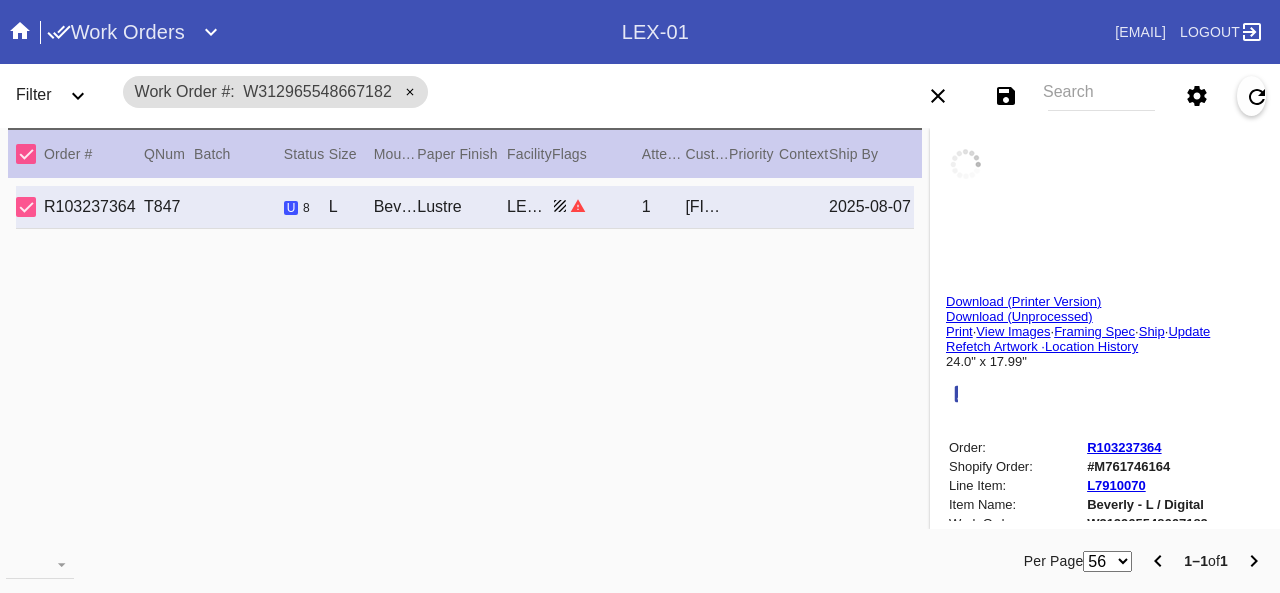 type on "8/7/2025" 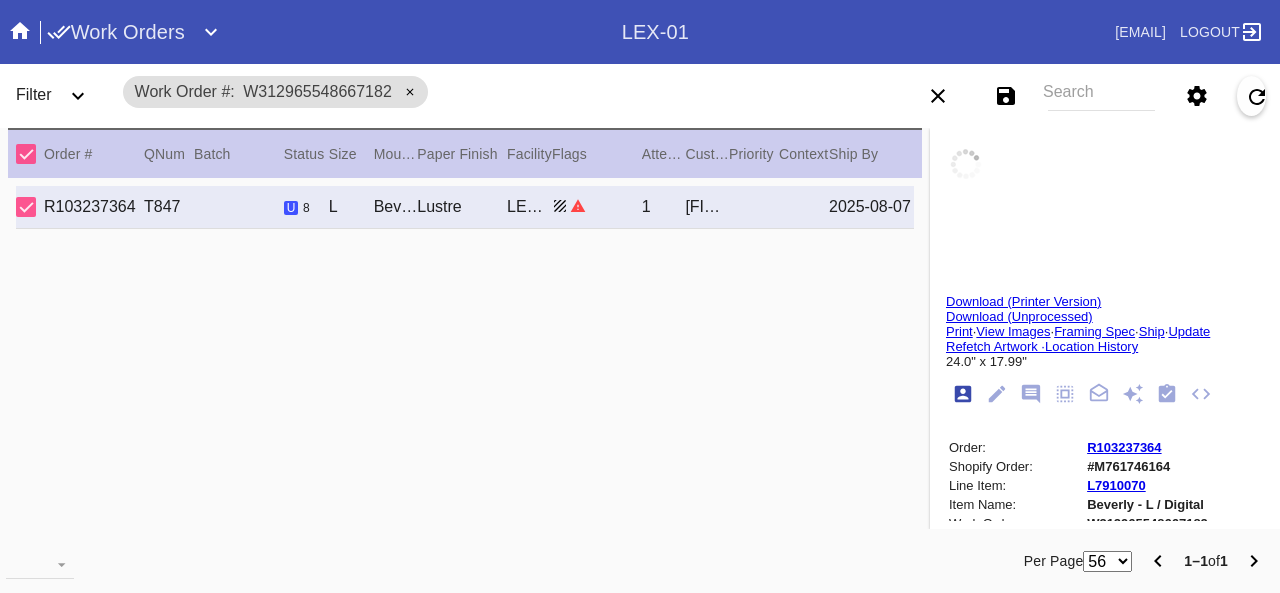 type on "[FIRST] [LAST]" 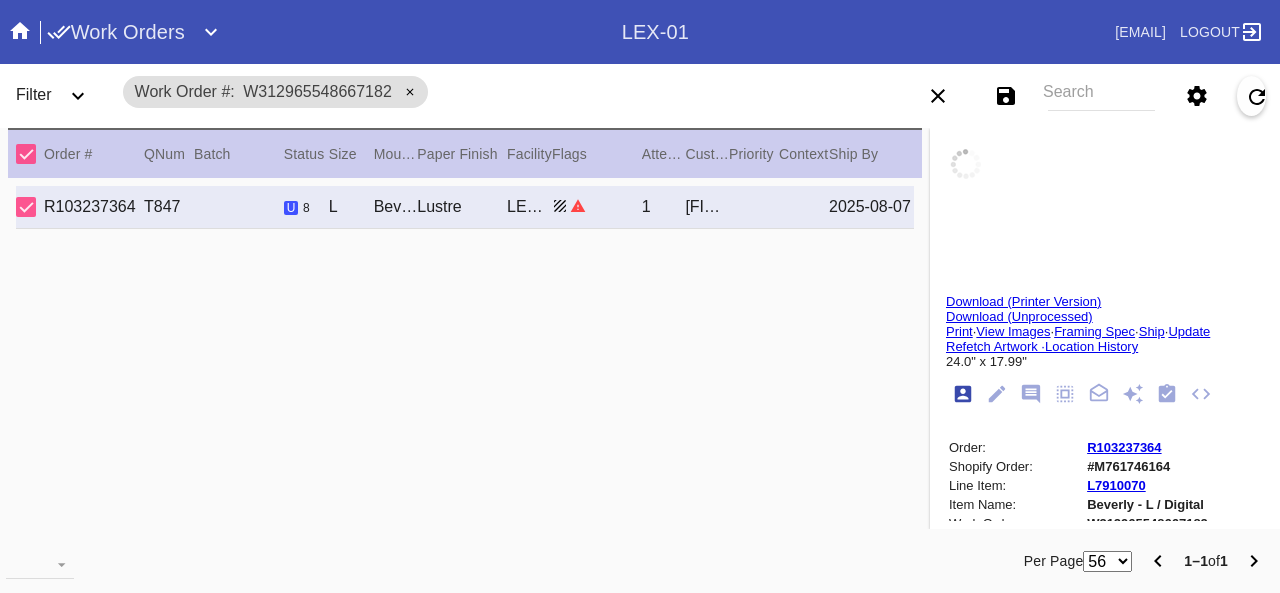 type on ""Queen of the Great Lakes"" 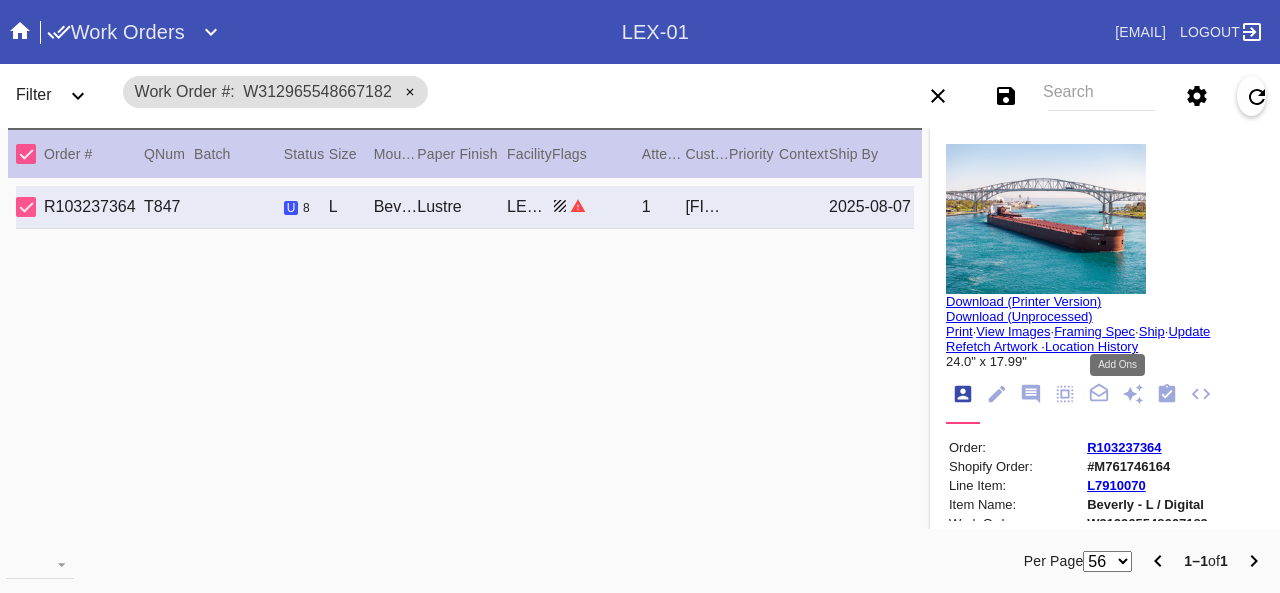click 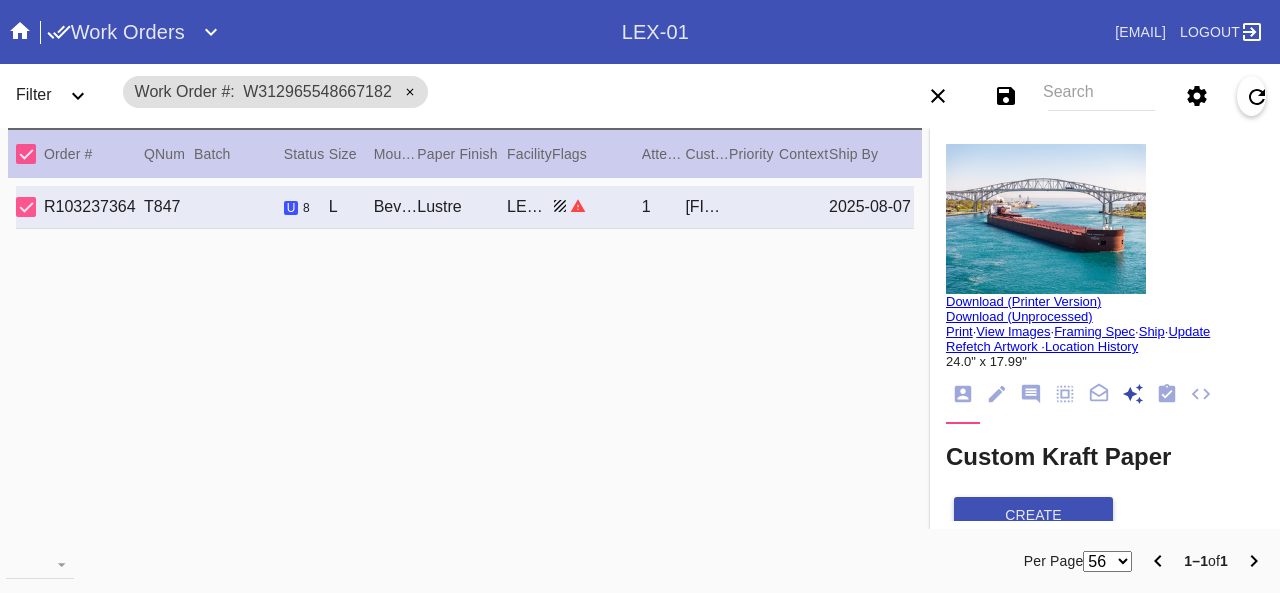 scroll, scrollTop: 269, scrollLeft: 0, axis: vertical 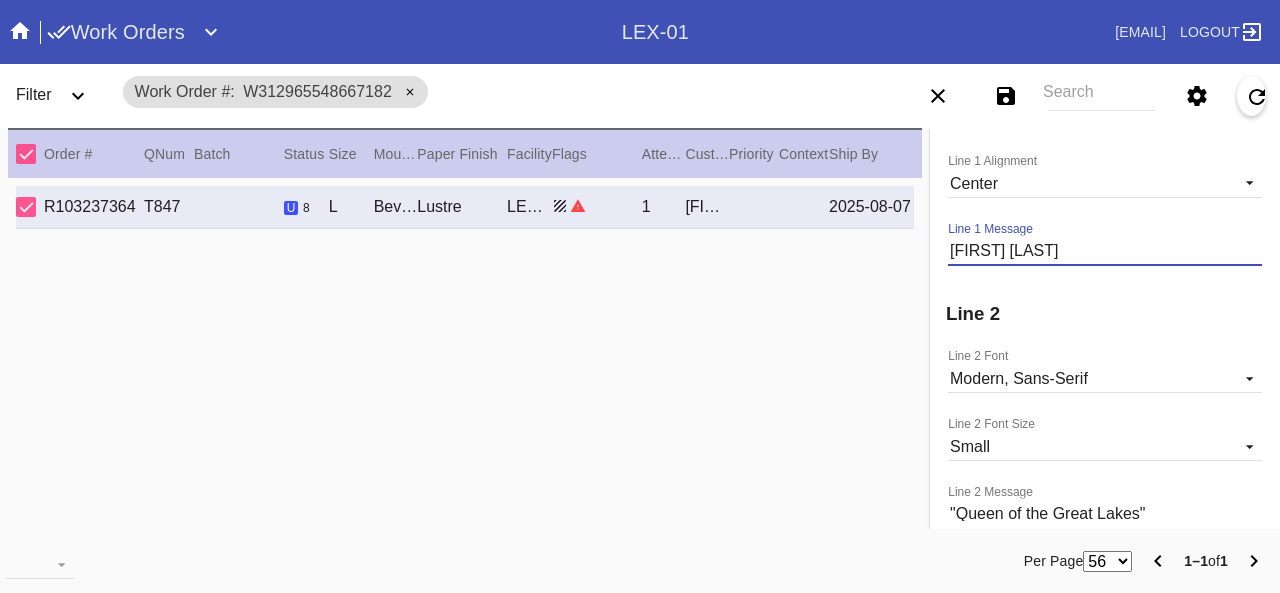 drag, startPoint x: 936, startPoint y: 249, endPoint x: 1081, endPoint y: 251, distance: 145.0138 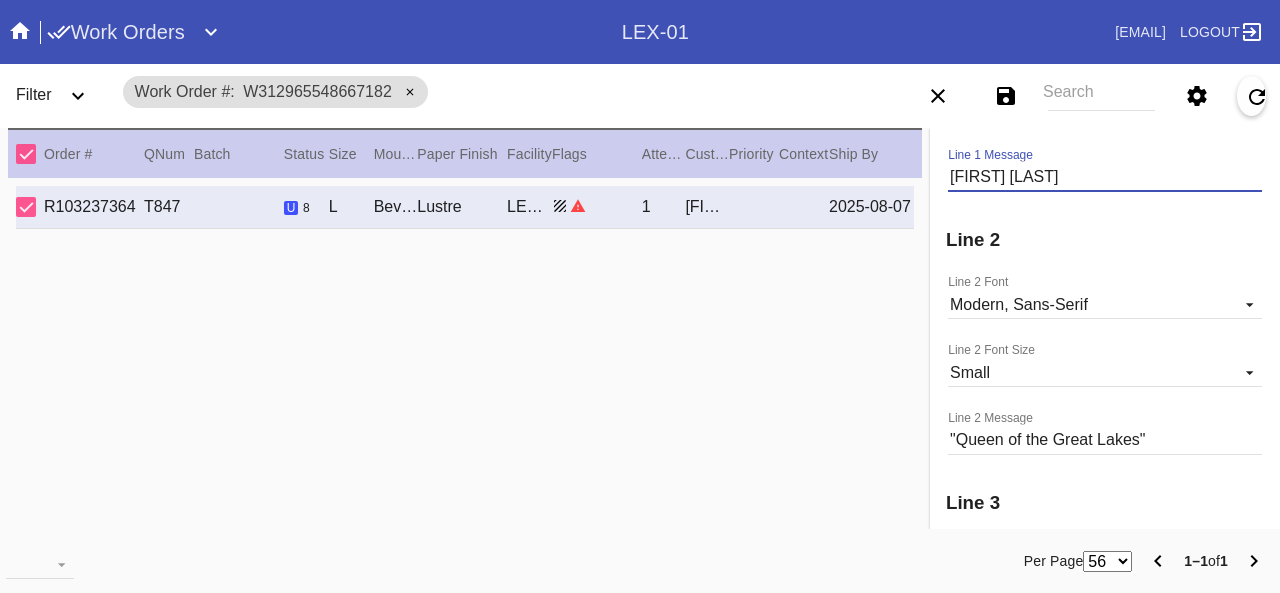 scroll, scrollTop: 1300, scrollLeft: 0, axis: vertical 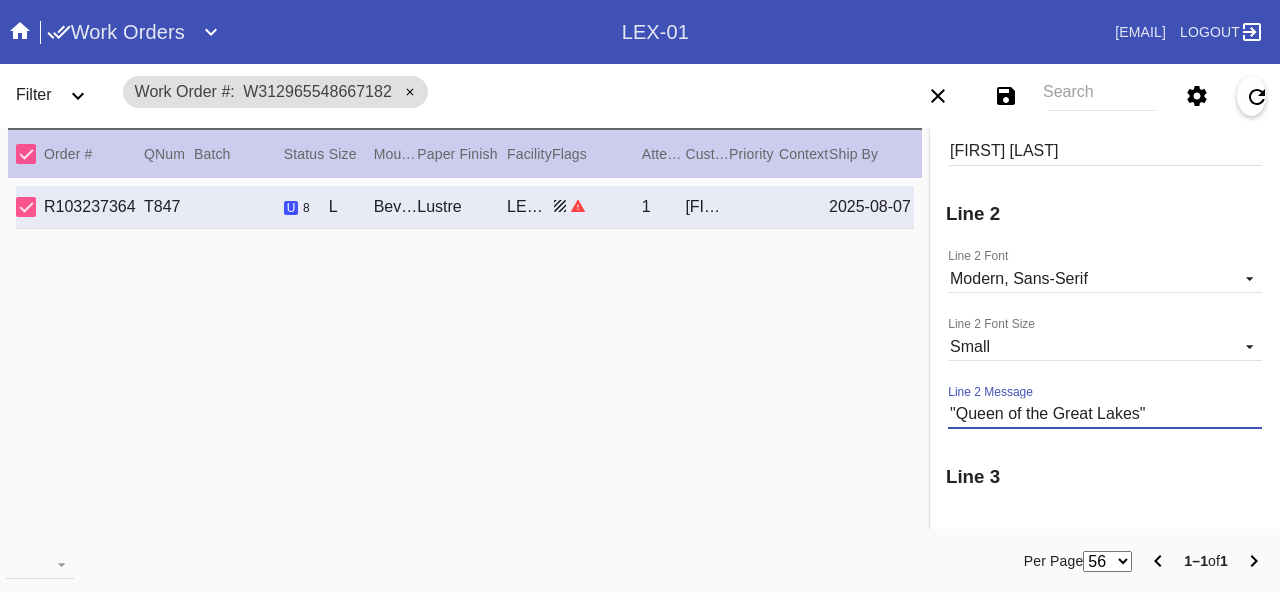 drag, startPoint x: 934, startPoint y: 412, endPoint x: 1138, endPoint y: 414, distance: 204.0098 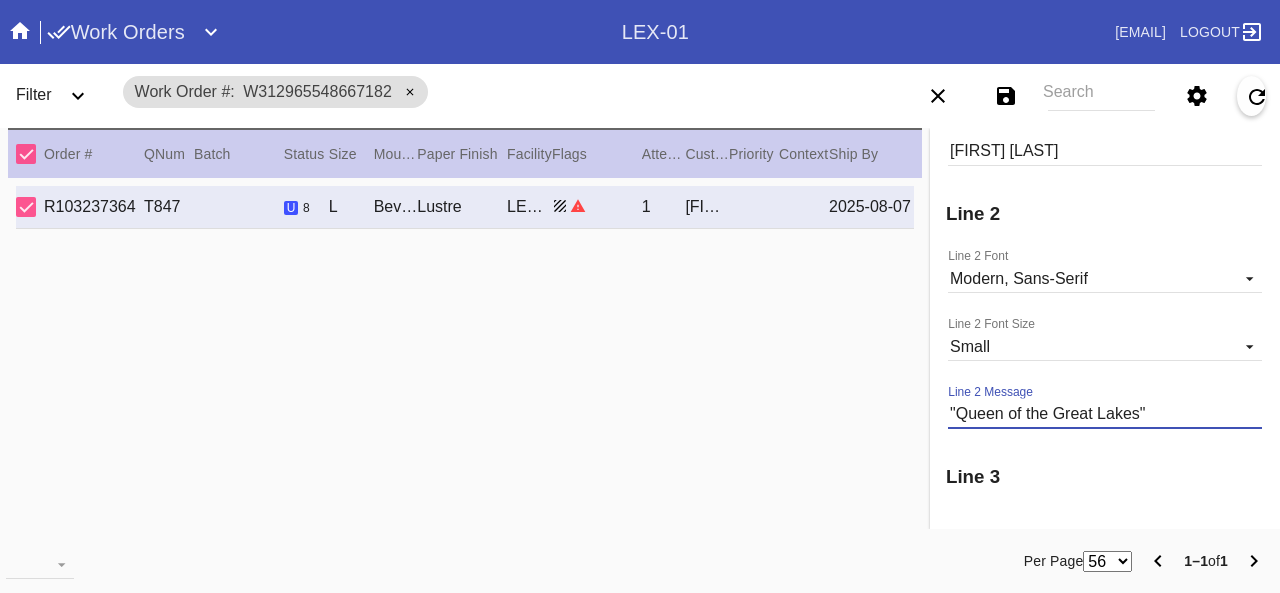 scroll, scrollTop: 1200, scrollLeft: 0, axis: vertical 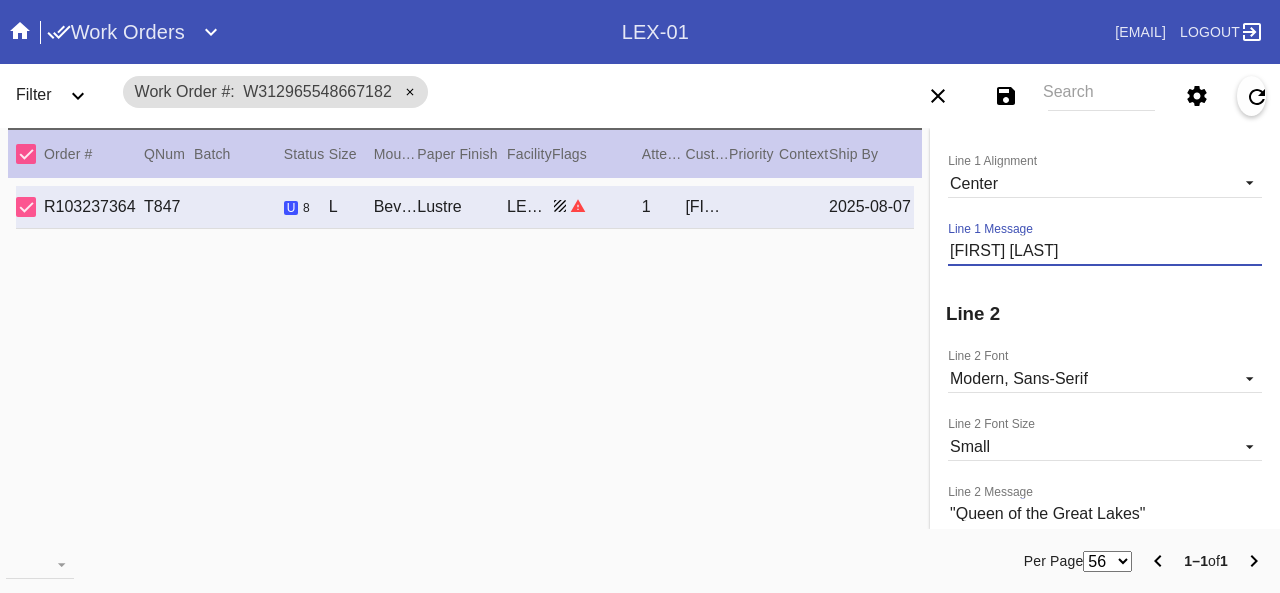 drag, startPoint x: 1067, startPoint y: 250, endPoint x: 920, endPoint y: 254, distance: 147.05441 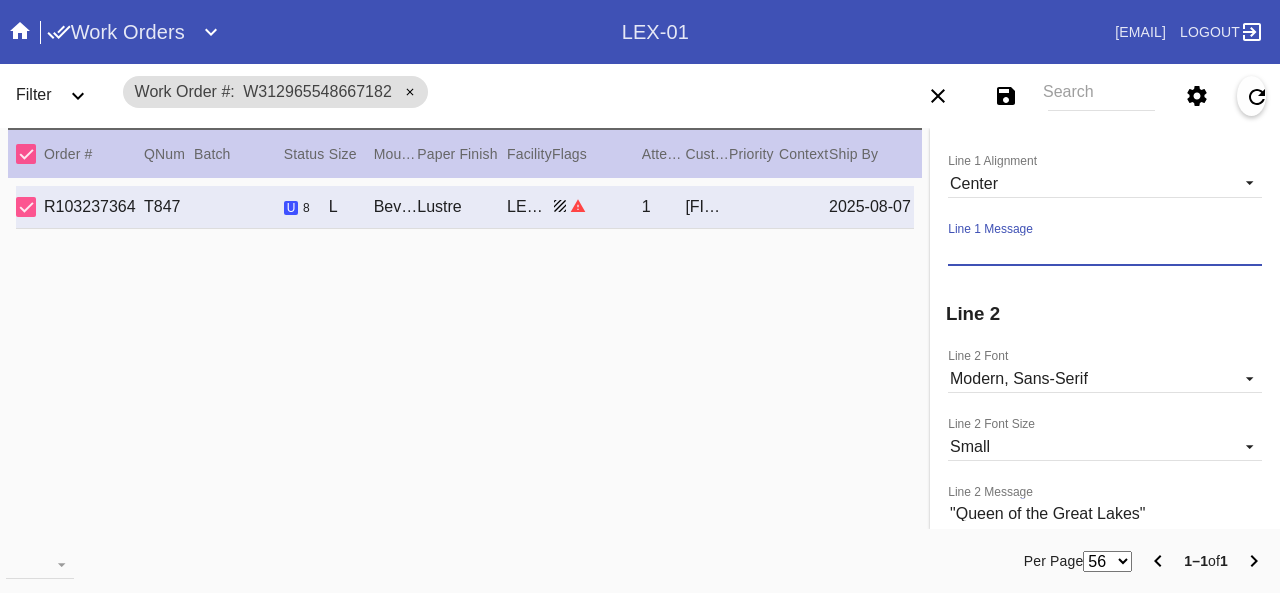 paste on ""Queen of the Great Lakes"" 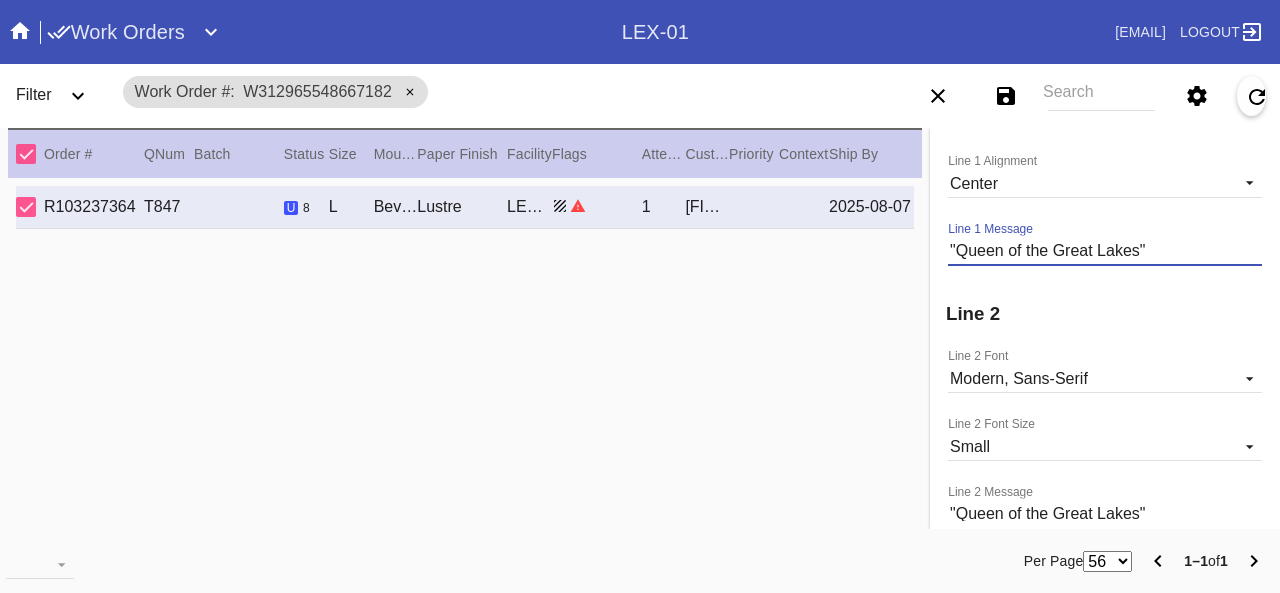 type on ""Queen of the Great Lakes"" 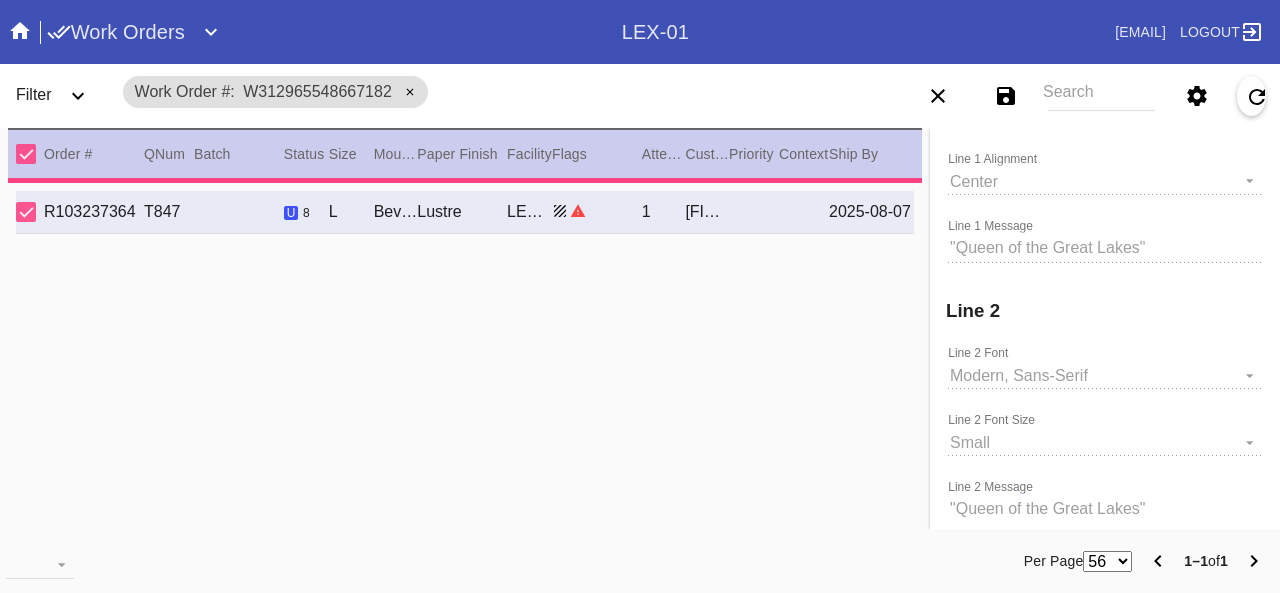 type 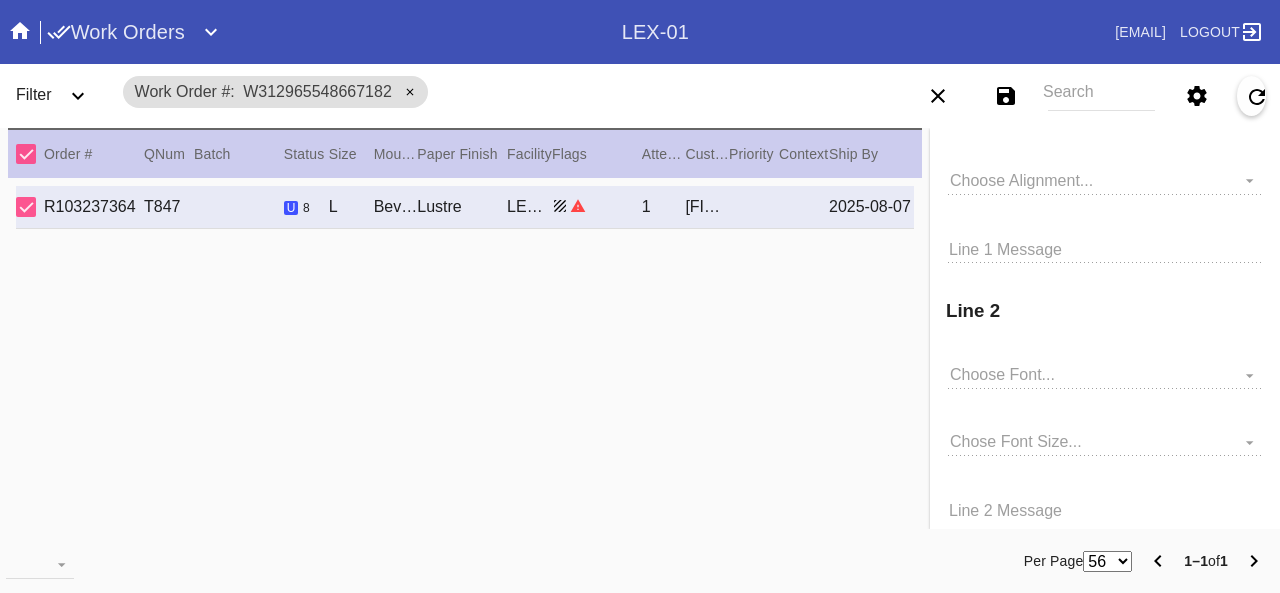 type on ""Queen of the Great Lakes"" 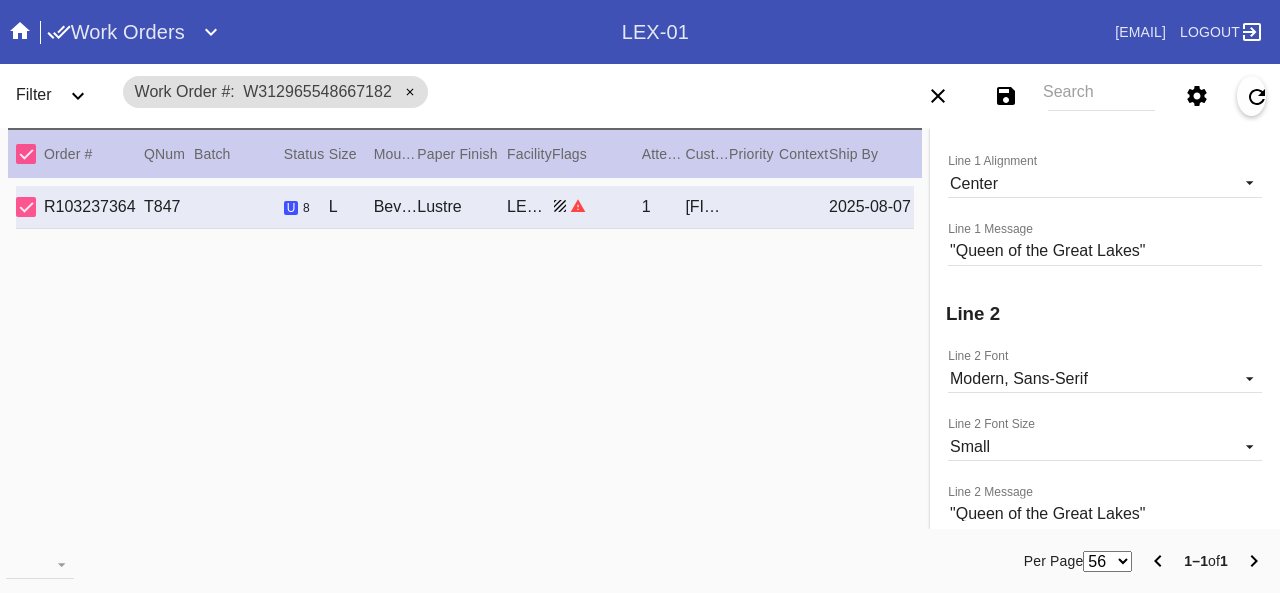 scroll, scrollTop: 1300, scrollLeft: 0, axis: vertical 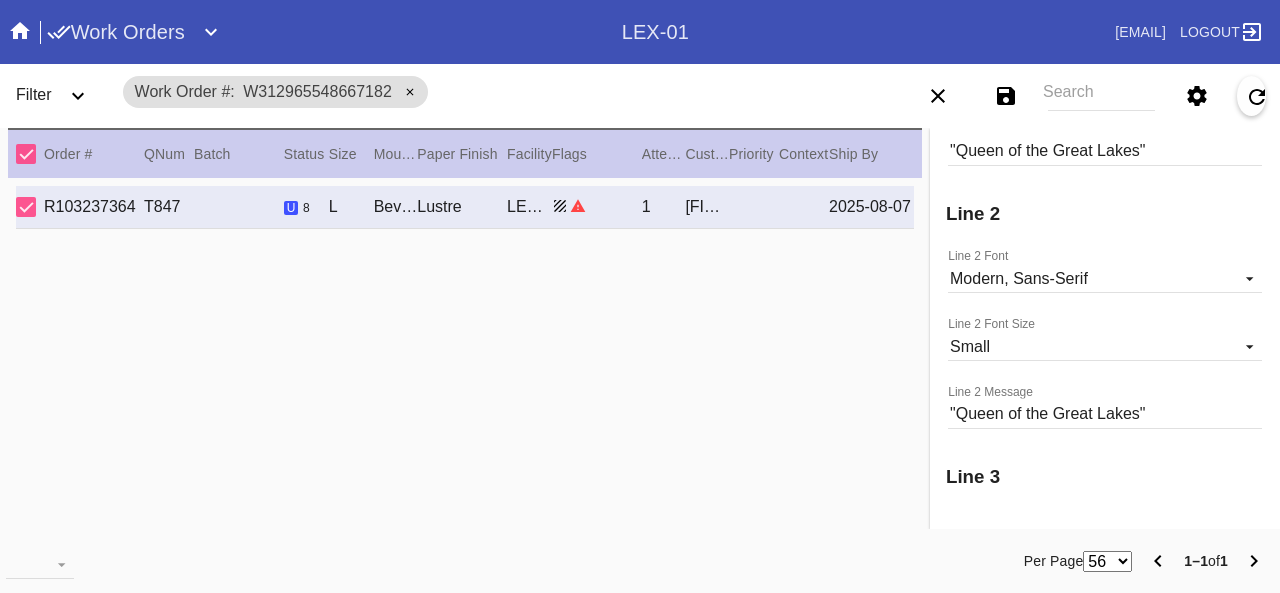 drag, startPoint x: 928, startPoint y: 411, endPoint x: 1072, endPoint y: 424, distance: 144.58562 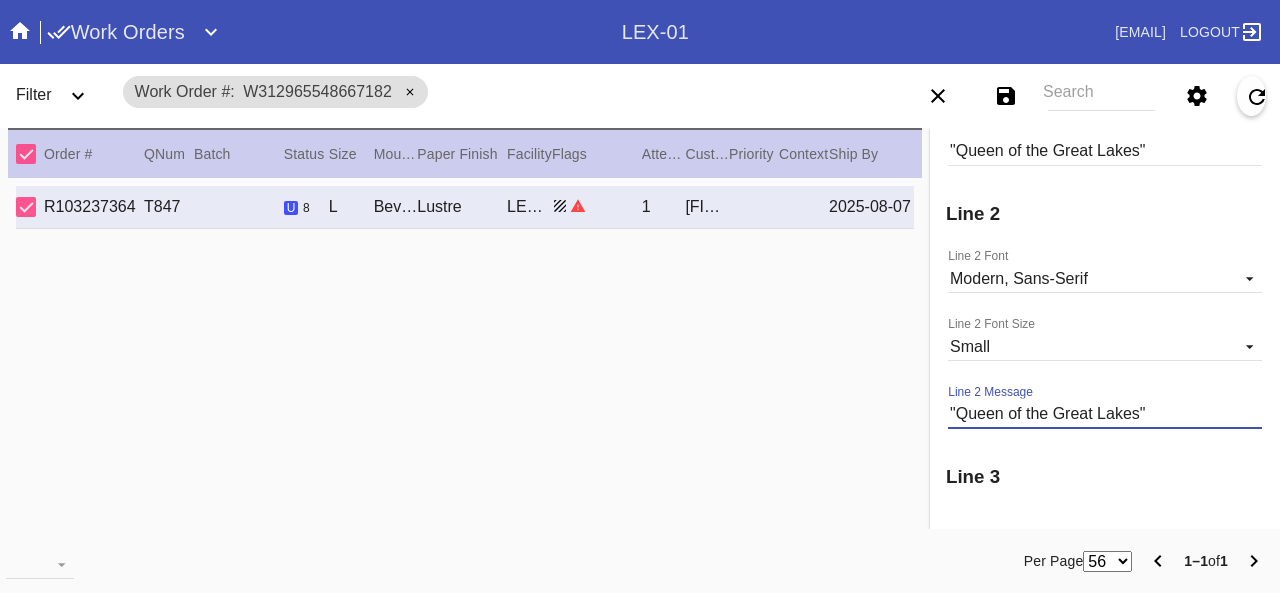 drag, startPoint x: 1166, startPoint y: 411, endPoint x: 897, endPoint y: 405, distance: 269.0669 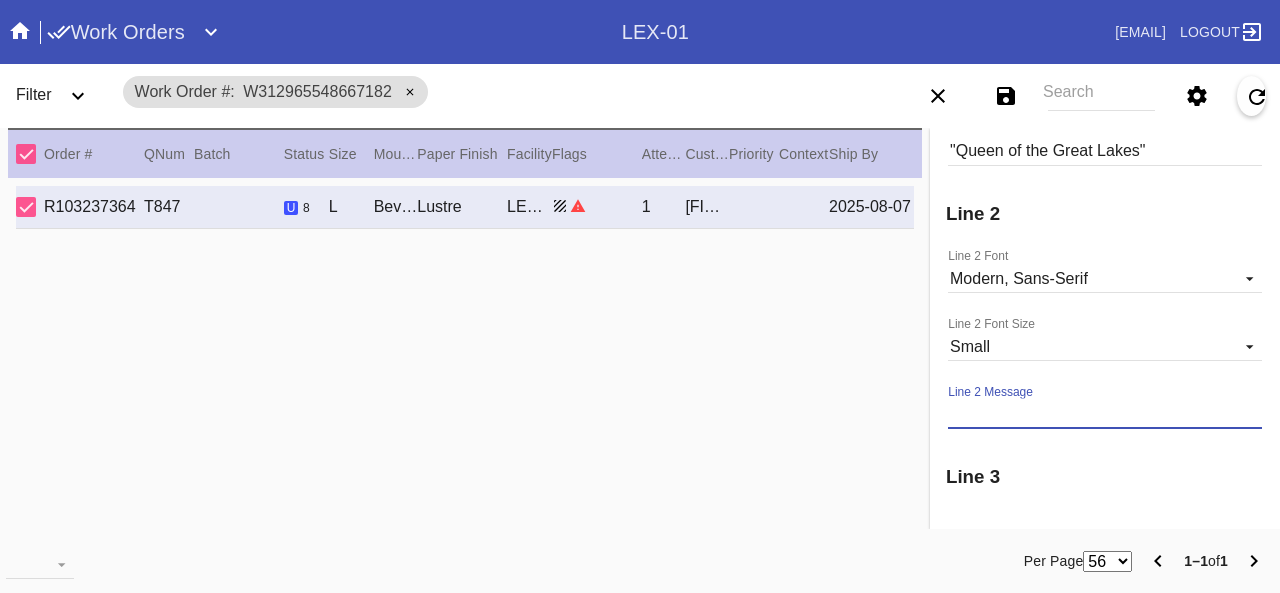 paste on "[FIRST] [LAST]" 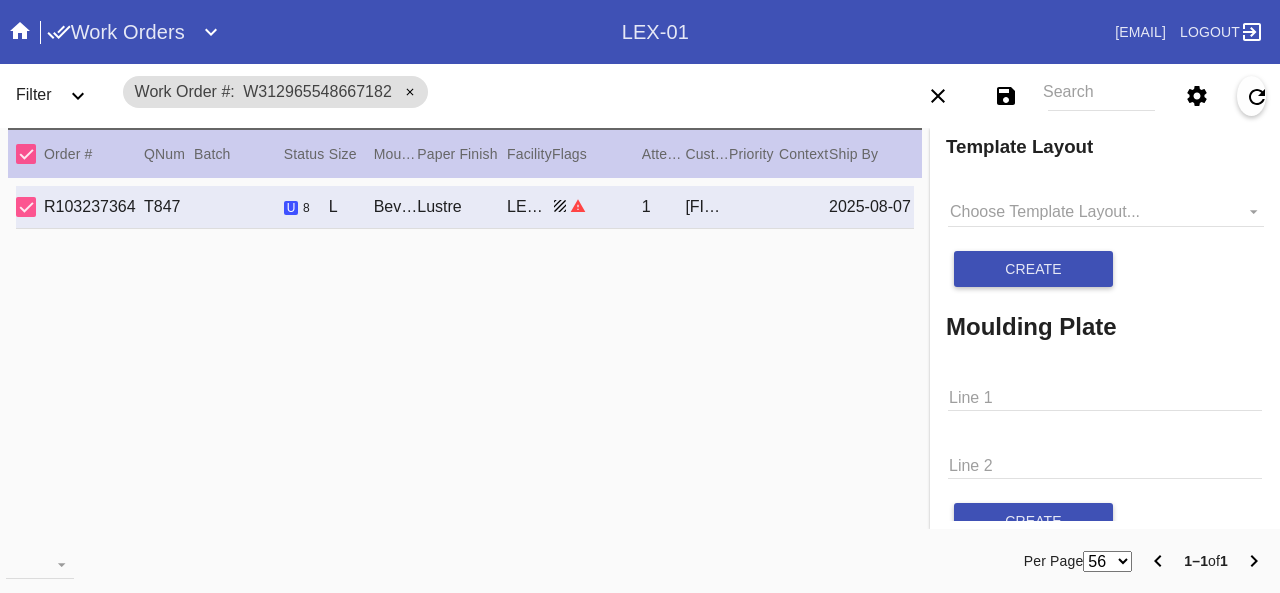 scroll, scrollTop: 2290, scrollLeft: 0, axis: vertical 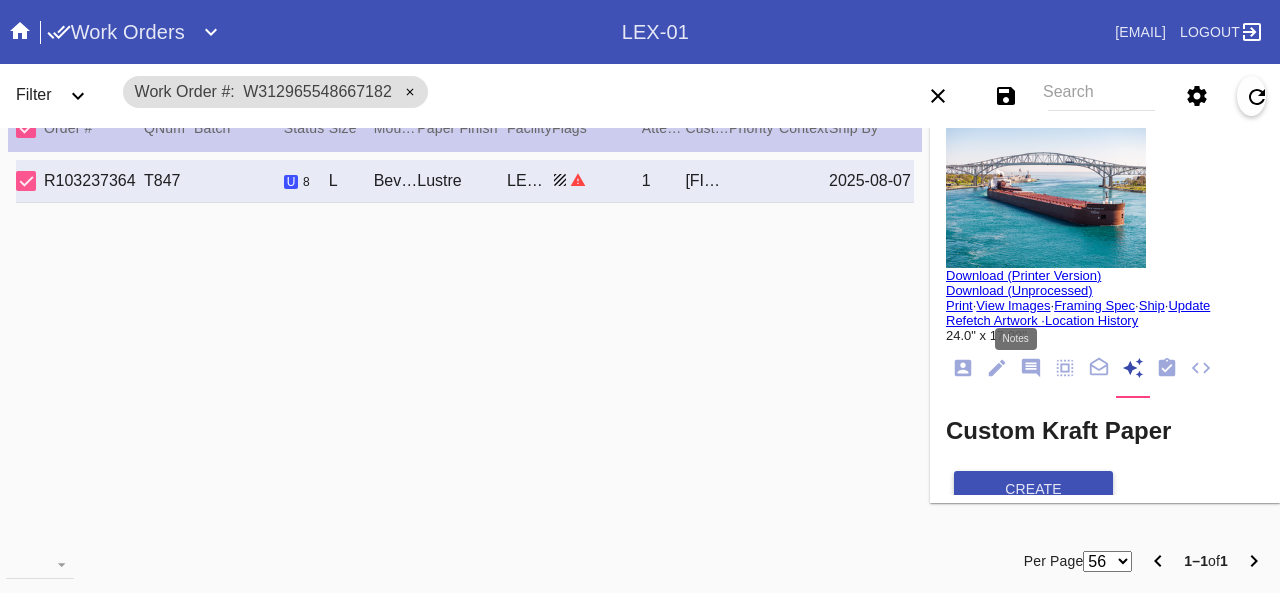 type on "[FIRST] [LAST]" 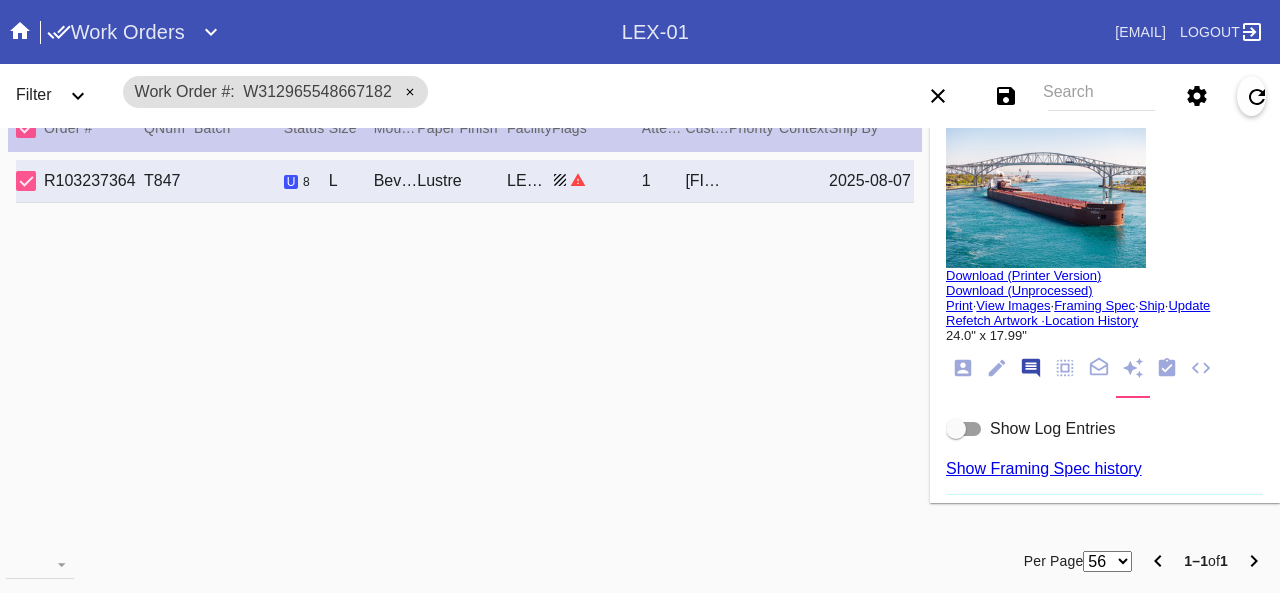 scroll, scrollTop: 122, scrollLeft: 0, axis: vertical 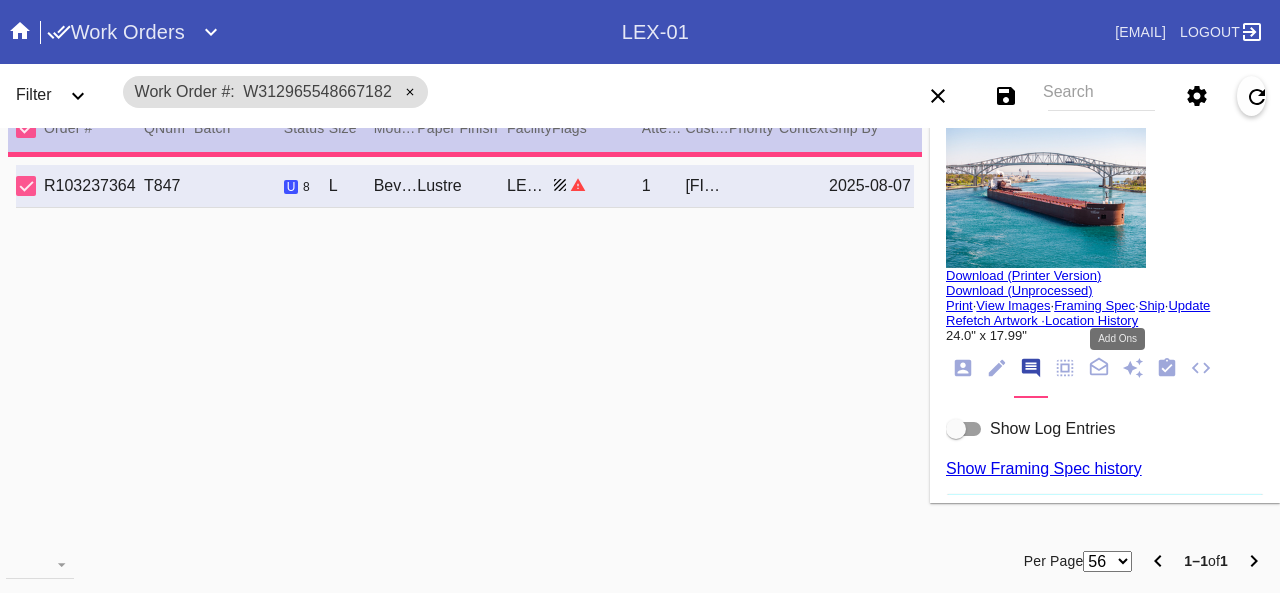 click 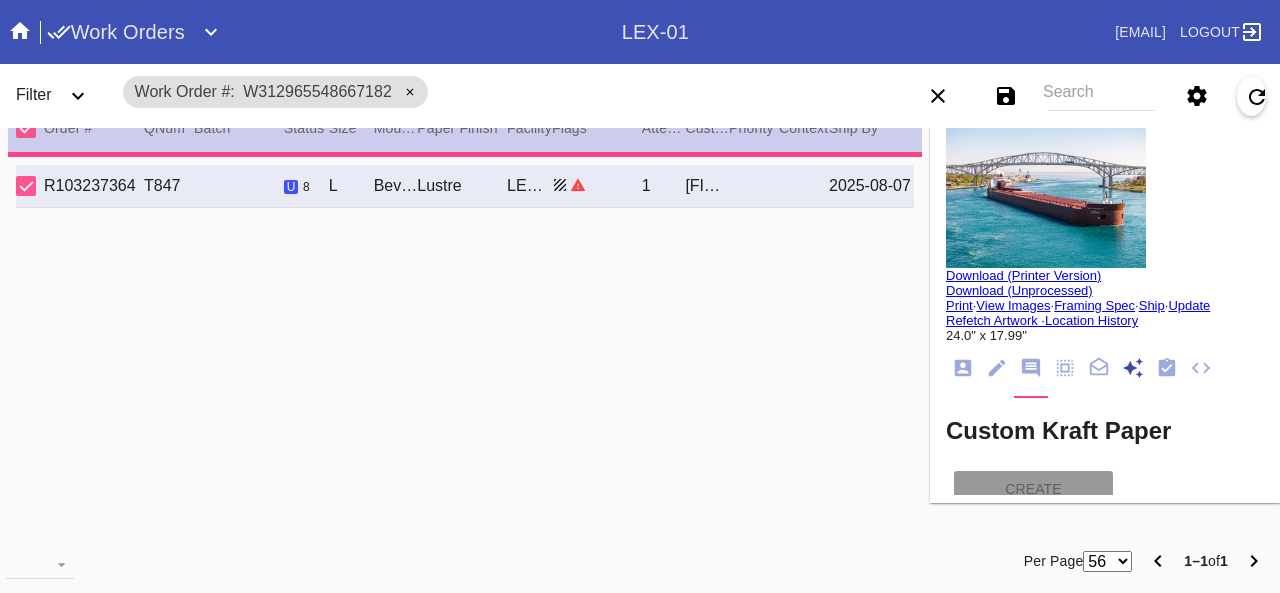 scroll, scrollTop: 269, scrollLeft: 0, axis: vertical 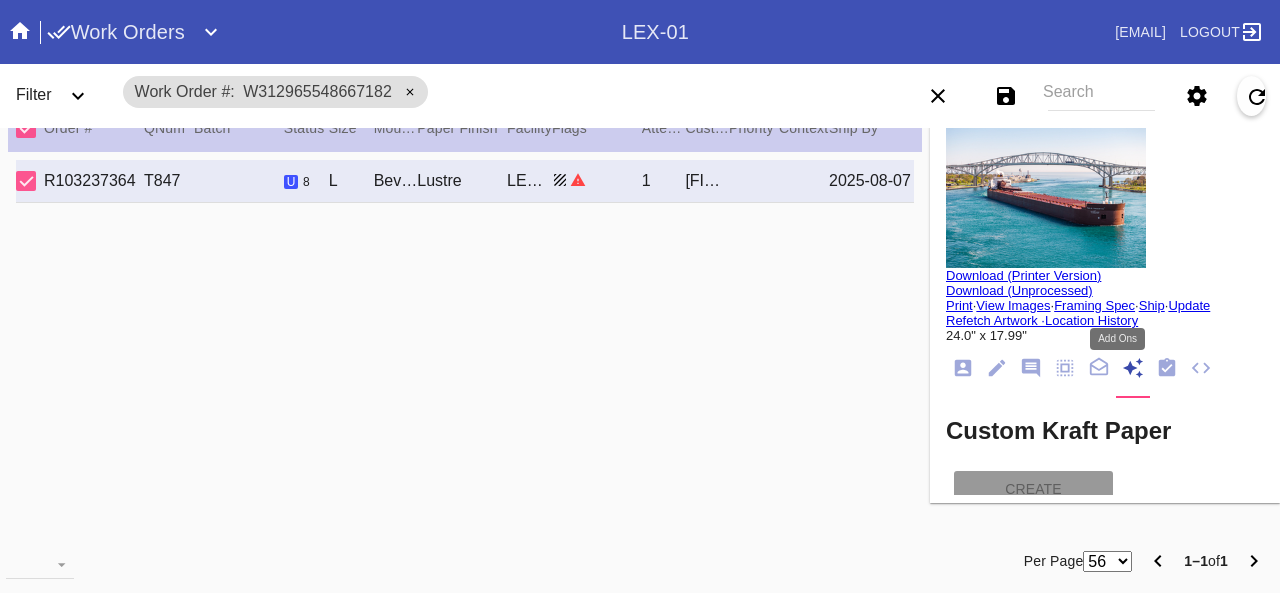 type 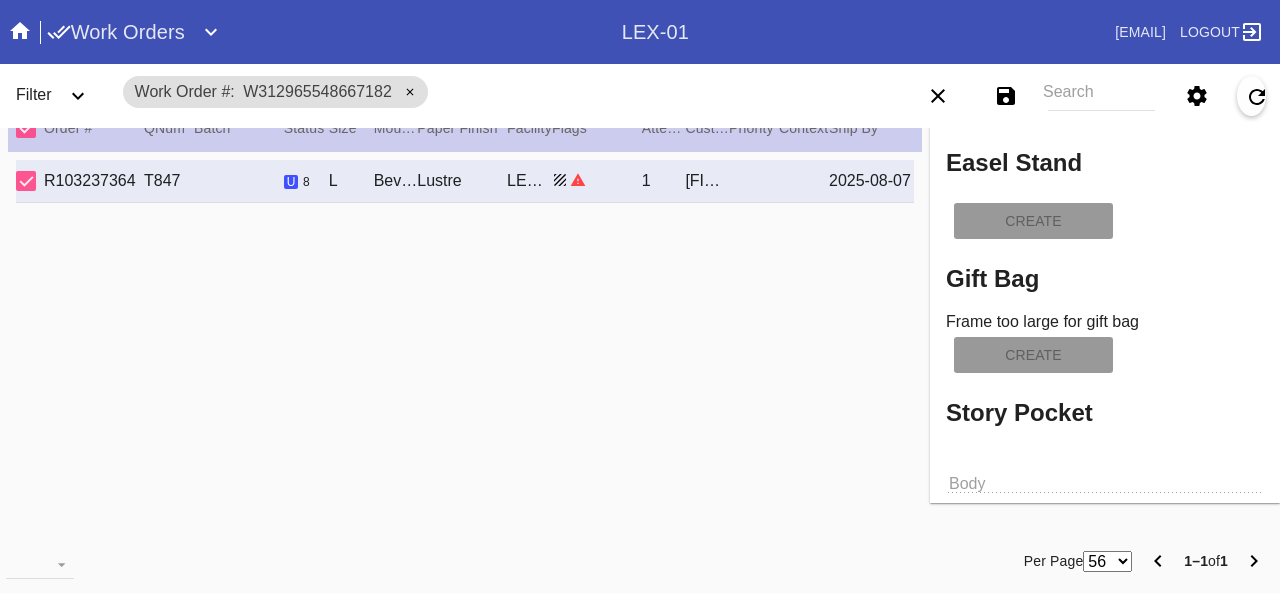 type on ""Queen of the Great Lakes"" 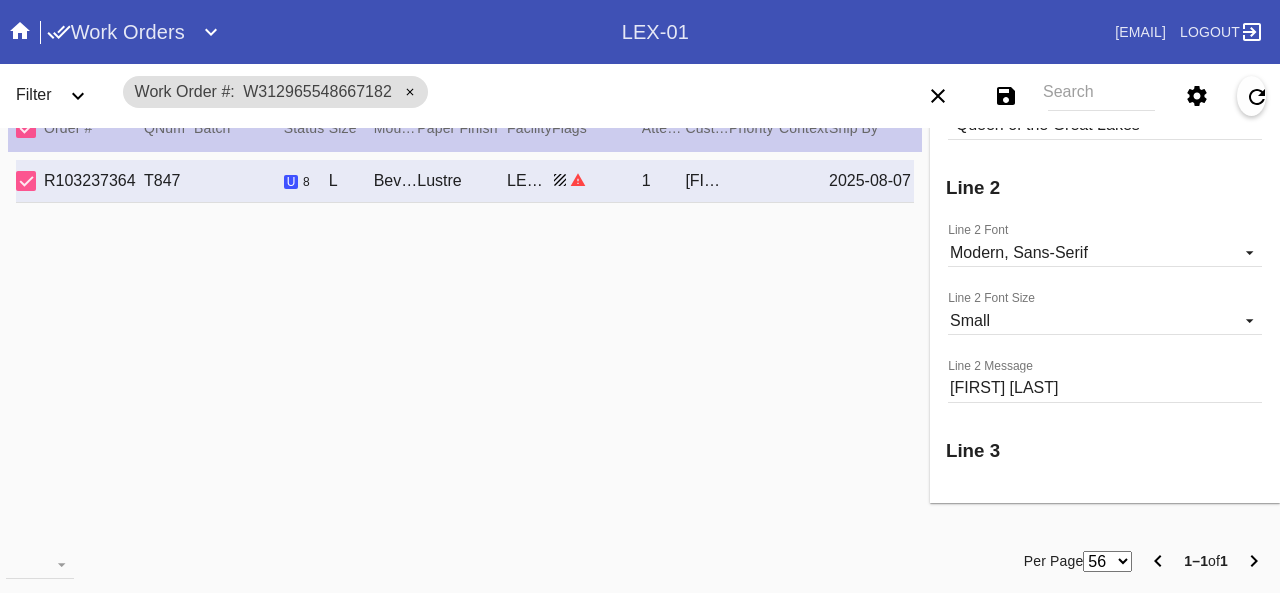 scroll, scrollTop: 1500, scrollLeft: 0, axis: vertical 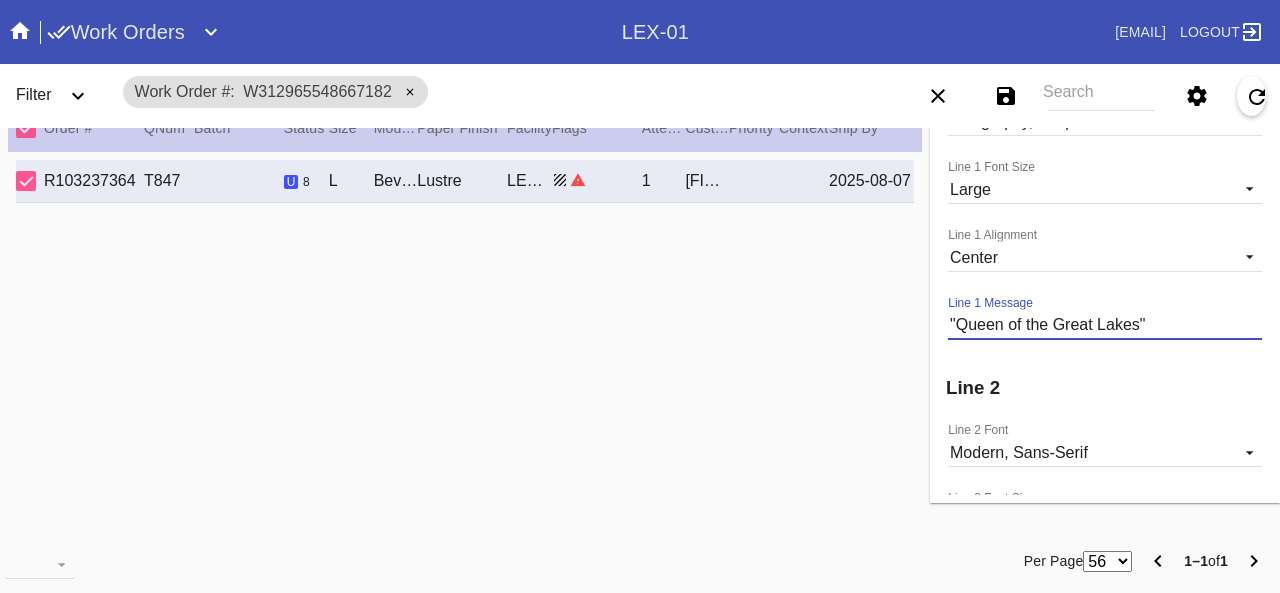 drag, startPoint x: 934, startPoint y: 325, endPoint x: 1156, endPoint y: 324, distance: 222.00226 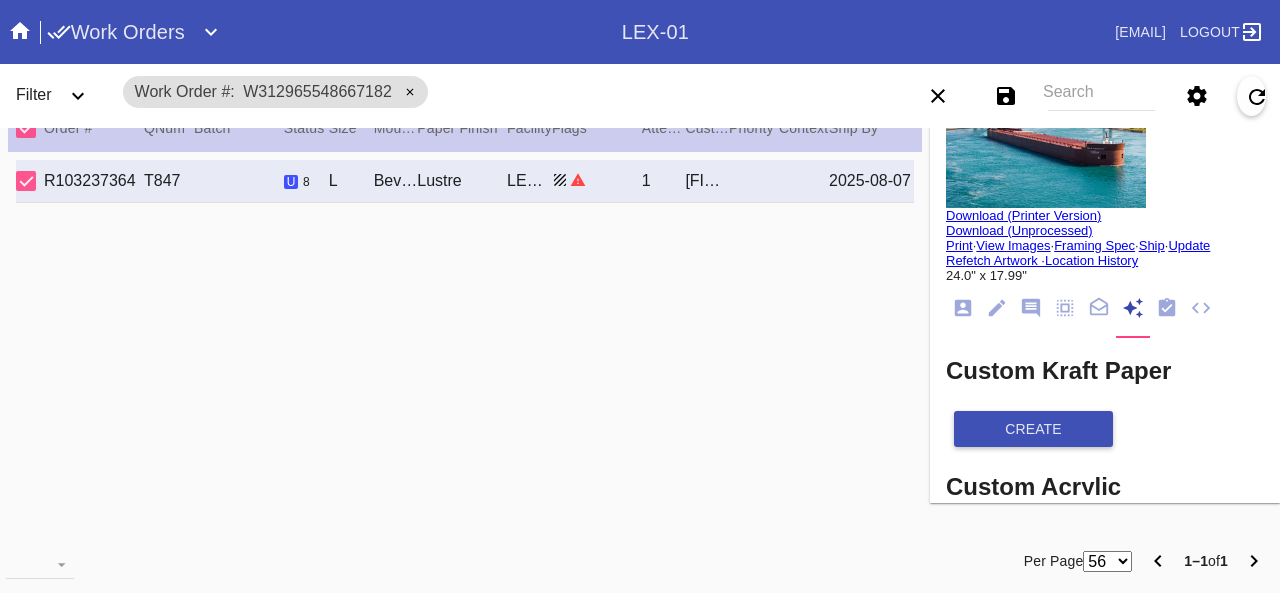 scroll, scrollTop: 0, scrollLeft: 0, axis: both 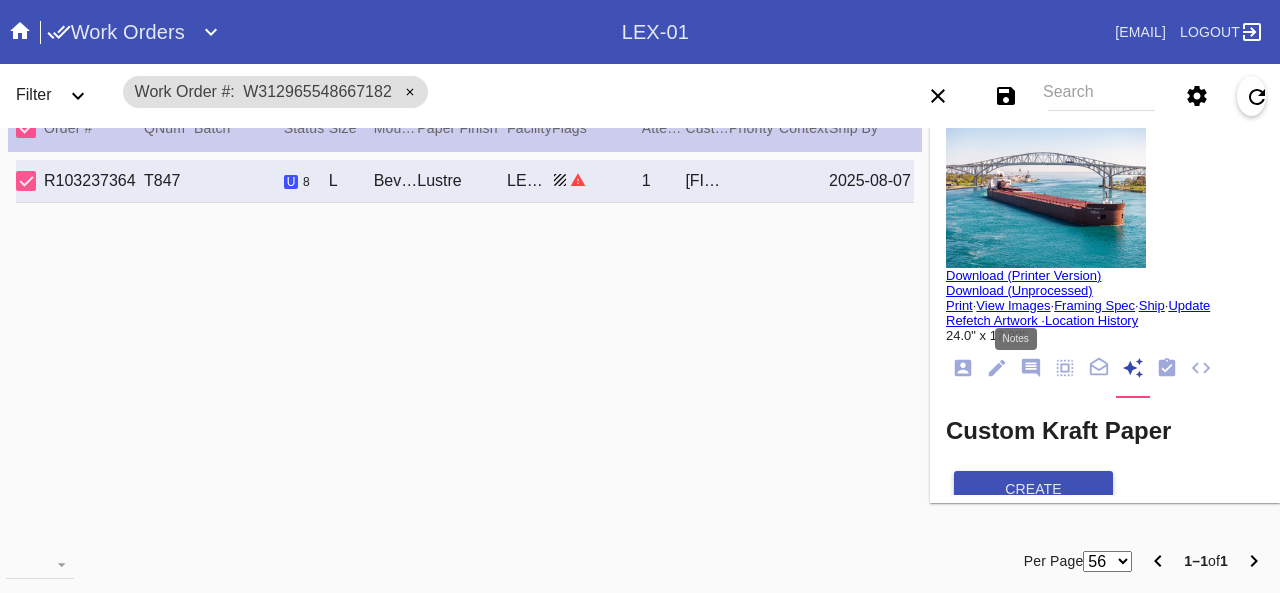 click 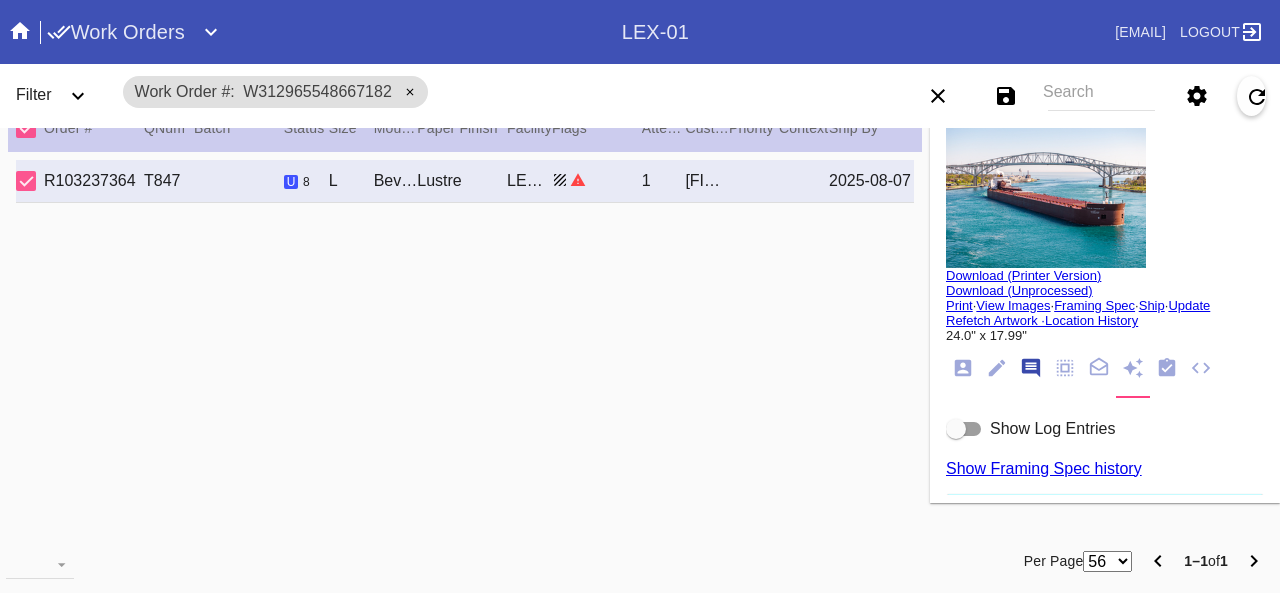 scroll, scrollTop: 122, scrollLeft: 0, axis: vertical 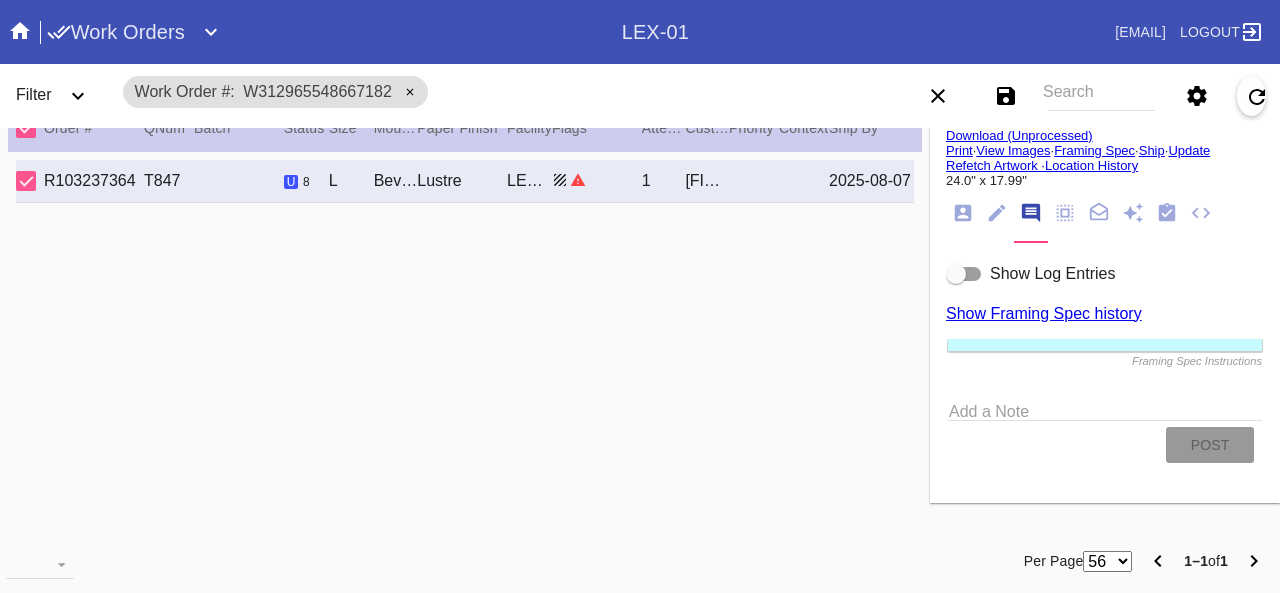 click on "Add a Note" at bounding box center [1105, 408] 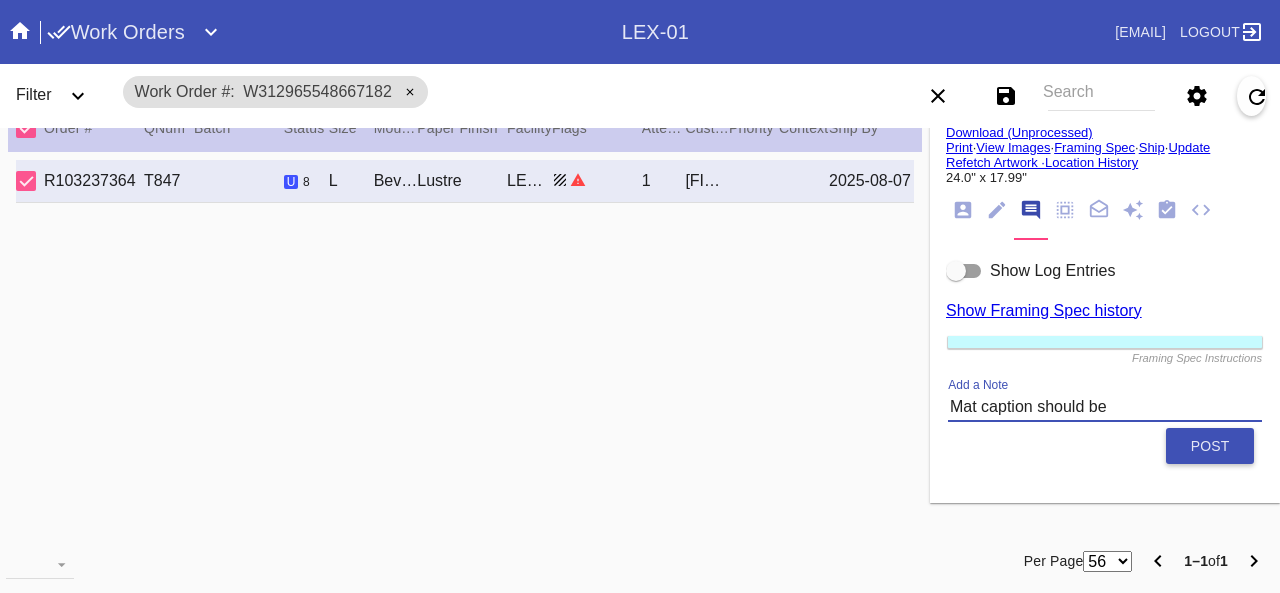 paste on ""Queen of the Great Lakes"" 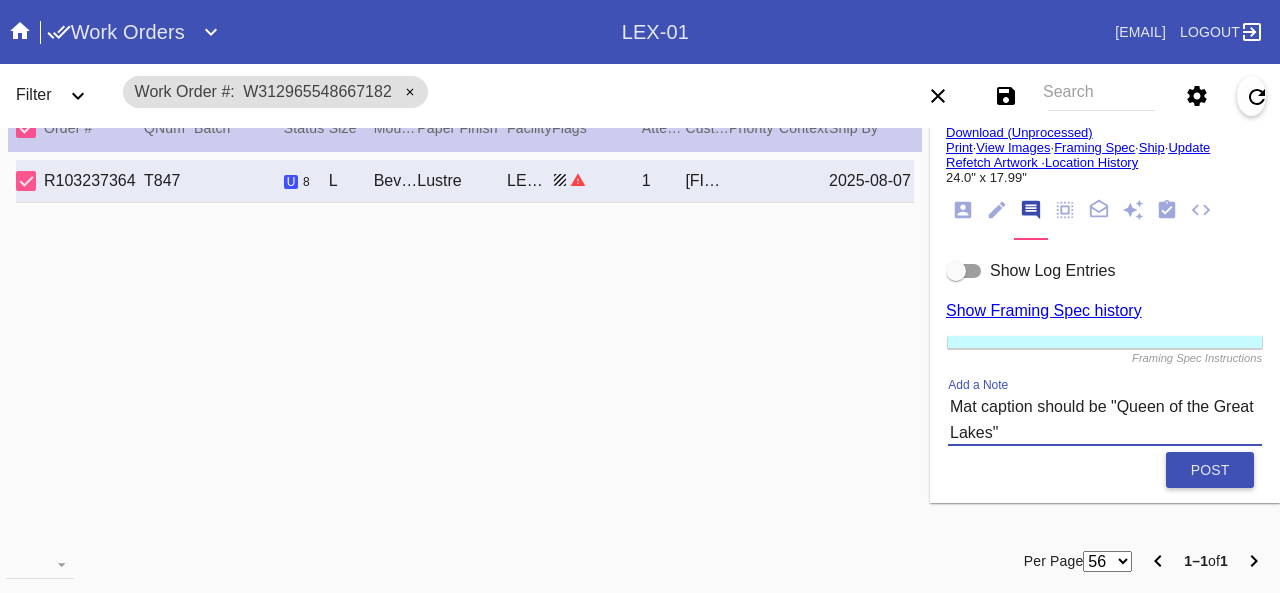 drag, startPoint x: 1092, startPoint y: 405, endPoint x: 1120, endPoint y: 551, distance: 148.66069 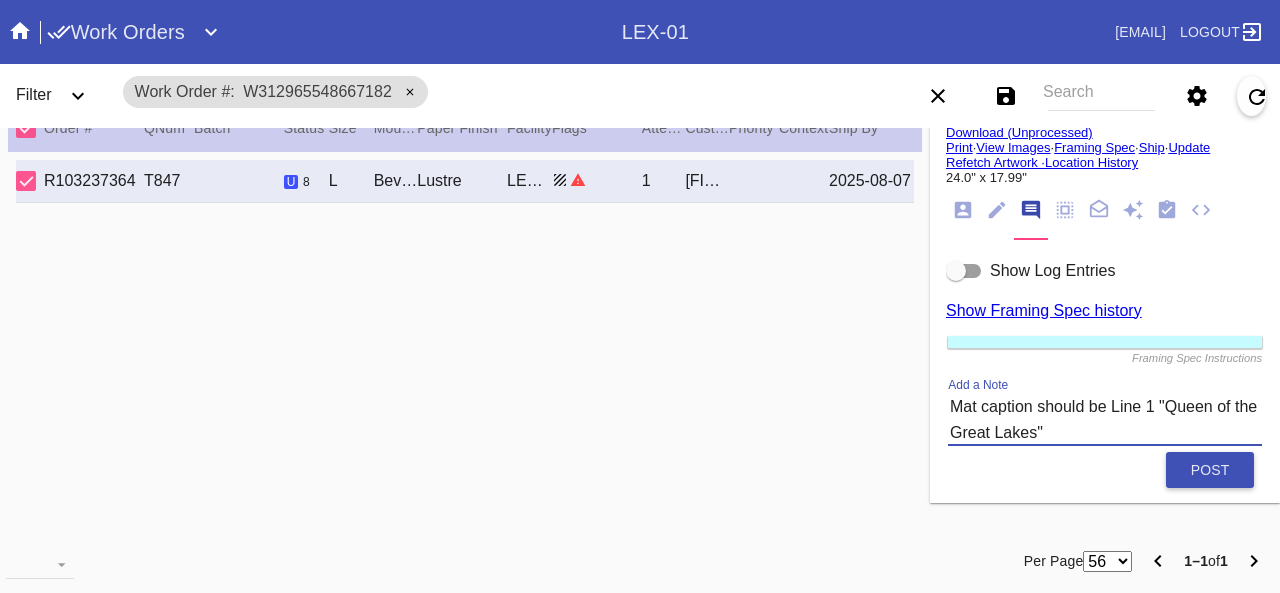 click on "Mat caption should be Line 1 "Queen of the Great Lakes"" at bounding box center [1105, 419] 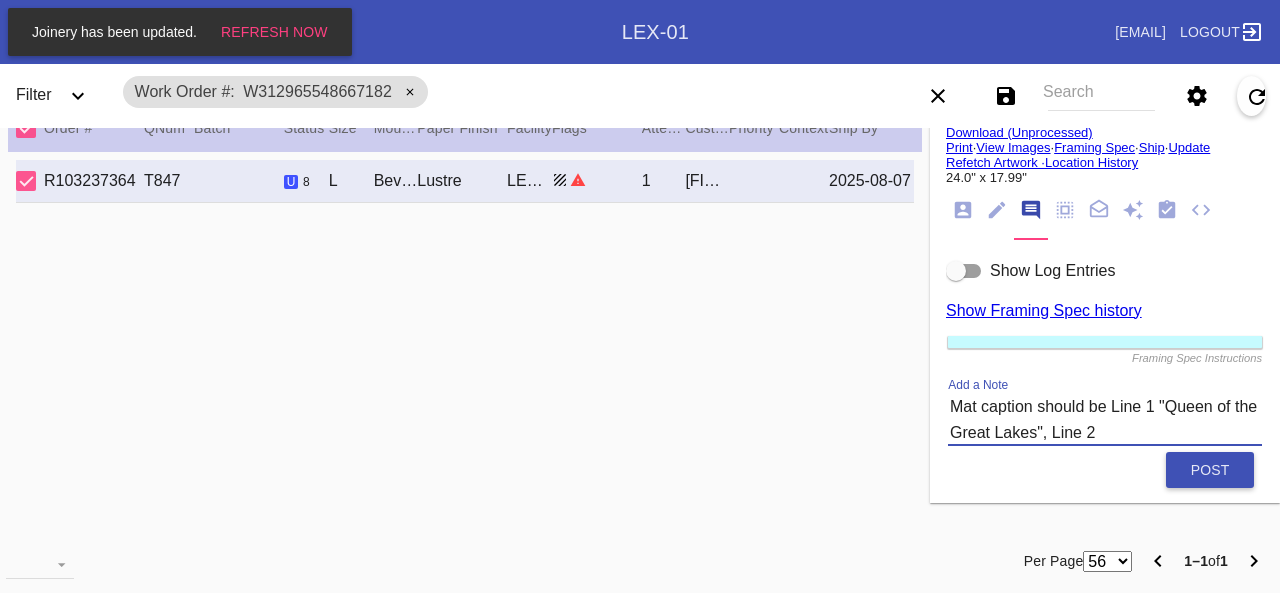 paste on "[NAME]" 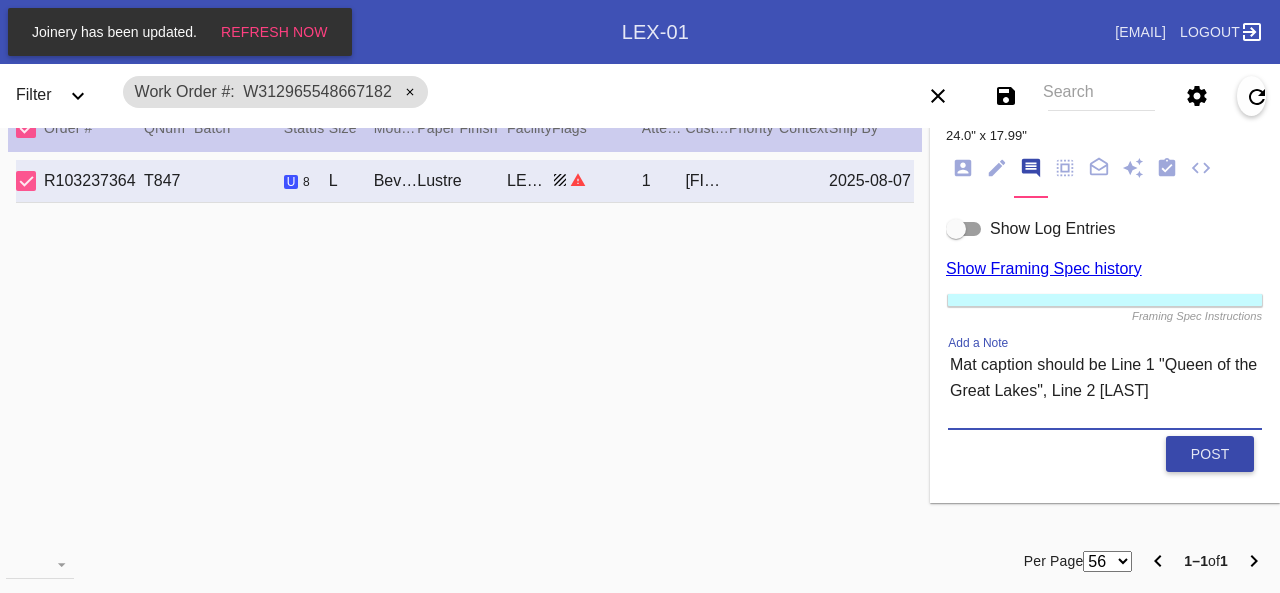 scroll, scrollTop: 212, scrollLeft: 0, axis: vertical 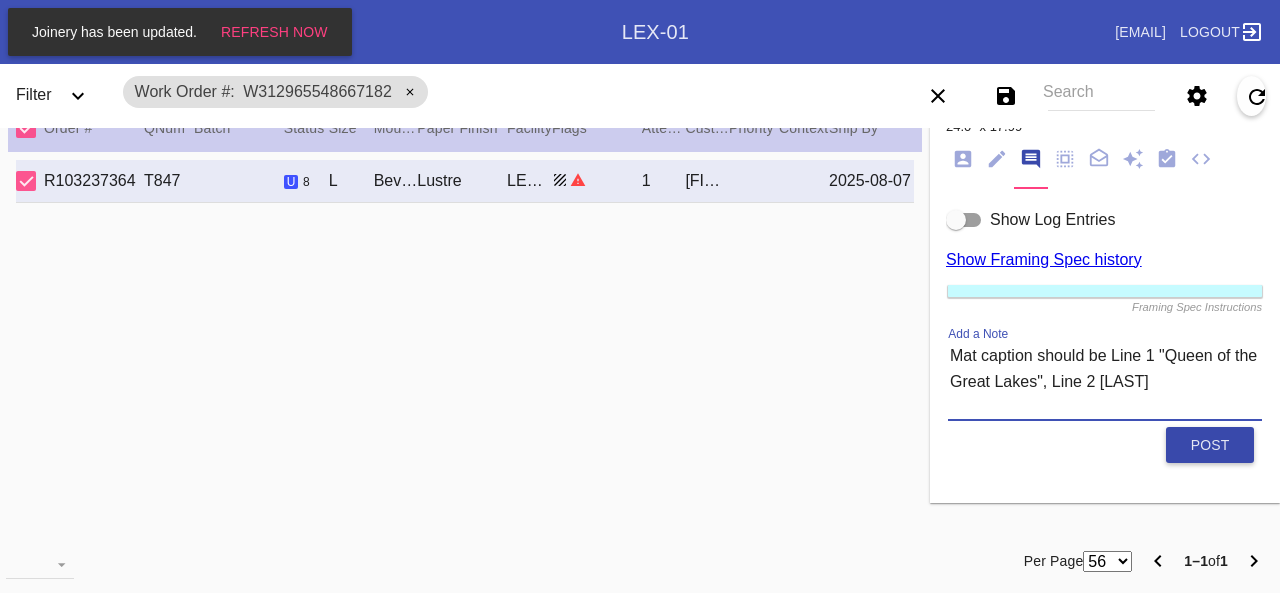 type on "Mat caption should be Line 1 "Queen of the Great Lakes", Line 2 Paul R Tregurtha" 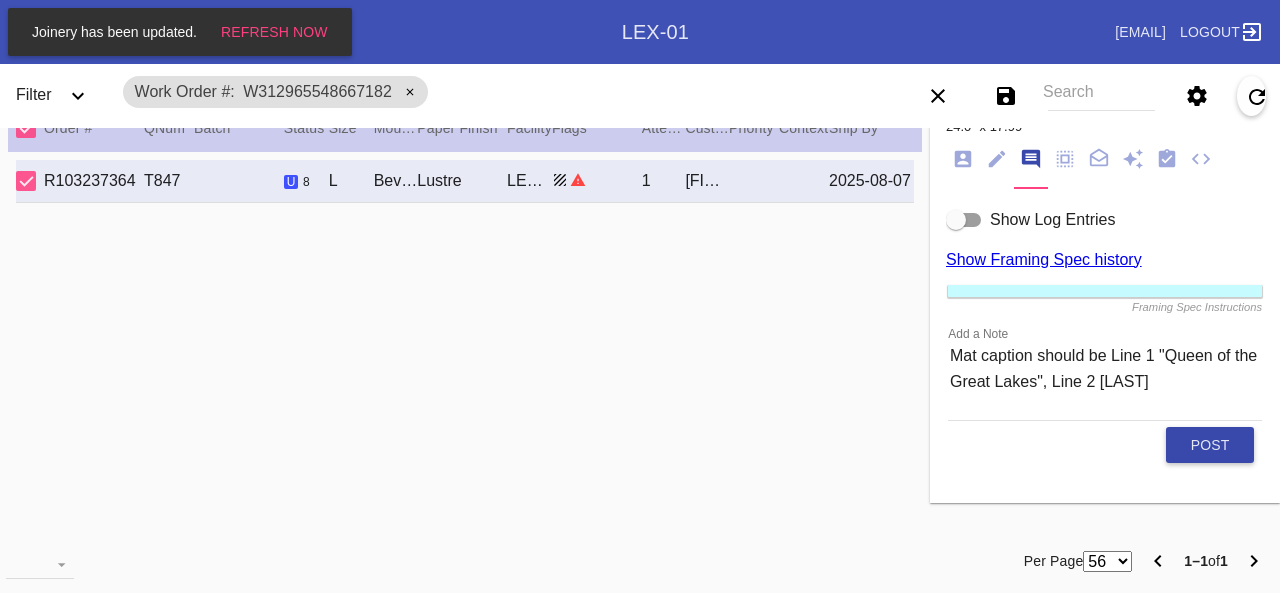 click on "Post" at bounding box center (1210, 445) 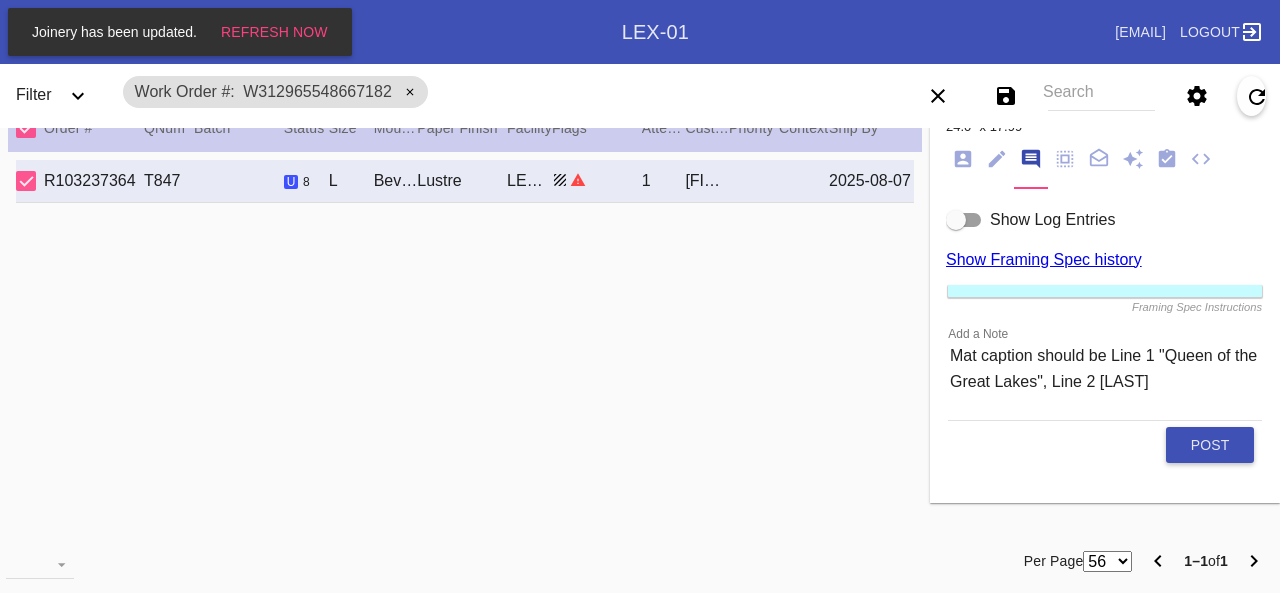 type 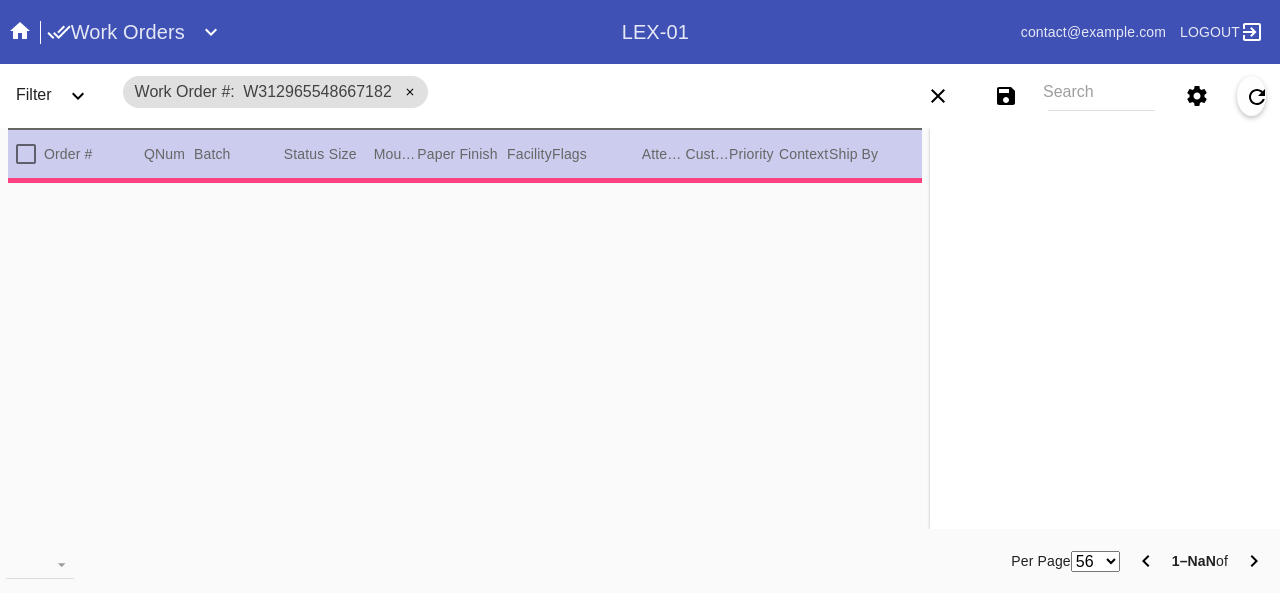 type on "3.0" 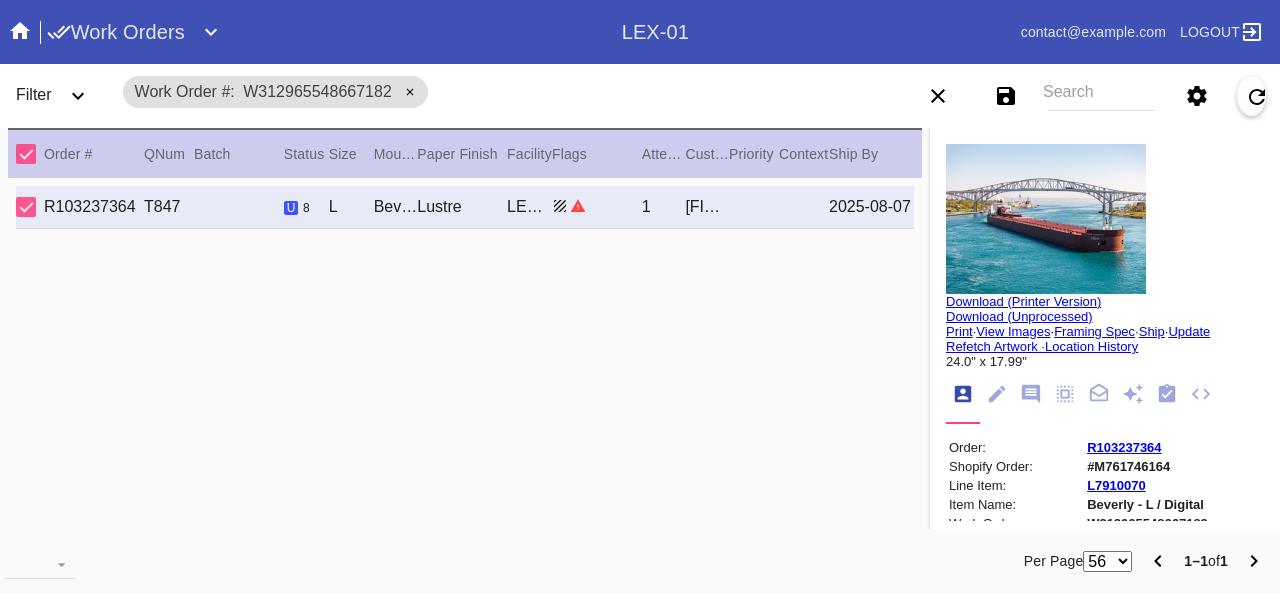 scroll, scrollTop: 0, scrollLeft: 0, axis: both 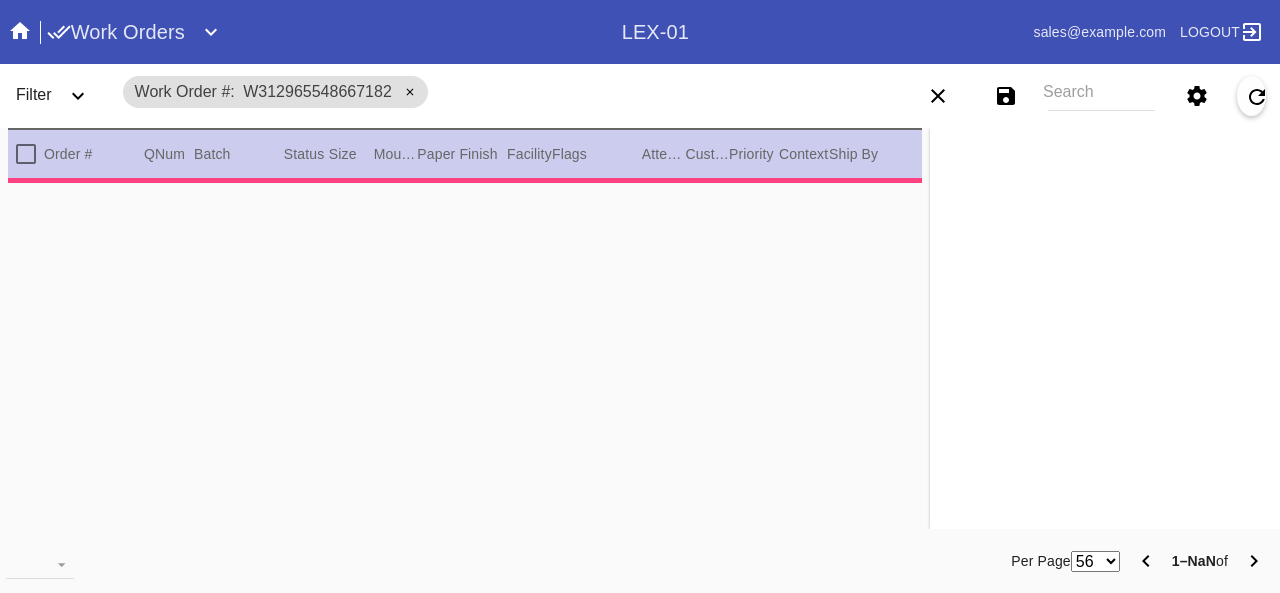 type on "3.0" 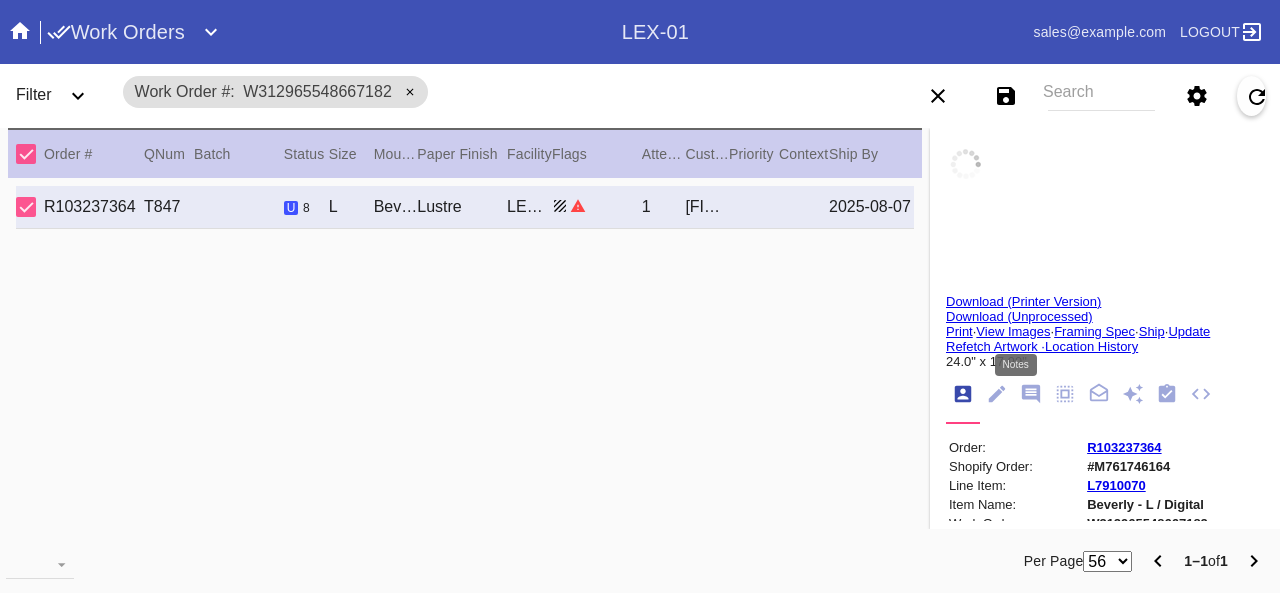 click 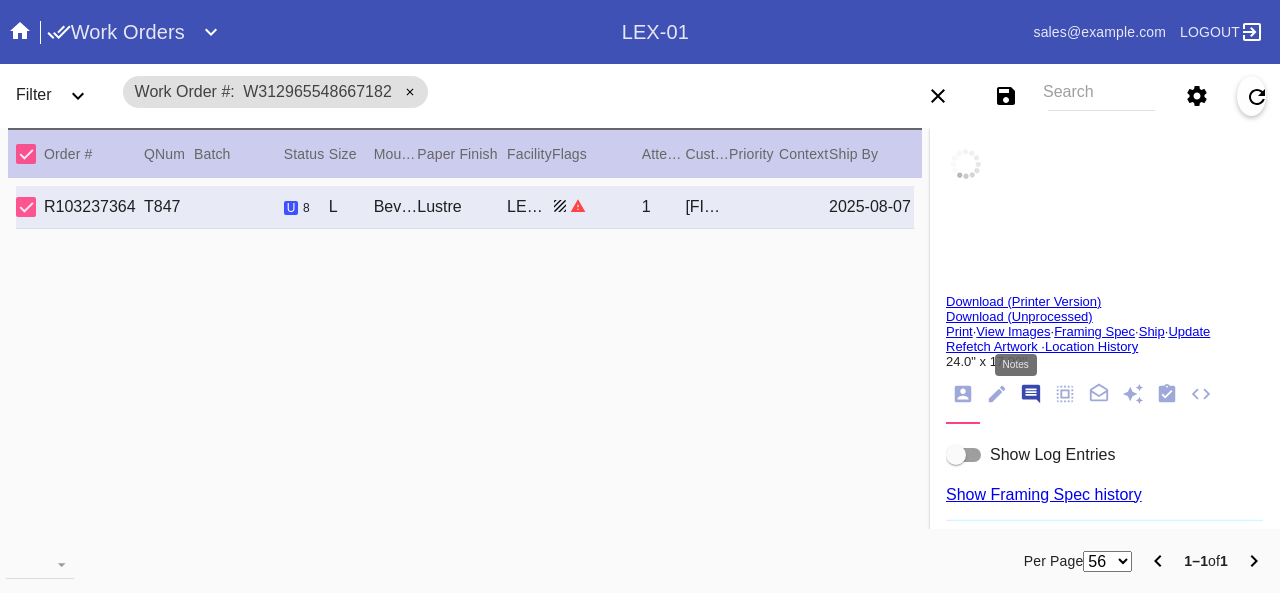 scroll, scrollTop: 122, scrollLeft: 0, axis: vertical 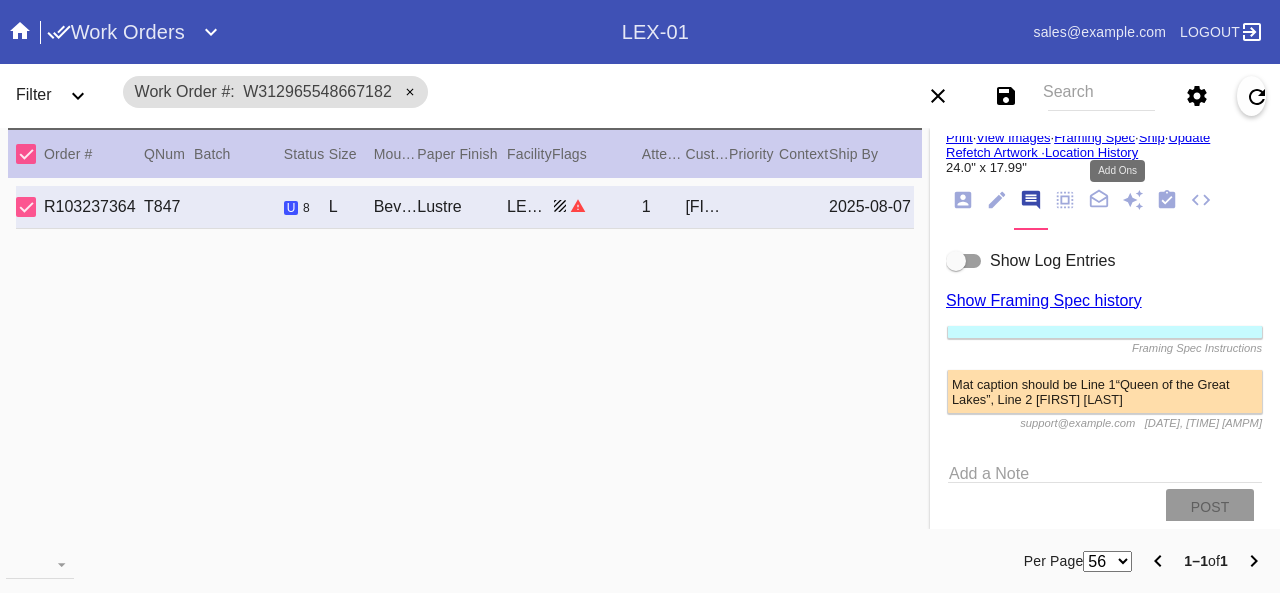 click 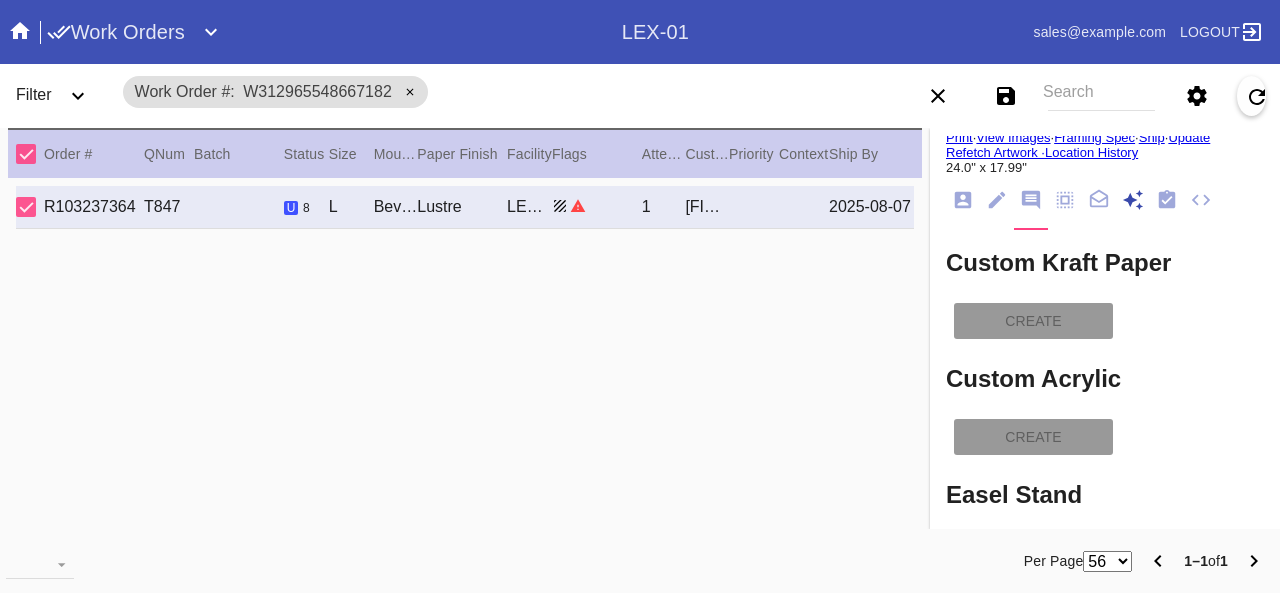 scroll, scrollTop: 269, scrollLeft: 0, axis: vertical 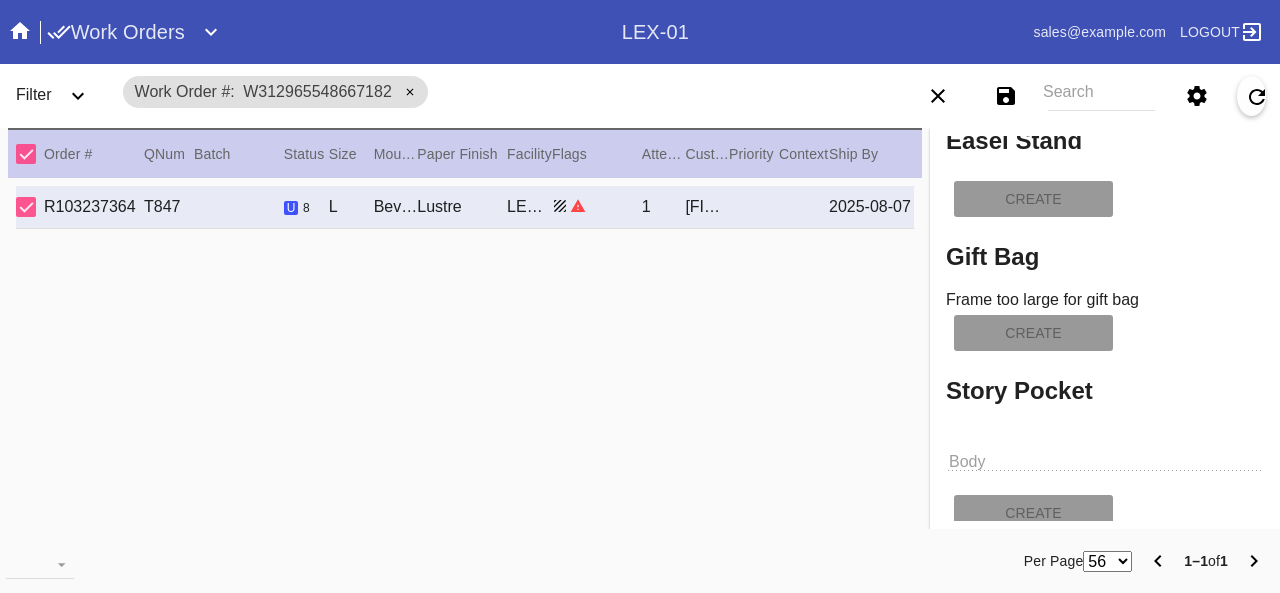 type on ""Queen of the Great Lakes"" 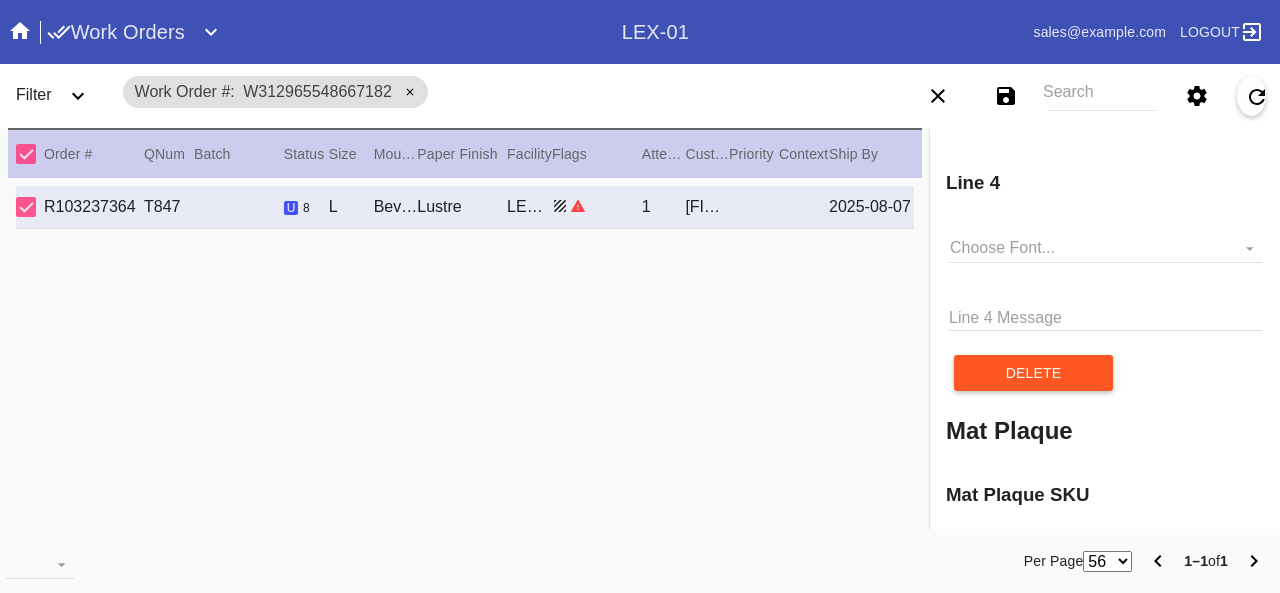 scroll, scrollTop: 1894, scrollLeft: 0, axis: vertical 